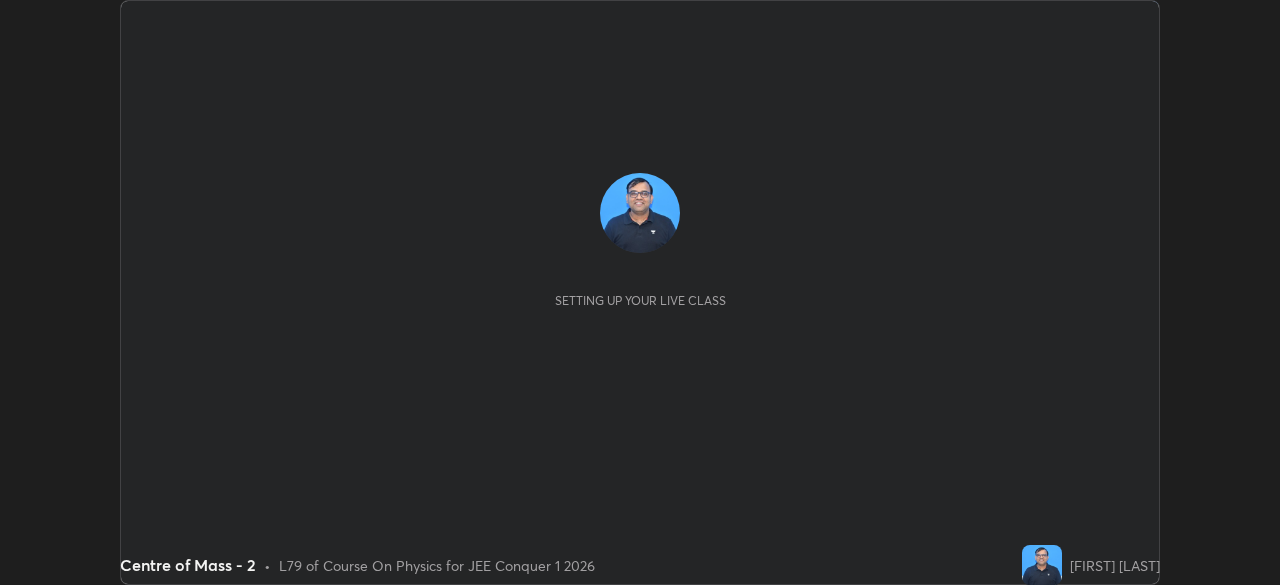 scroll, scrollTop: 0, scrollLeft: 0, axis: both 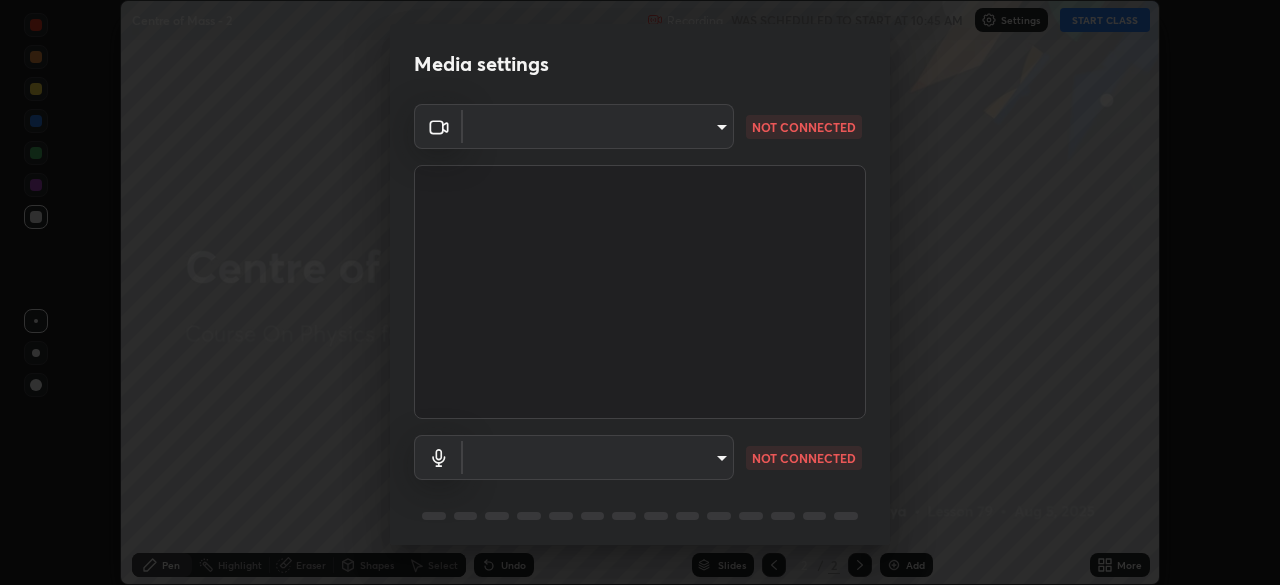 type on "5b0ce39d11be3a435715daab6ad7fa25508616855f5d18a60cdf0faa8df0ce2b" 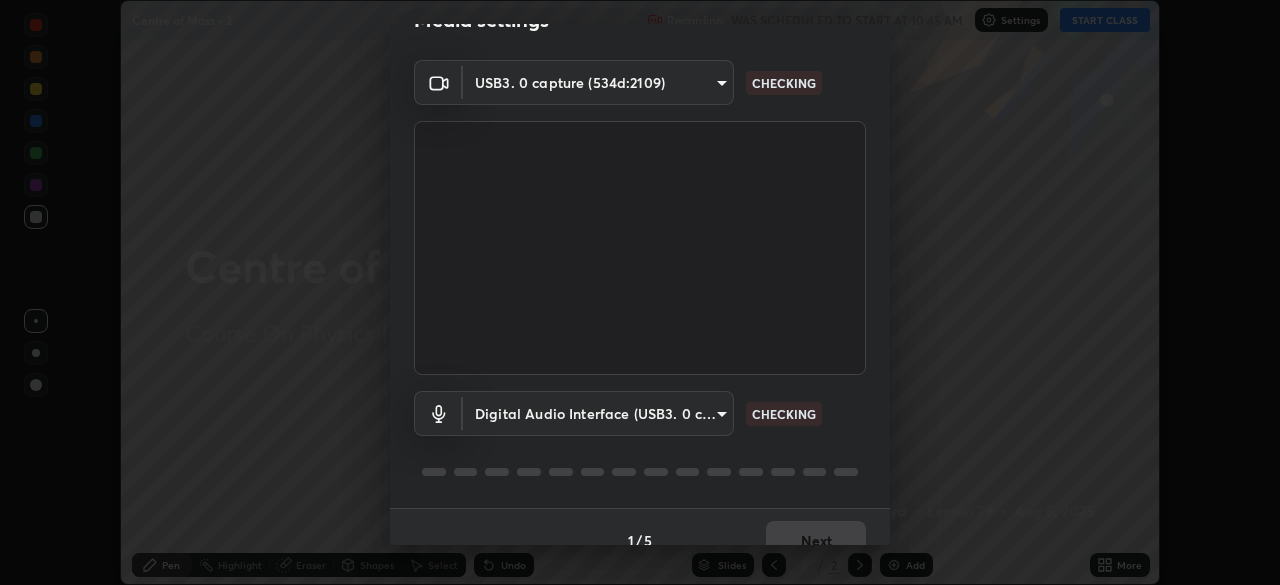 scroll, scrollTop: 56, scrollLeft: 0, axis: vertical 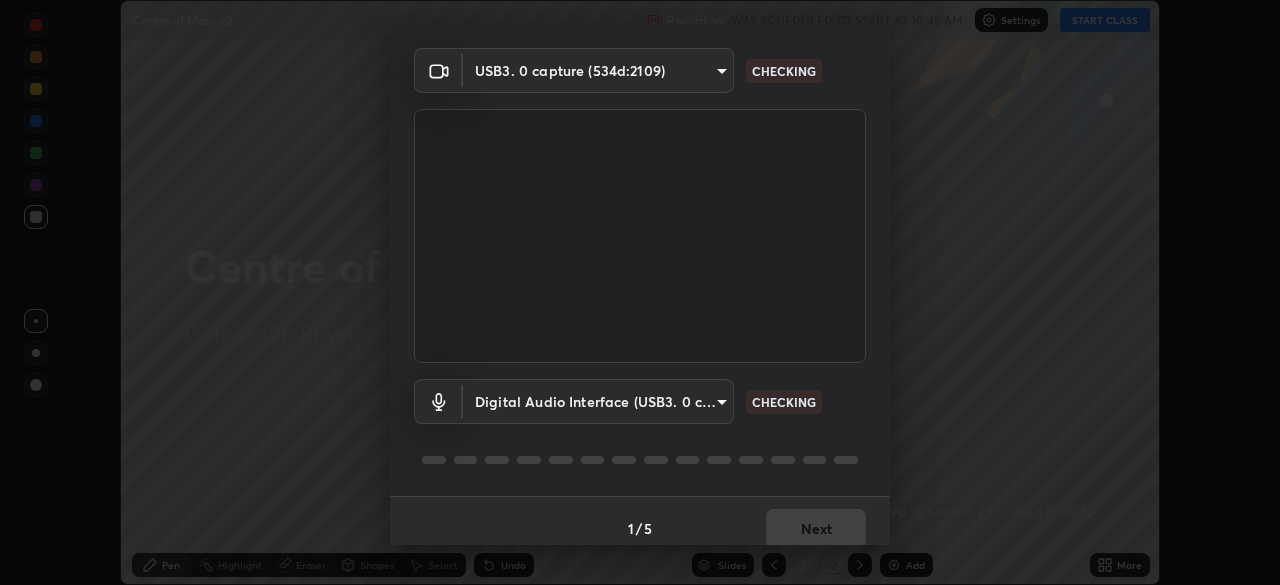click on "Erase all Centre of Mass - 2 Recording WAS SCHEDULED TO START AT  10:45 AM Settings START CLASS Setting up your live class Centre of Mass - 2 • L79 of Course On Physics for JEE Conquer 1 2026 [FIRST] [LAST] Pen Highlight Eraser Shapes Select Undo Slides 2 / 2 Add More No doubts shared Encourage your learners to ask a doubt for better clarity Report an issue Reason for reporting Buffering Chat not working Audio - Video sync issue Educator video quality low ​ Attach an image Report Media settings USB3. 0 capture (534d:2109) 5b0ce39d11be3a435715daab6ad7fa25508616855f5d18a60cdf0faa8df0ce2b CHECKING Digital Audio Interface (USB3. 0 capture) 71fed962e4479aa471978983e502007eb62408f3e4339a7e0acd8532d65ddef6 CHECKING 1 / 5 Next" at bounding box center (640, 292) 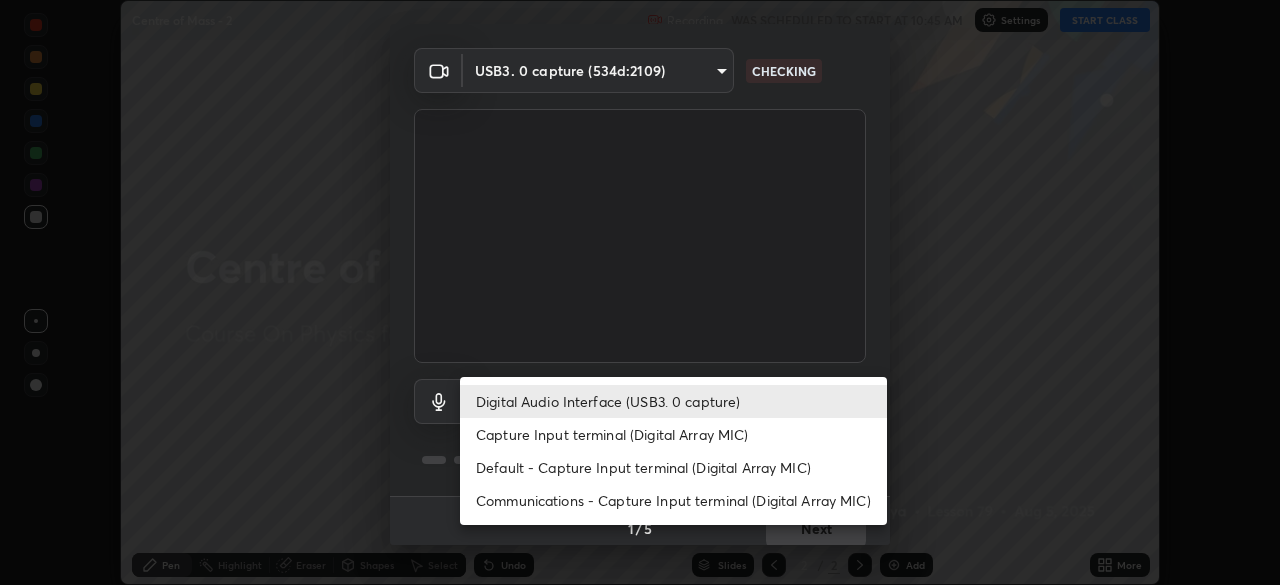 click on "Capture Input terminal (Digital Array MIC)" at bounding box center [673, 434] 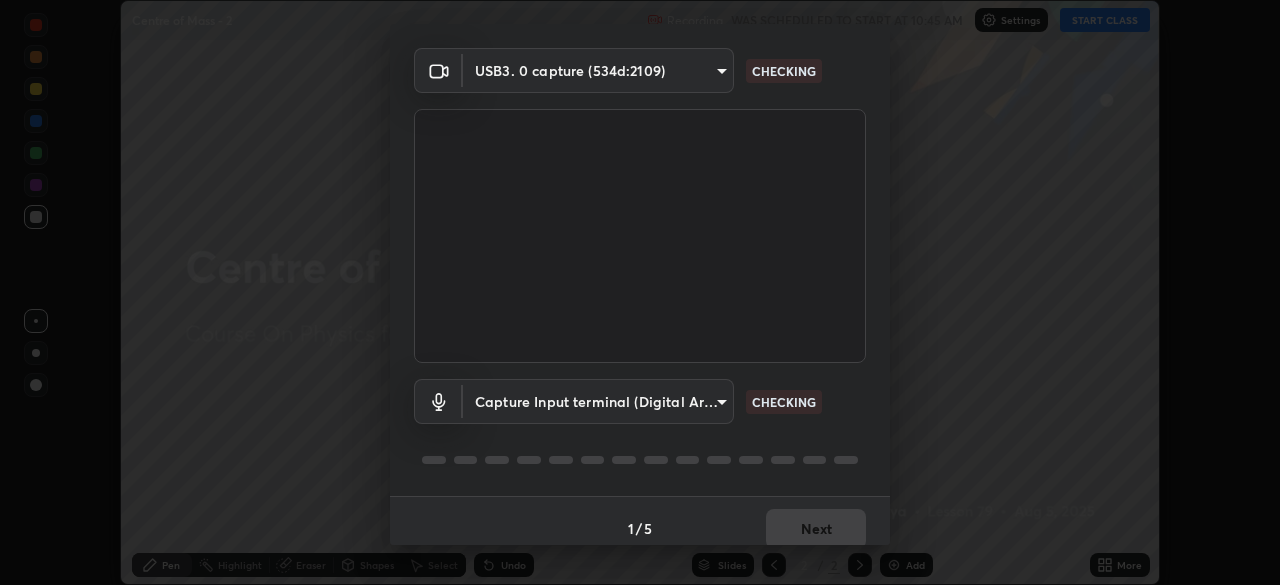 click on "Erase all Centre of Mass - 2 Recording WAS SCHEDULED TO START AT  10:45 AM Settings START CLASS Setting up your live class Centre of Mass - 2 • L79 of Course On Physics for JEE Conquer 1 2026 [FIRST] [LAST] Pen Highlight Eraser Shapes Select Undo Slides 2 / 2 Add More No doubts shared Encourage your learners to ask a doubt for better clarity Report an issue Reason for reporting Buffering Chat not working Audio - Video sync issue Educator video quality low ​ Attach an image Report Media settings USB3. 0 capture (534d:2109) 5b0ce39d11be3a435715daab6ad7fa25508616855f5d18a60cdf0faa8df0ce2b CHECKING Capture Input terminal (Digital Array MIC) 0cc9bf99e685aedc504070095158a94fd7fd61247a0d39e092e81423dc6161b0 CHECKING 1 / 5 Next" at bounding box center (640, 292) 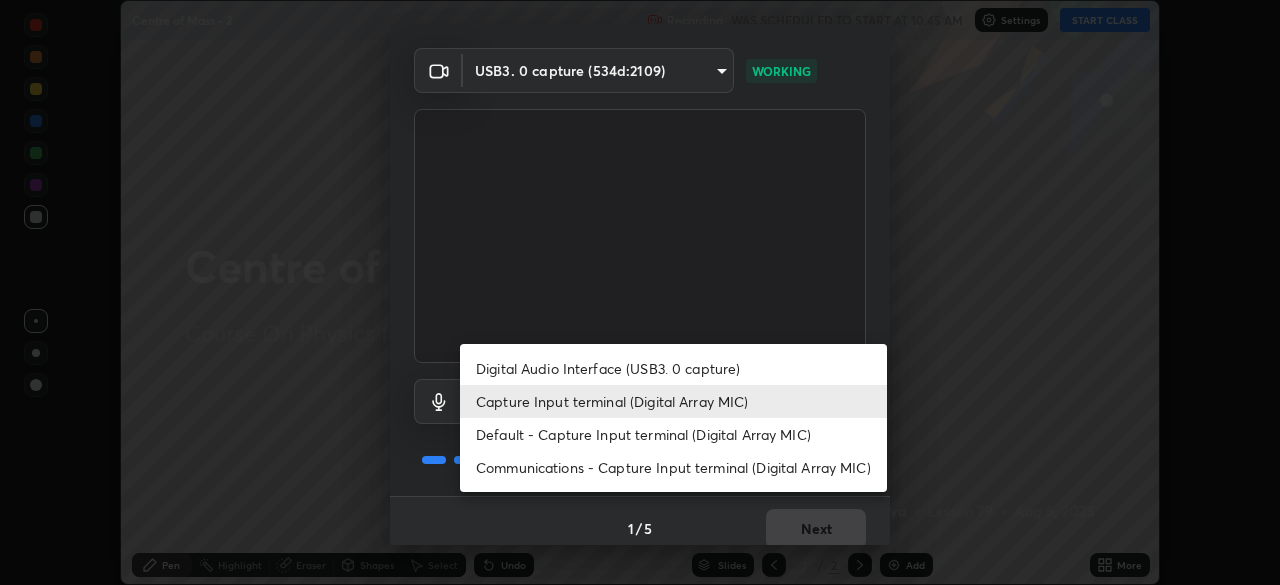 click on "Digital Audio Interface (USB3. 0 capture)" at bounding box center [673, 368] 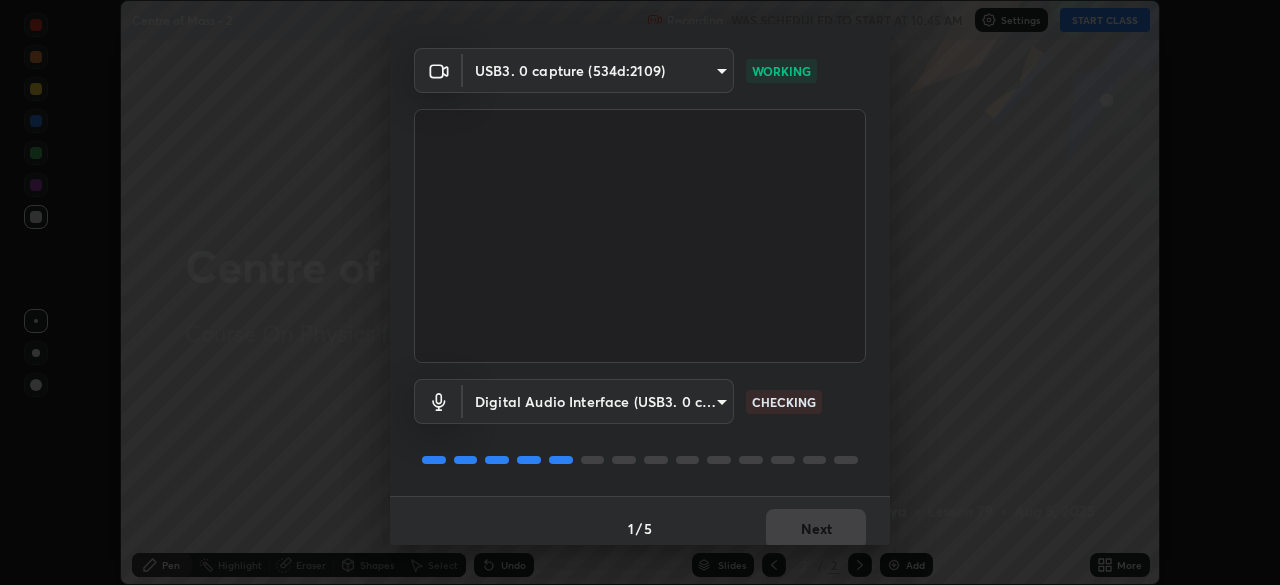 type on "71fed962e4479aa471978983e502007eb62408f3e4339a7e0acd8532d65ddef6" 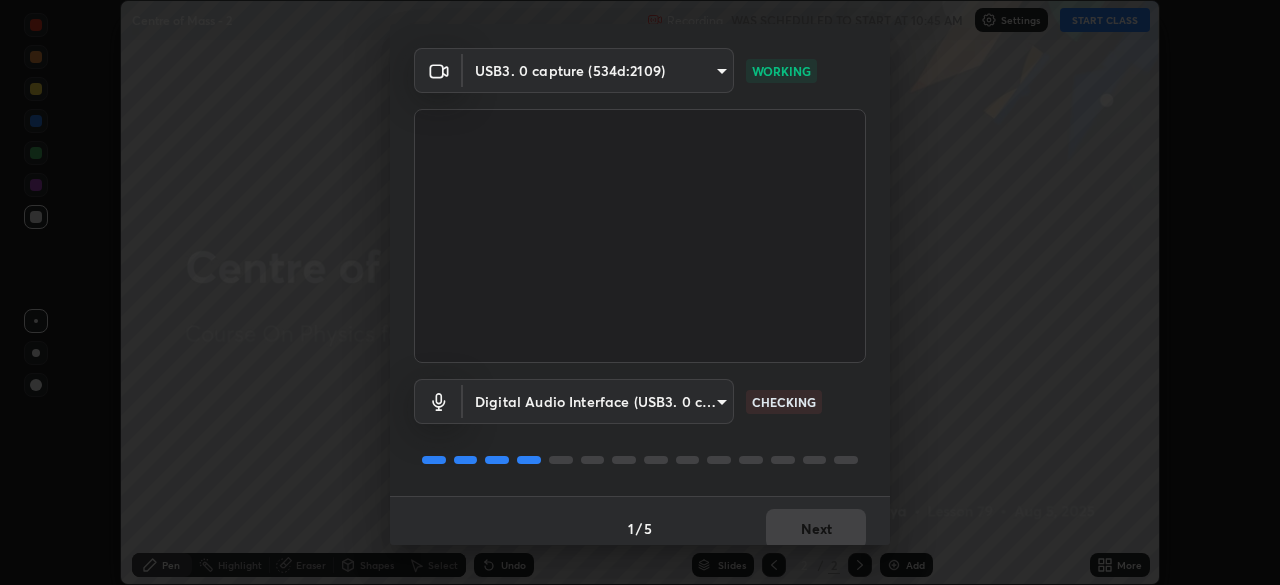 click on "Erase all Centre of Mass - 2 Recording WAS SCHEDULED TO START AT  10:45 AM Settings START CLASS Setting up your live class Centre of Mass - 2 • L79 of Course On Physics for JEE Conquer 1 2026 [FIRST] [LAST] Pen Highlight Eraser Shapes Select Undo Slides 2 / 2 Add More No doubts shared Encourage your learners to ask a doubt for better clarity Report an issue Reason for reporting Buffering Chat not working Audio - Video sync issue Educator video quality low ​ Attach an image Report Media settings USB3. 0 capture (534d:2109) 5b0ce39d11be3a435715daab6ad7fa25508616855f5d18a60cdf0faa8df0ce2b WORKING Digital Audio Interface (USB3. 0 capture) 71fed962e4479aa471978983e502007eb62408f3e4339a7e0acd8532d65ddef6 CHECKING 1 / 5 Next" at bounding box center [640, 292] 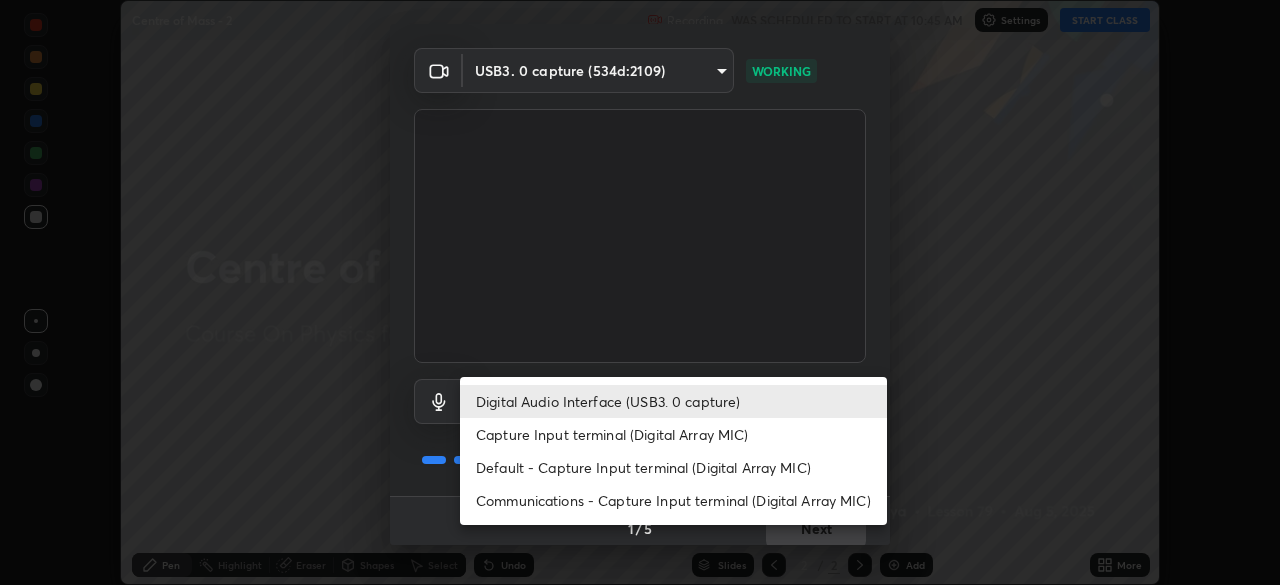 click on "Digital Audio Interface (USB3. 0 capture)" at bounding box center [673, 401] 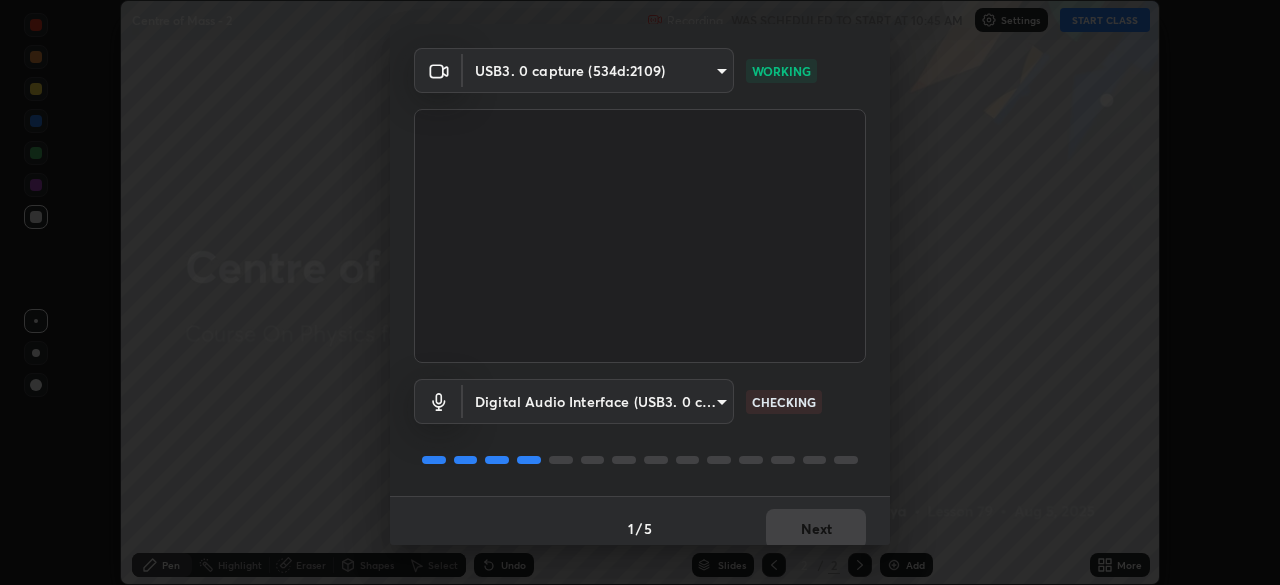 scroll, scrollTop: 71, scrollLeft: 0, axis: vertical 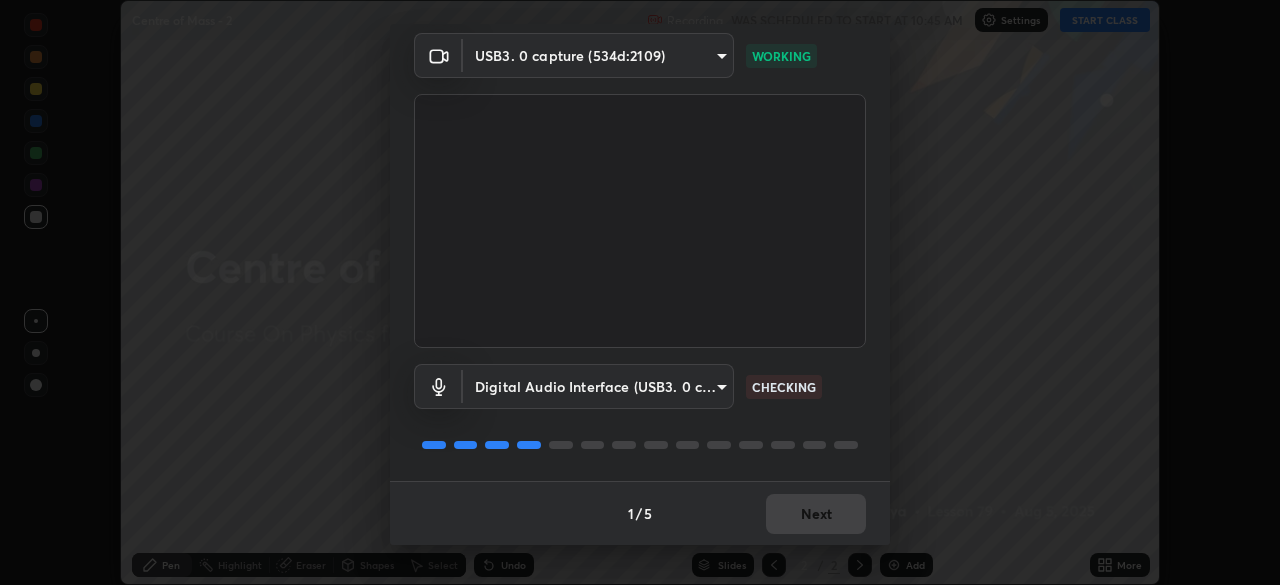 click on "1 / 5 Next" at bounding box center [640, 513] 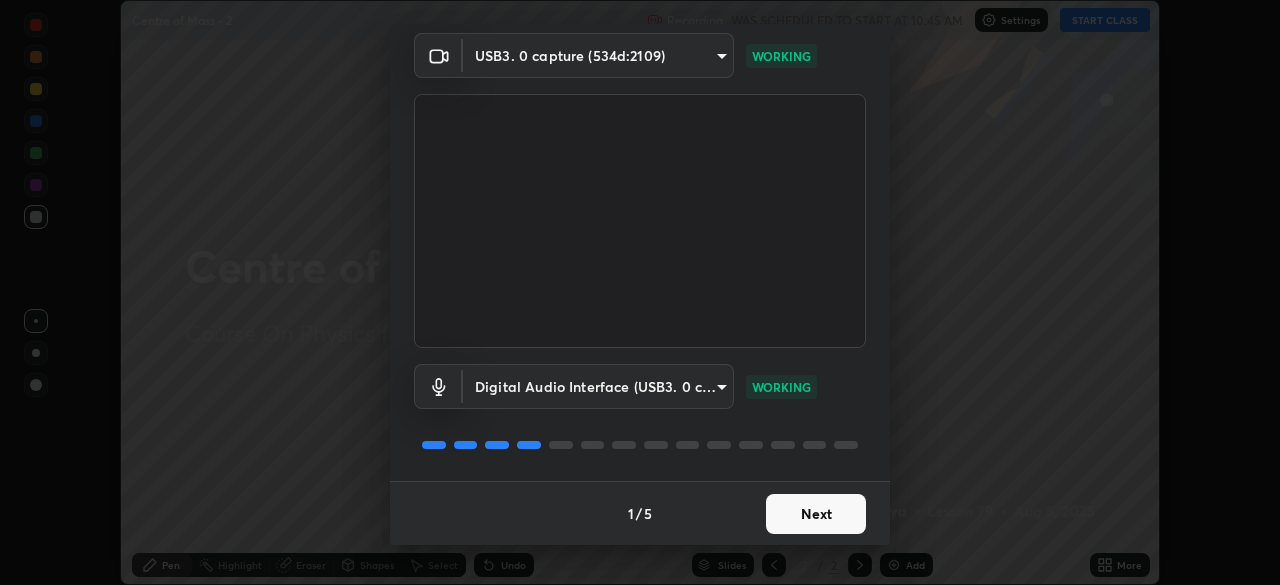 click on "Next" at bounding box center [816, 514] 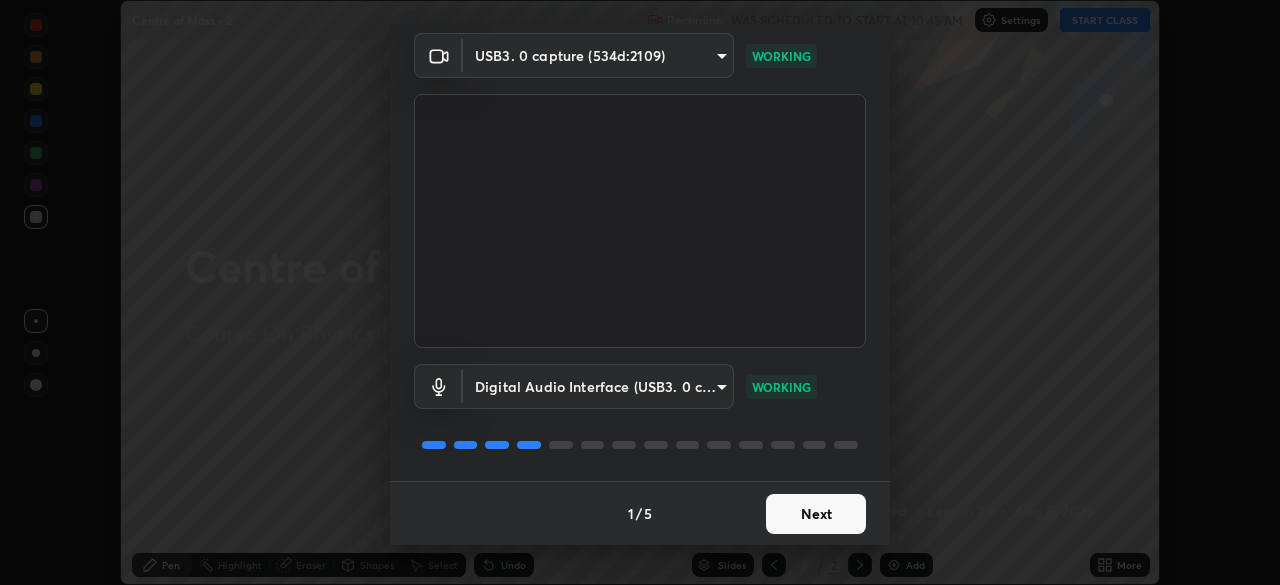 scroll, scrollTop: 0, scrollLeft: 0, axis: both 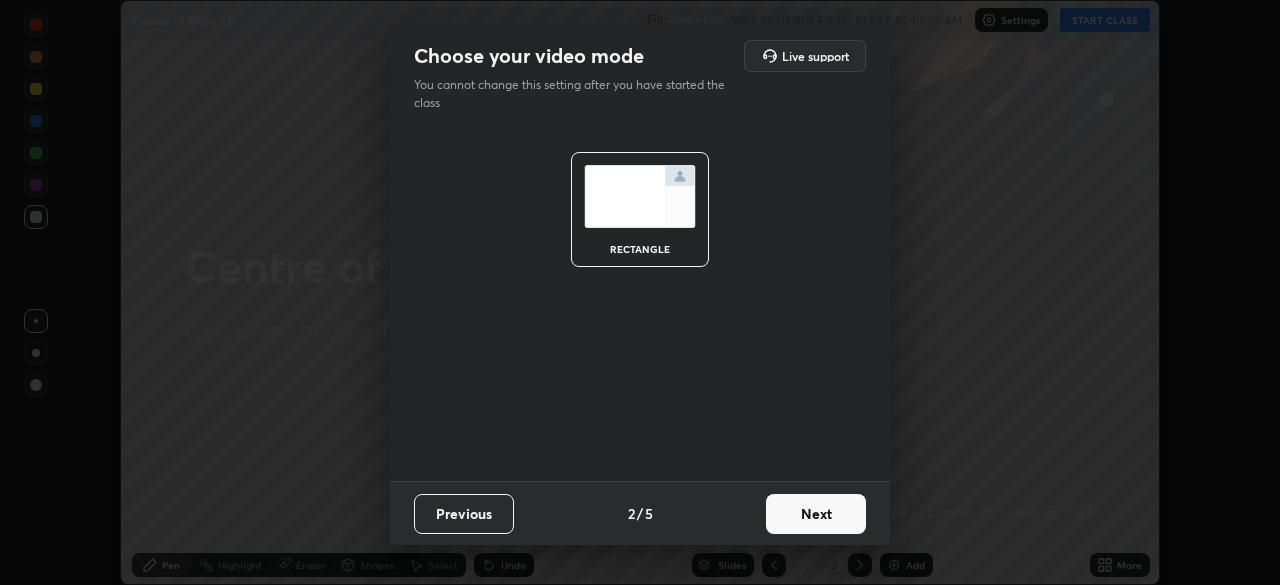 click on "Next" at bounding box center (816, 514) 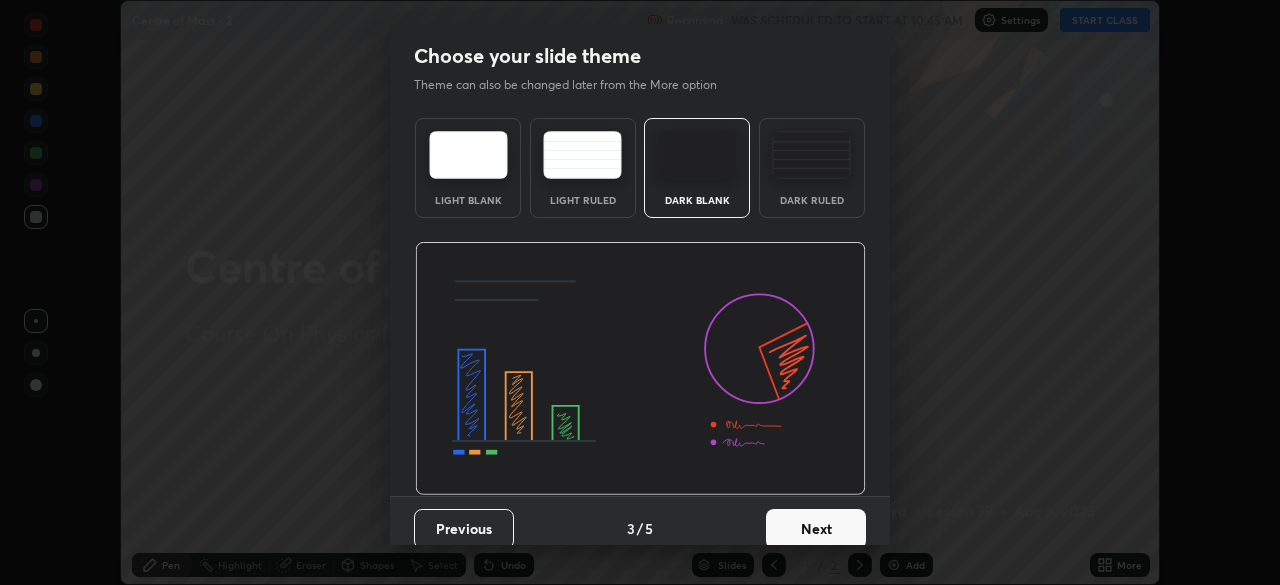 click on "Next" at bounding box center (816, 529) 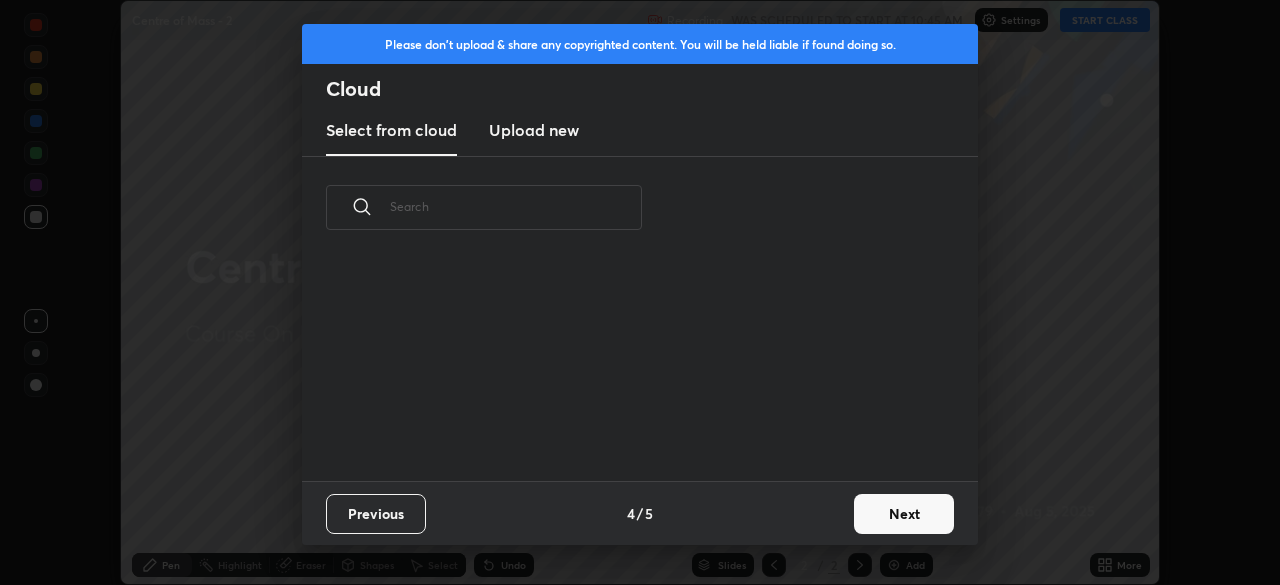 click on "Next" at bounding box center (904, 514) 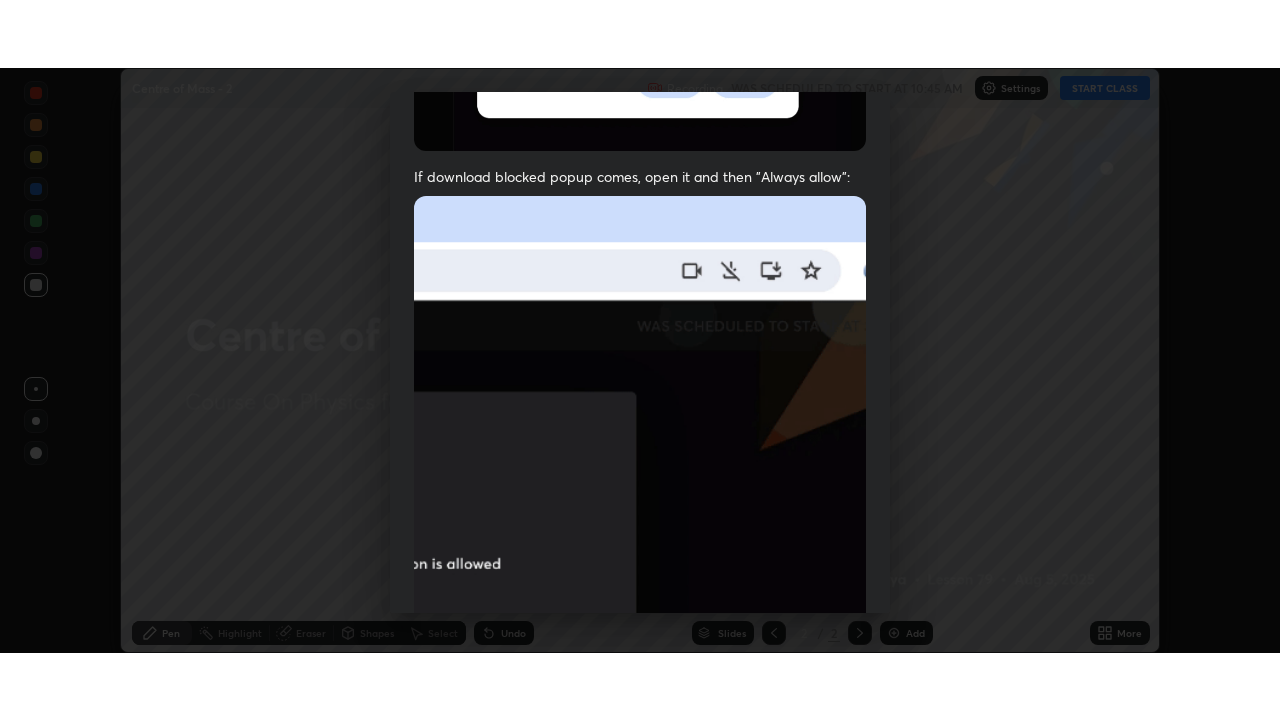 scroll, scrollTop: 479, scrollLeft: 0, axis: vertical 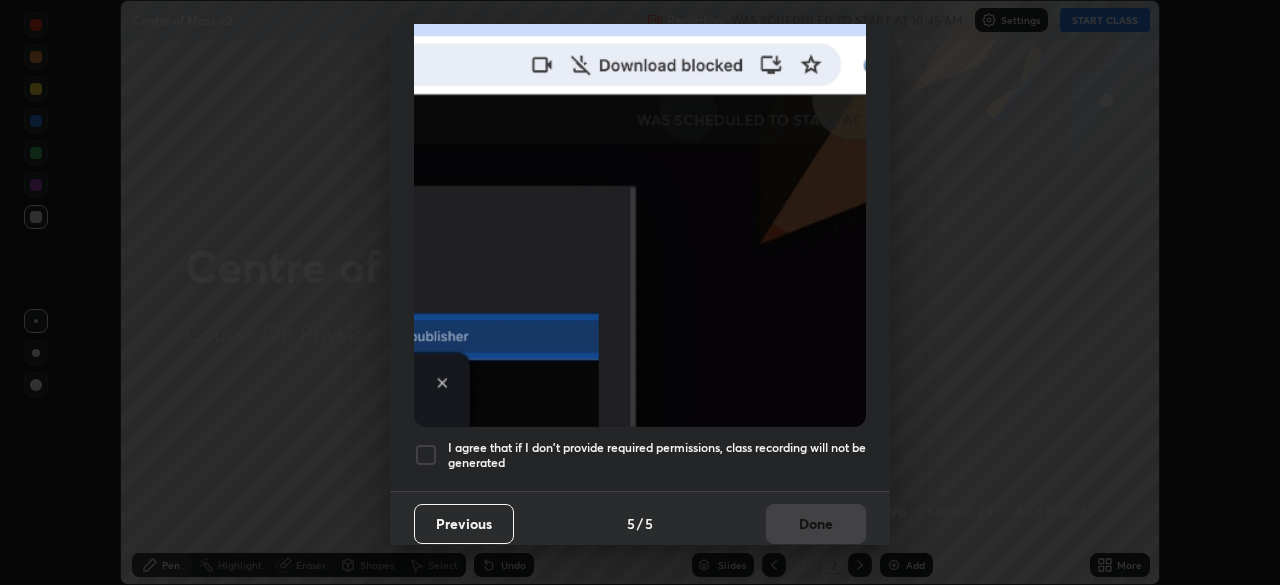 click at bounding box center [426, 455] 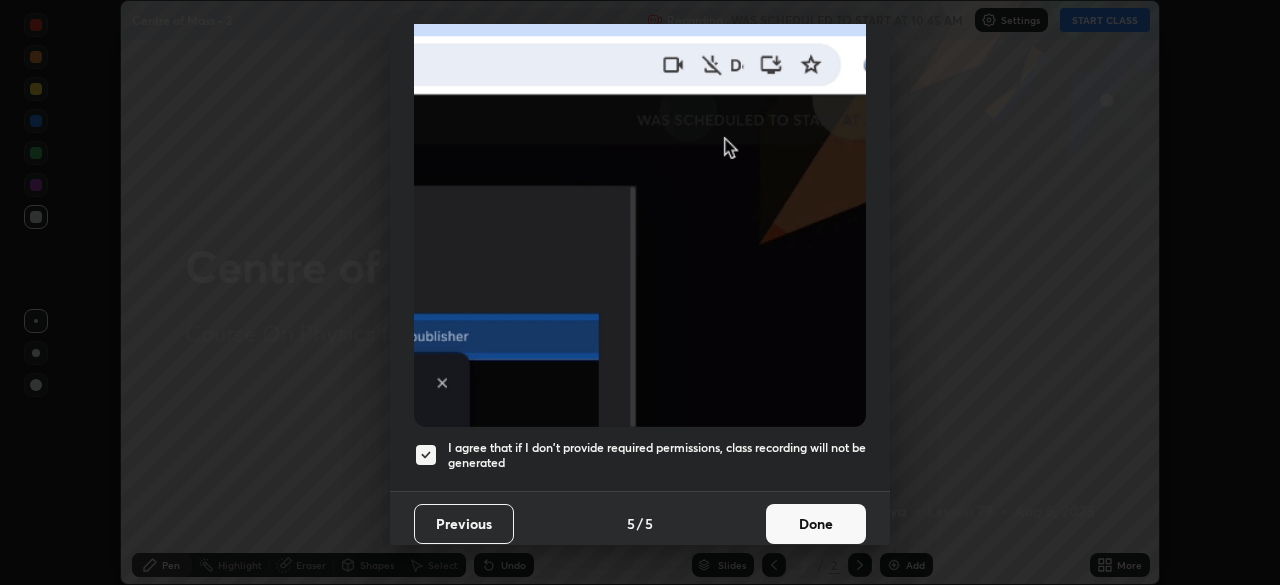 click on "Done" at bounding box center (816, 524) 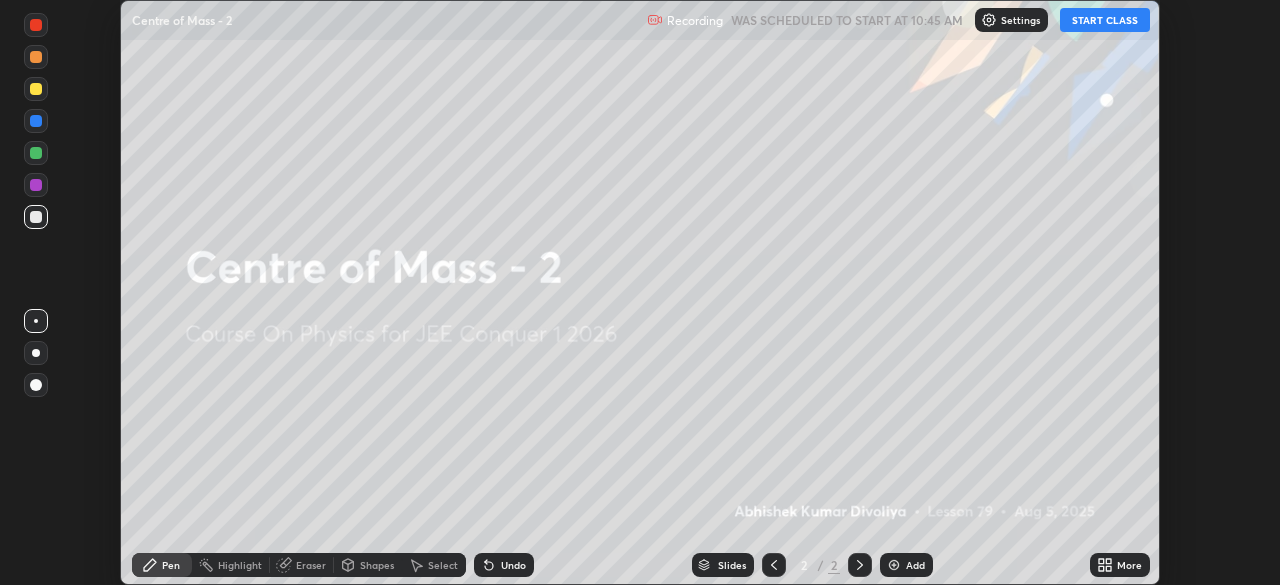 click on "START CLASS" at bounding box center (1105, 20) 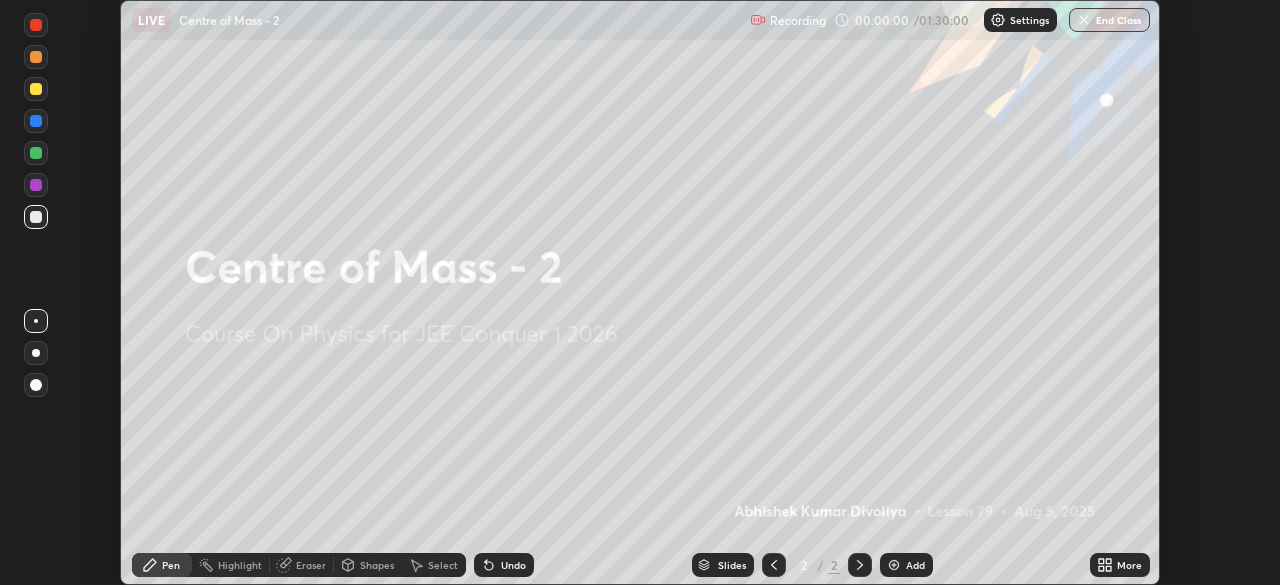 click on "More" at bounding box center (1129, 565) 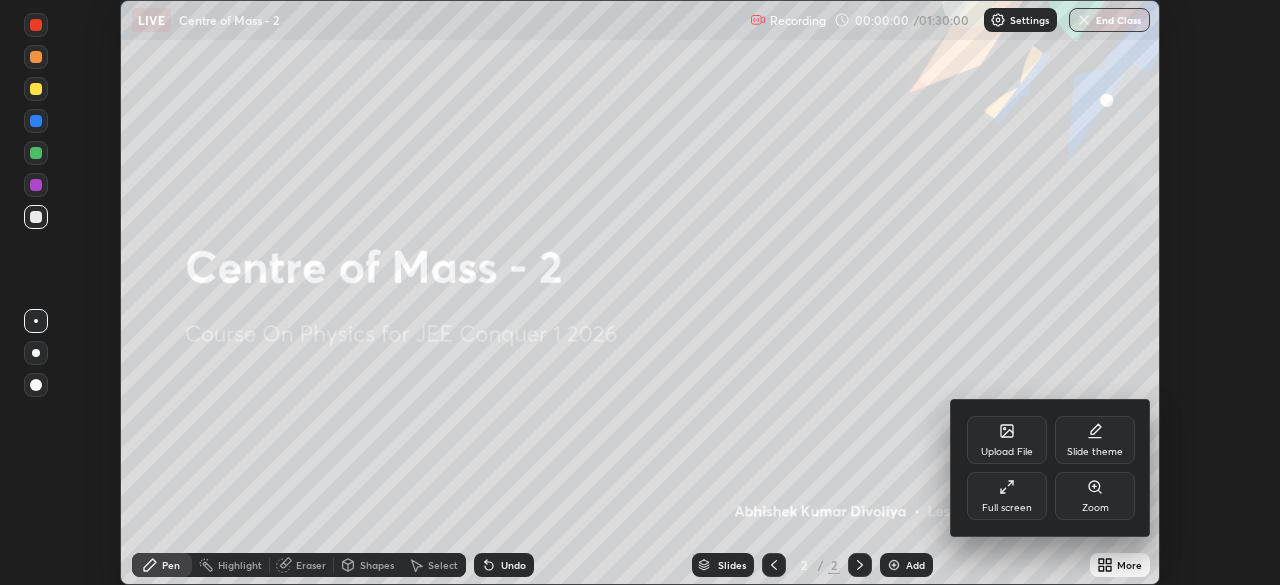 click on "Full screen" at bounding box center [1007, 508] 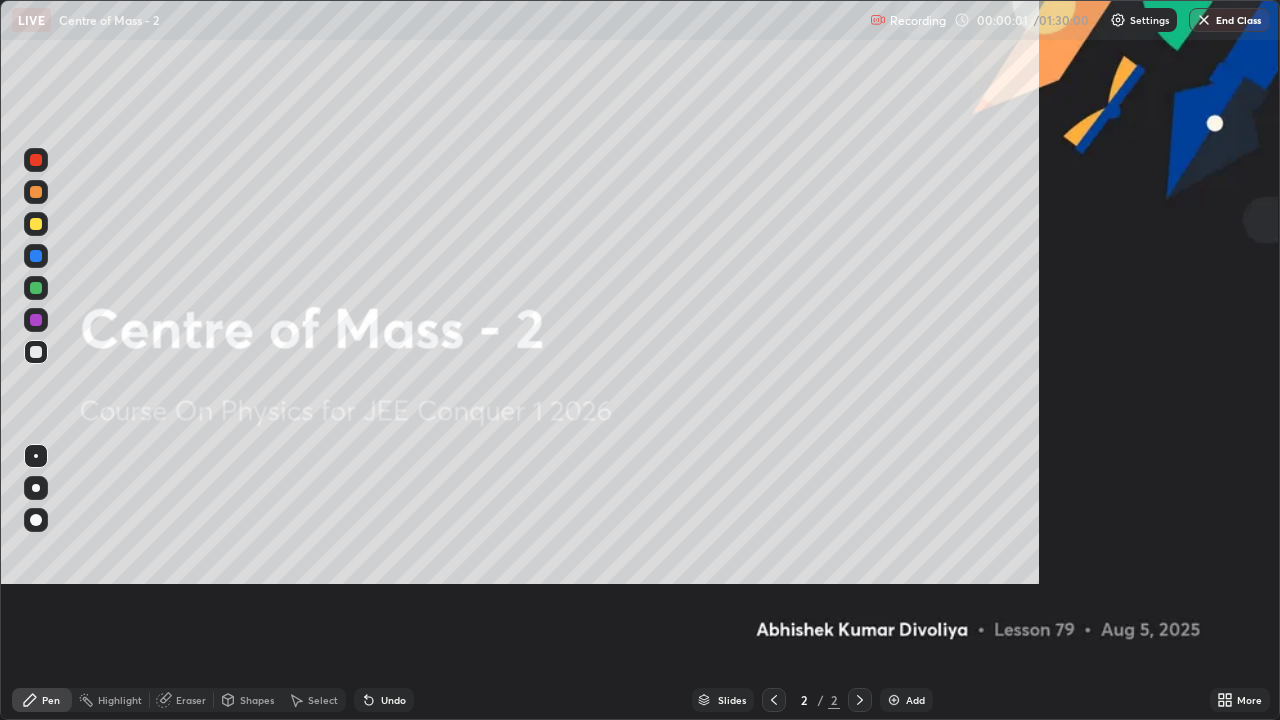 scroll, scrollTop: 99280, scrollLeft: 98720, axis: both 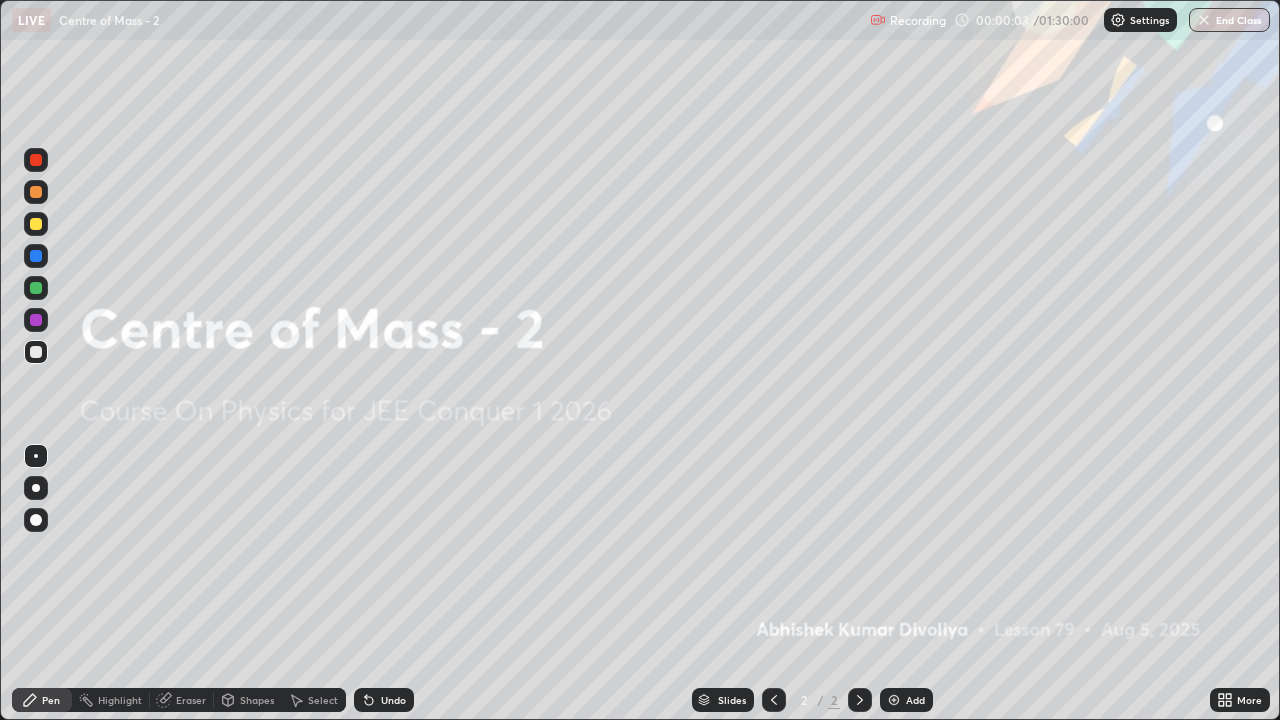 click at bounding box center (36, 520) 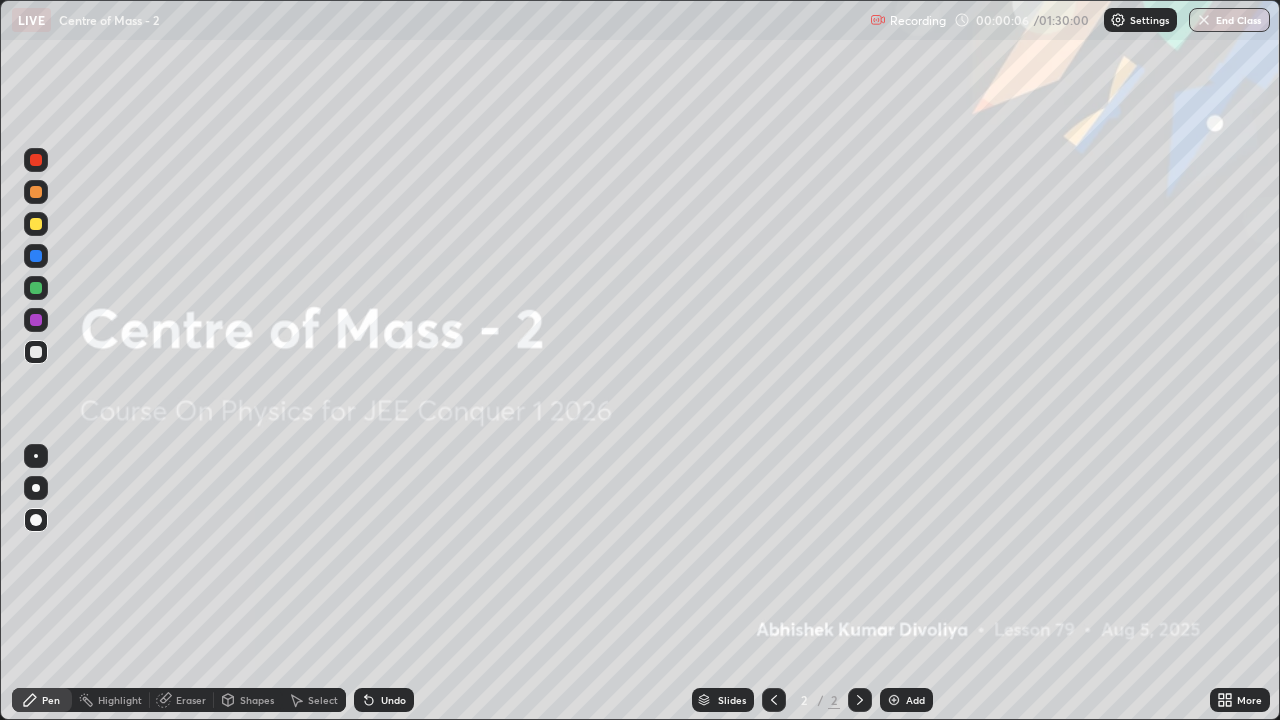 click at bounding box center [36, 288] 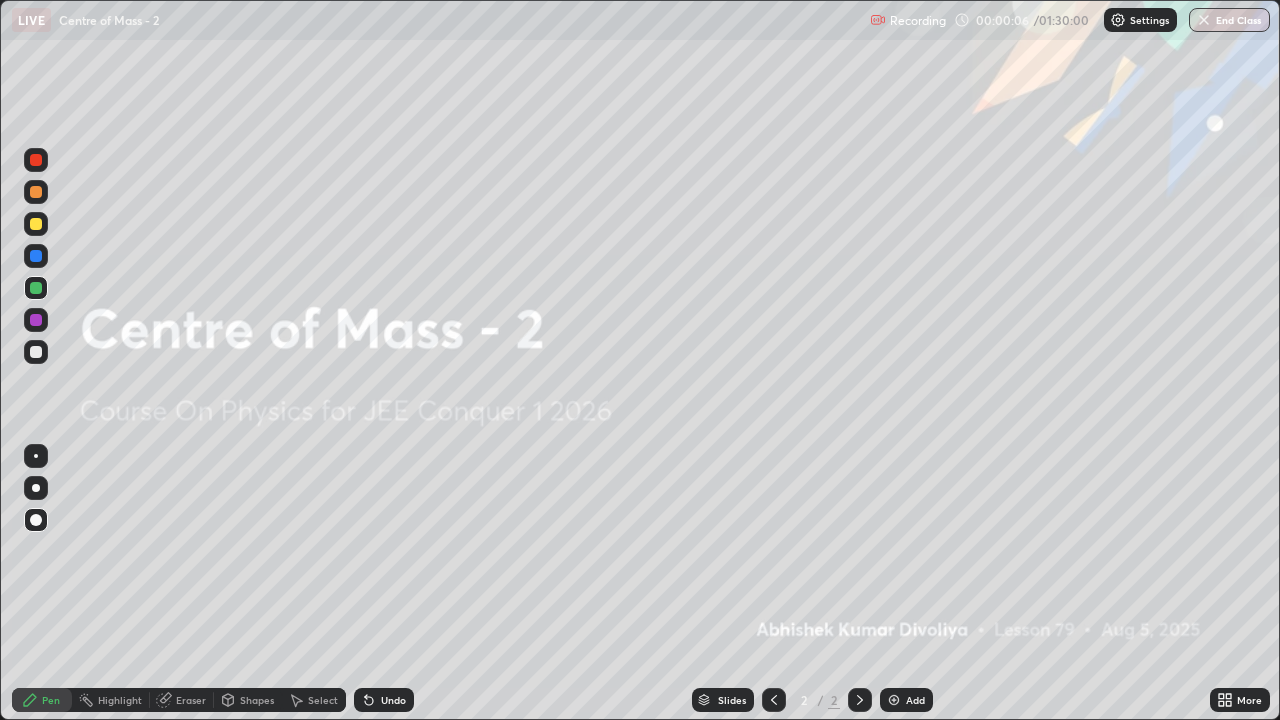 click at bounding box center (36, 224) 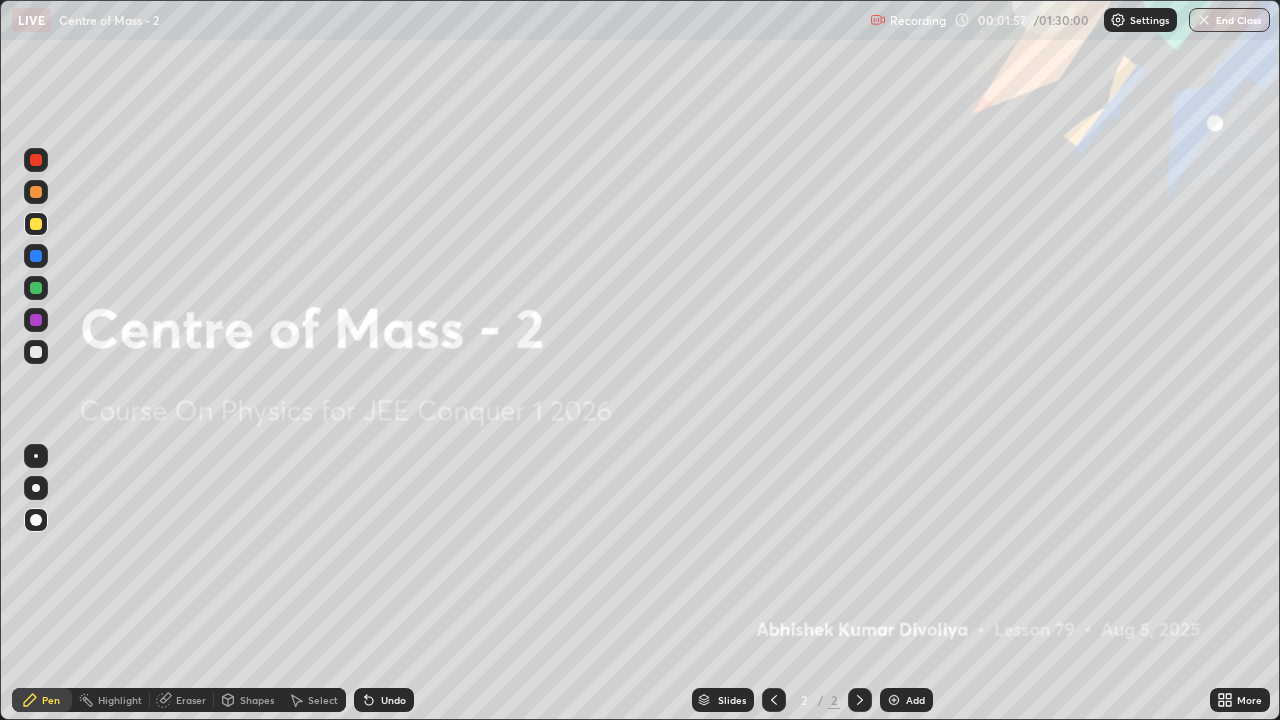 click at bounding box center [894, 700] 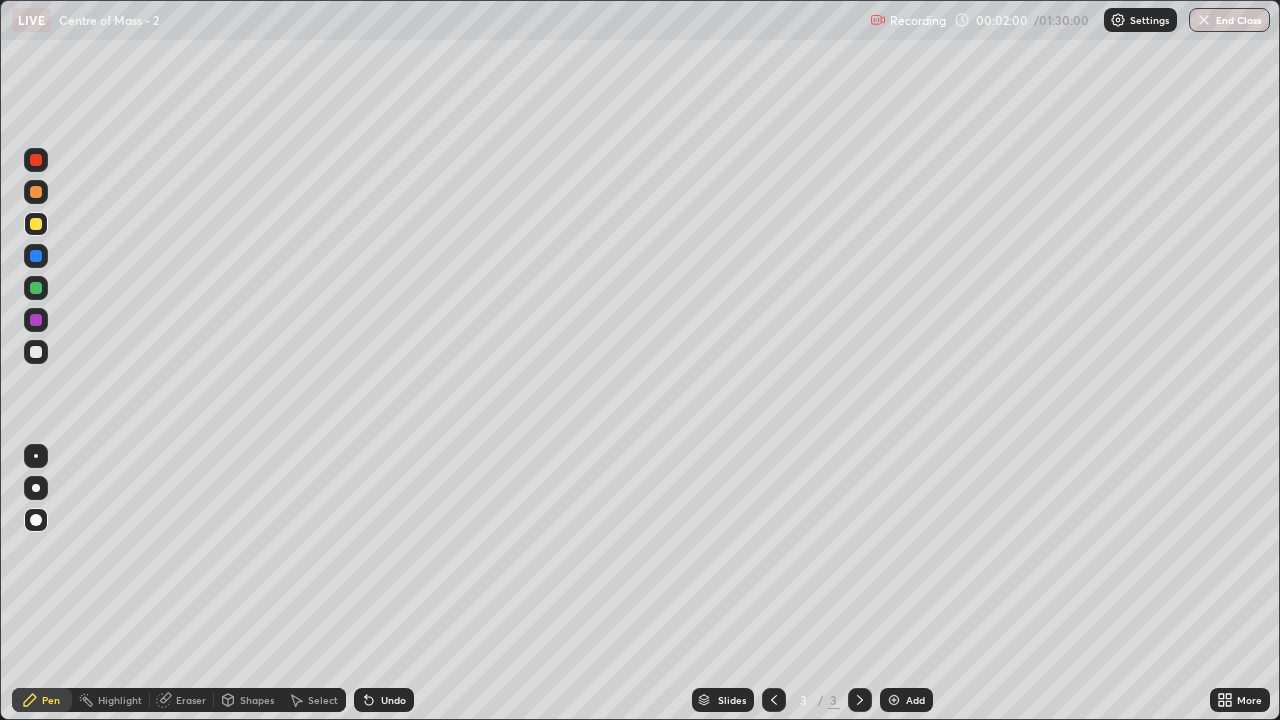 click on "Shapes" at bounding box center [257, 700] 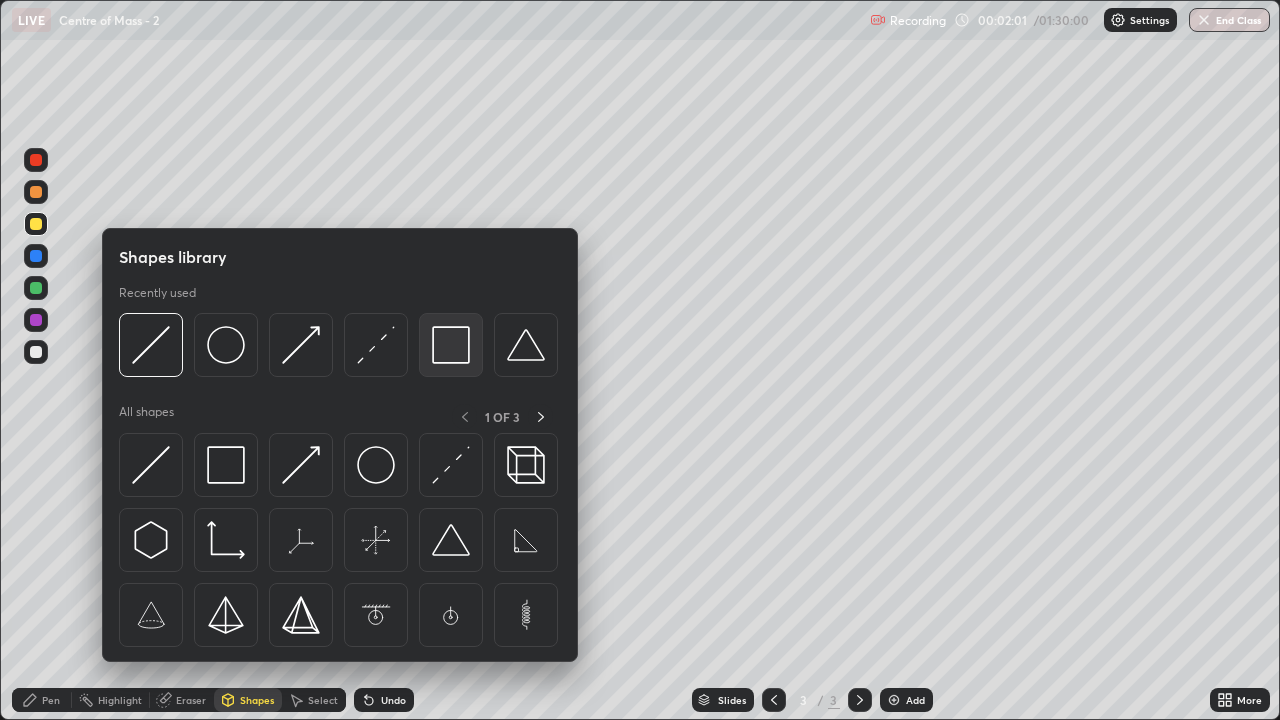 click at bounding box center [451, 345] 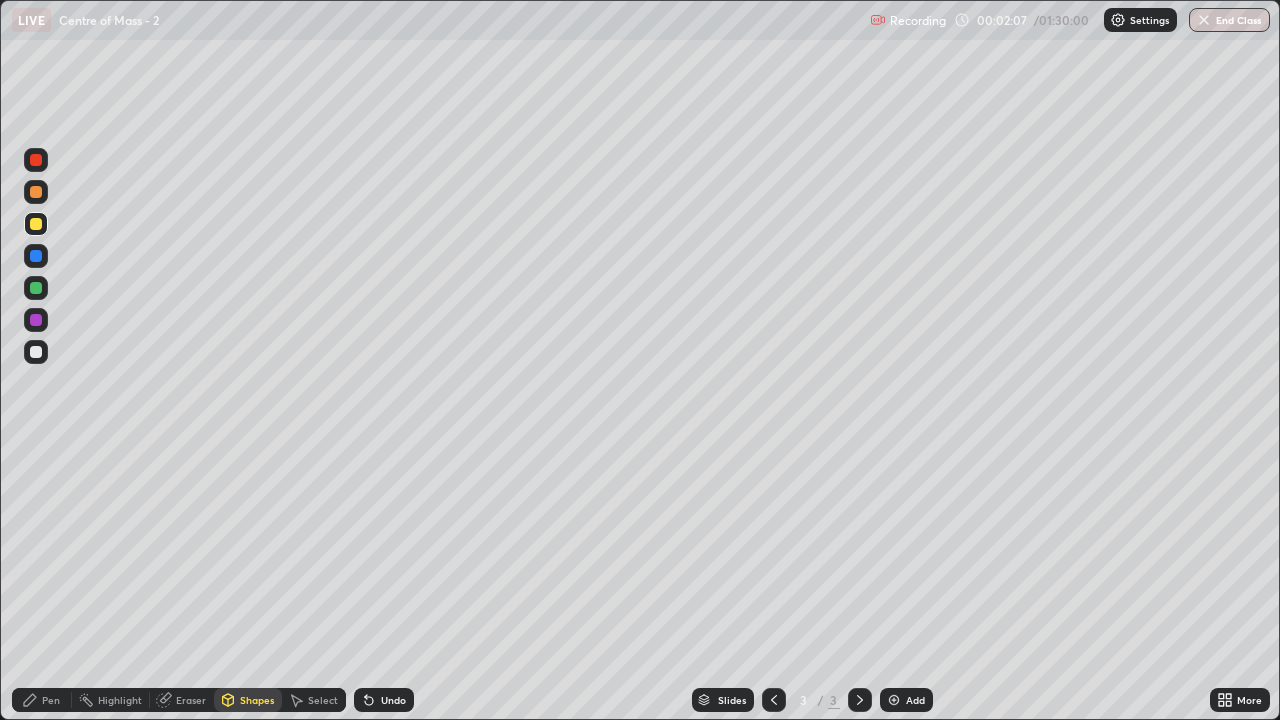 click at bounding box center (36, 288) 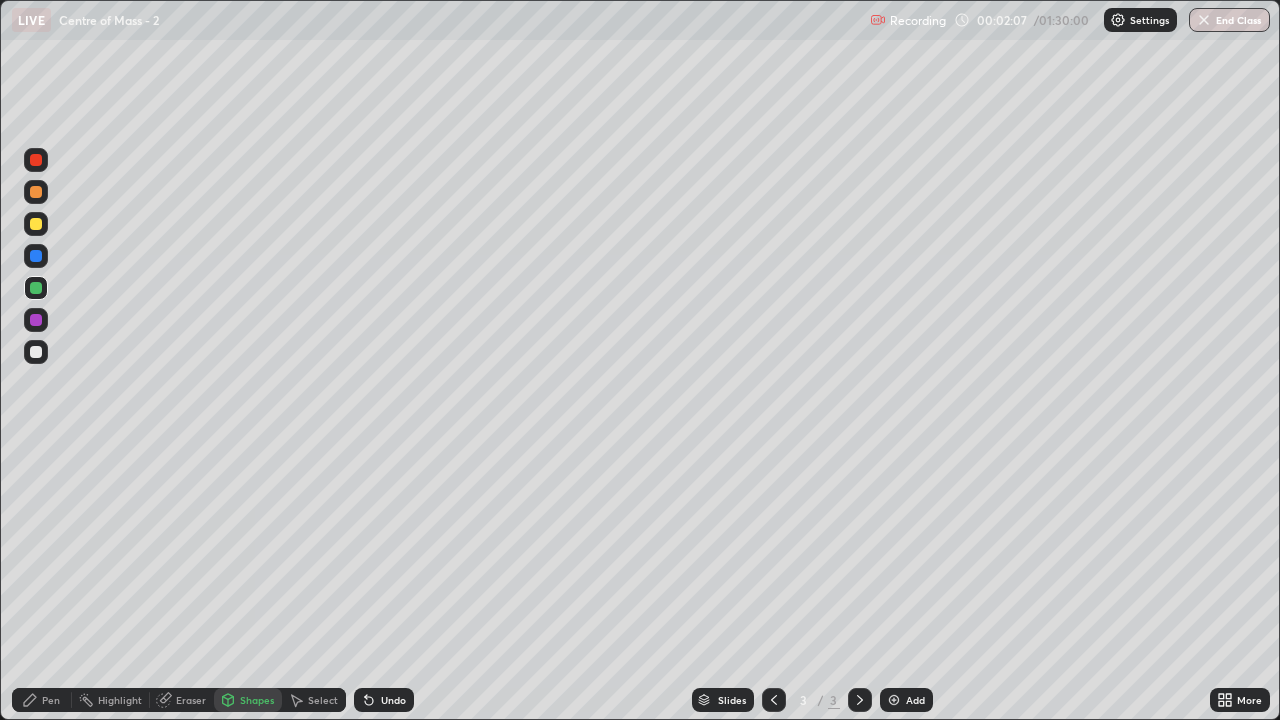 click on "Shapes" at bounding box center (257, 700) 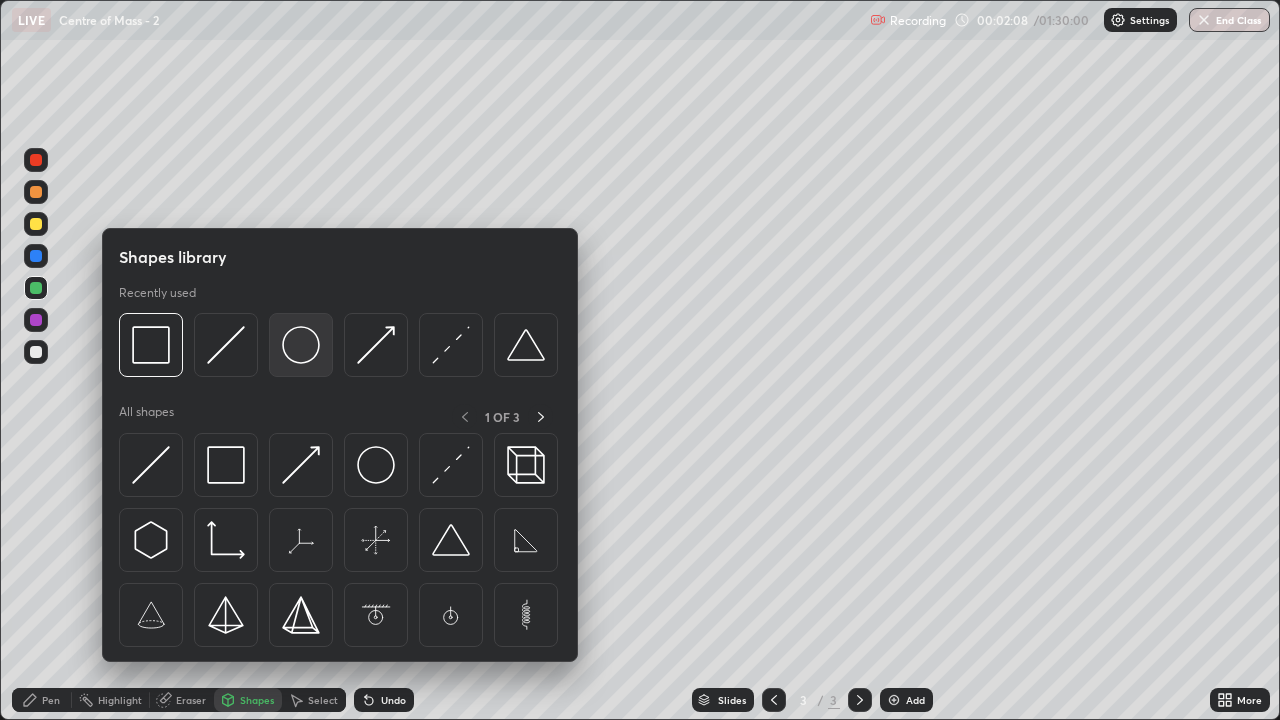 click at bounding box center (301, 345) 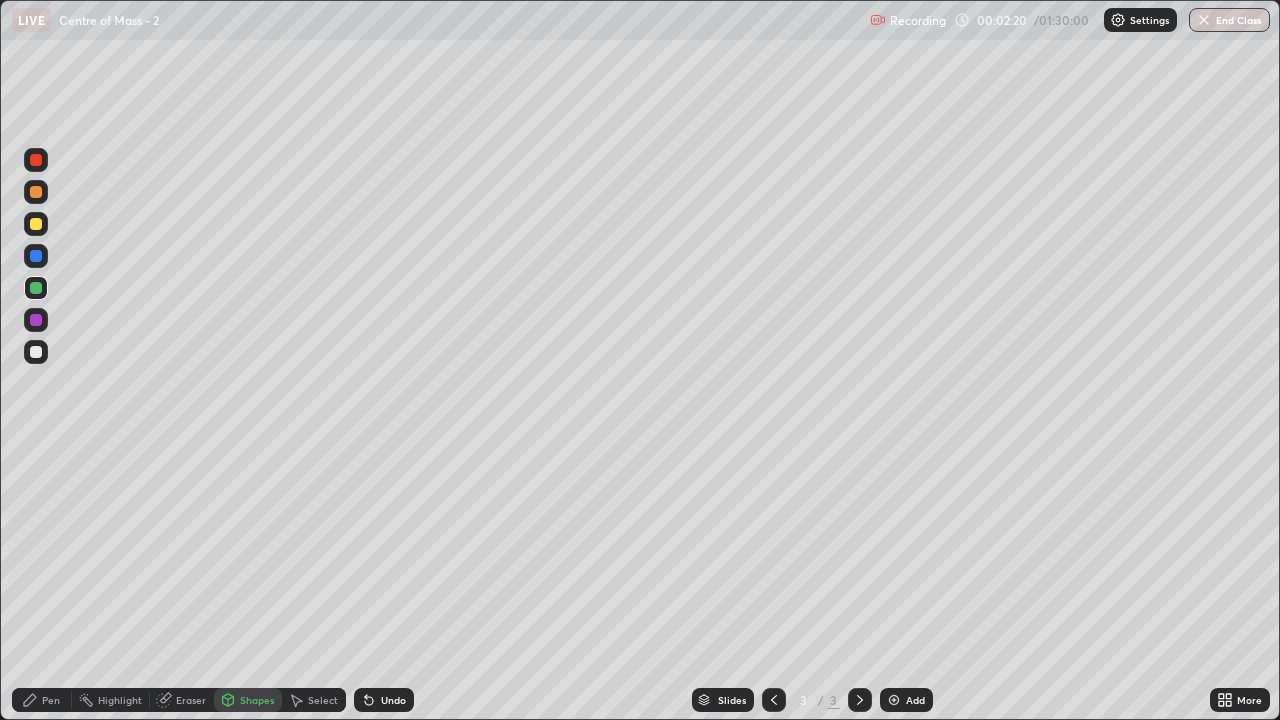 click on "Shapes" at bounding box center (257, 700) 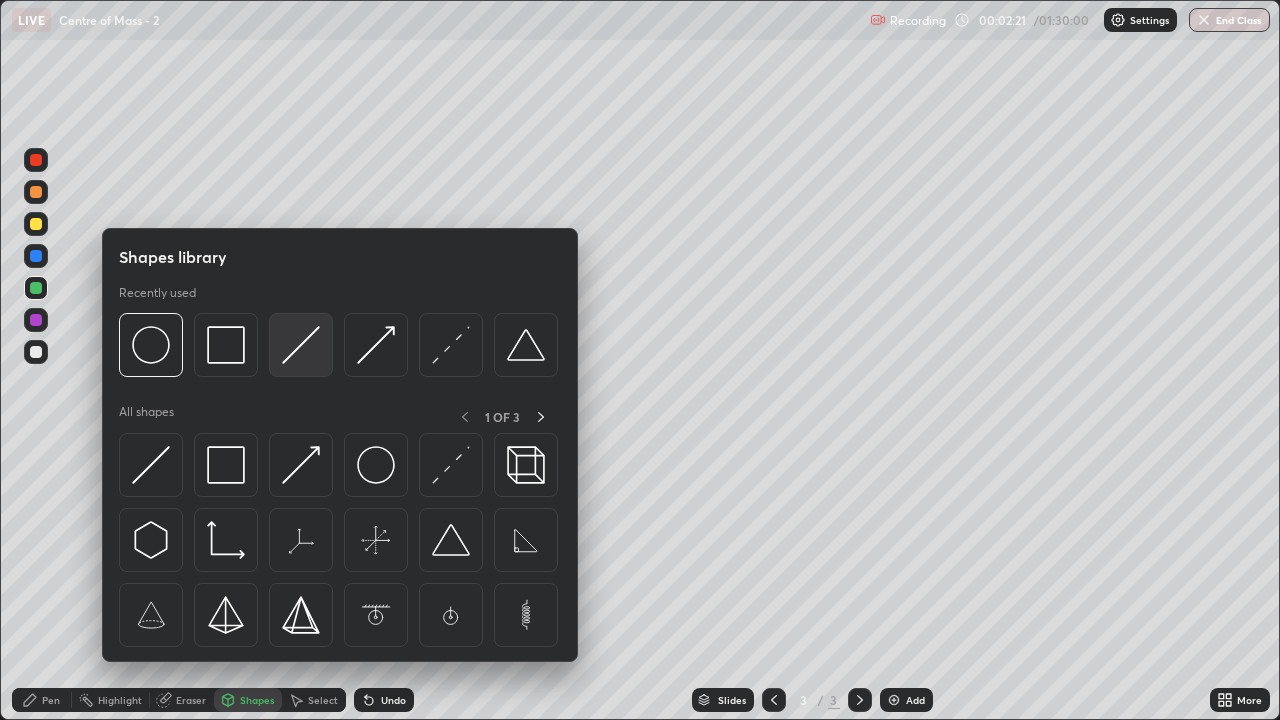 click at bounding box center [301, 345] 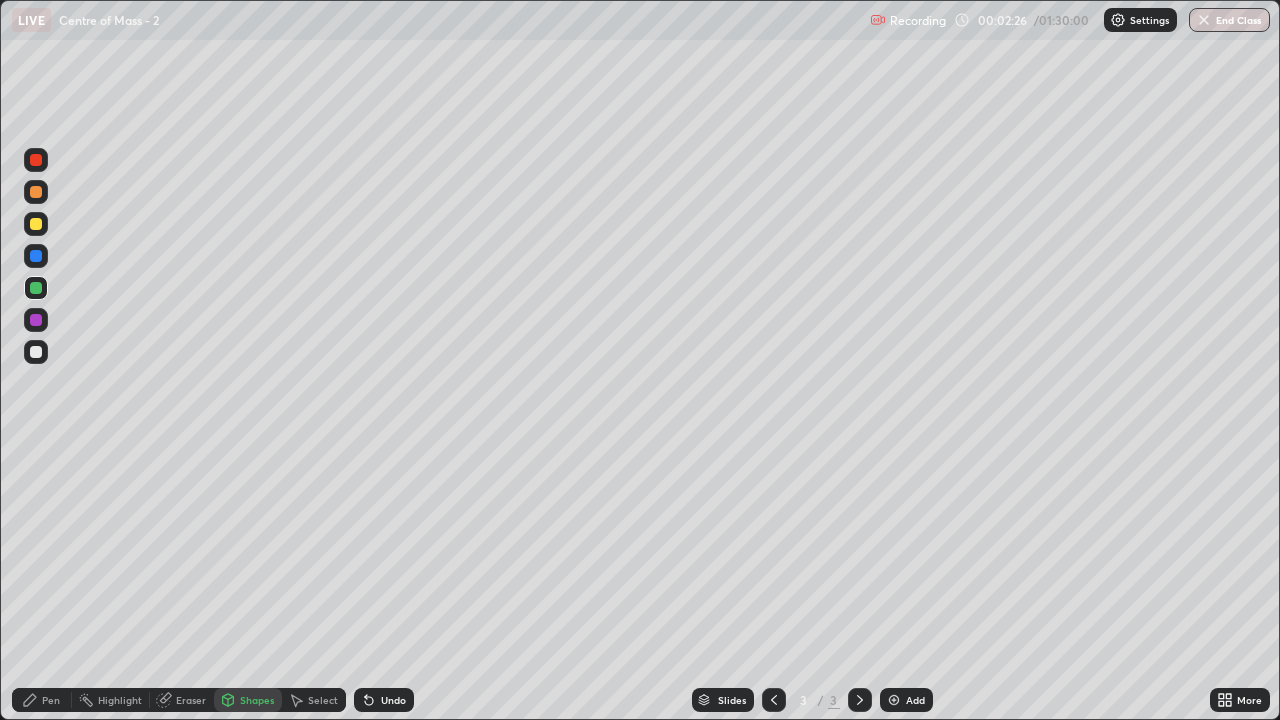 click at bounding box center (36, 224) 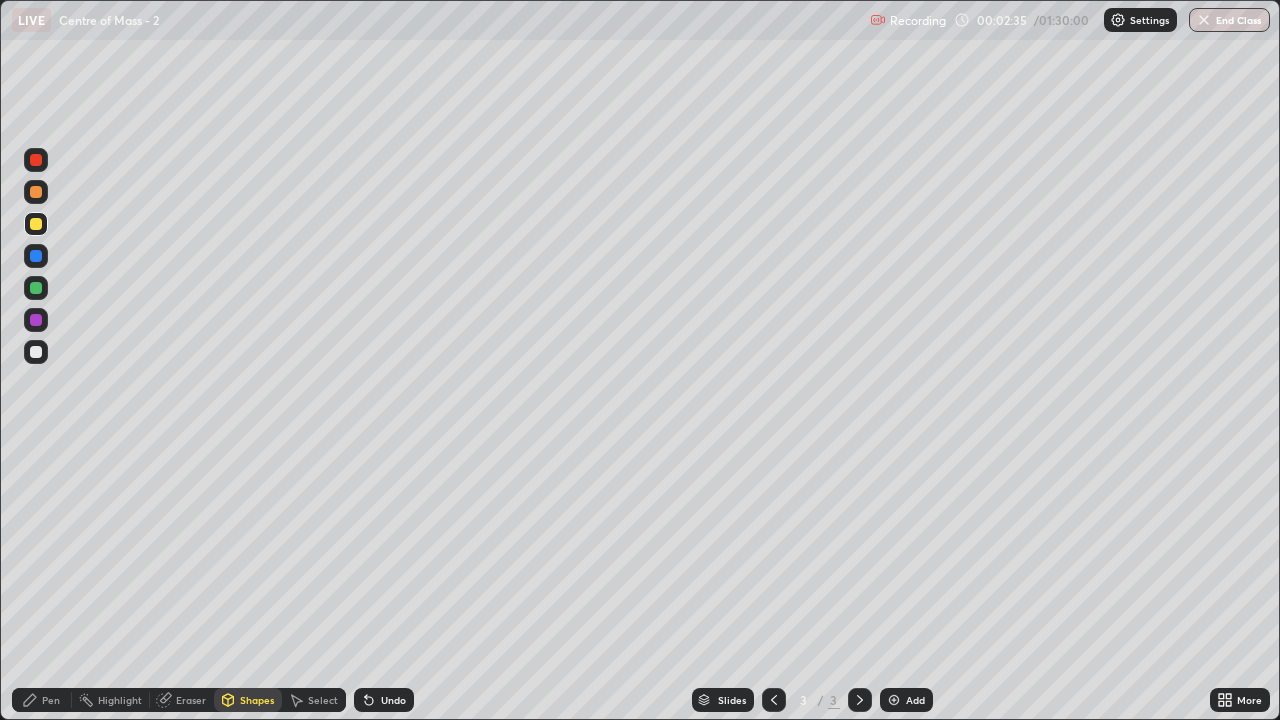 click at bounding box center (36, 288) 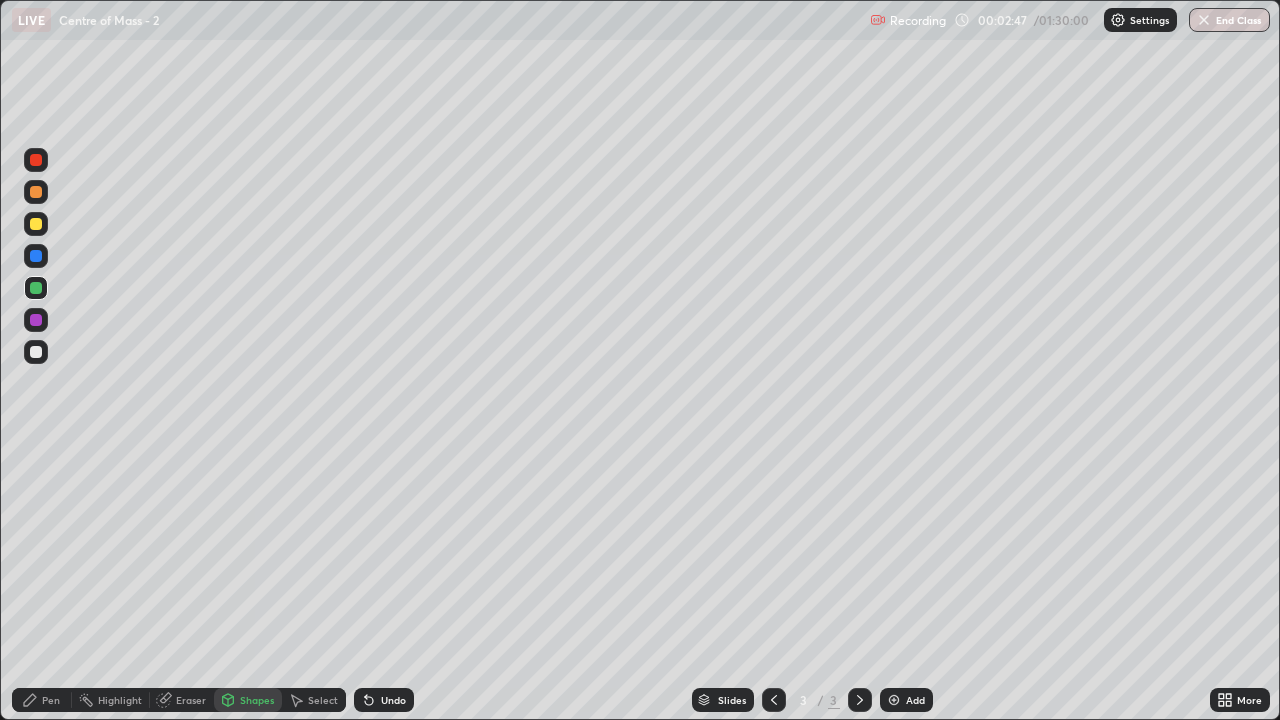 click on "Pen" at bounding box center (51, 700) 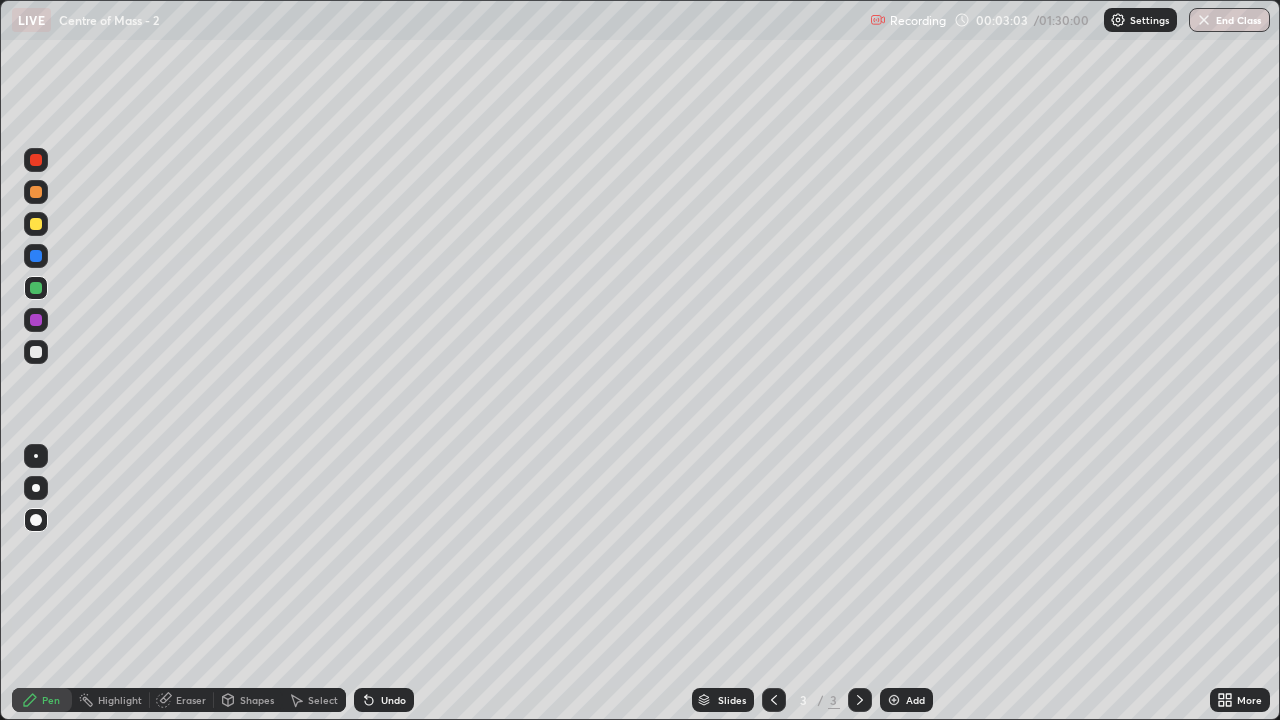 click at bounding box center [36, 352] 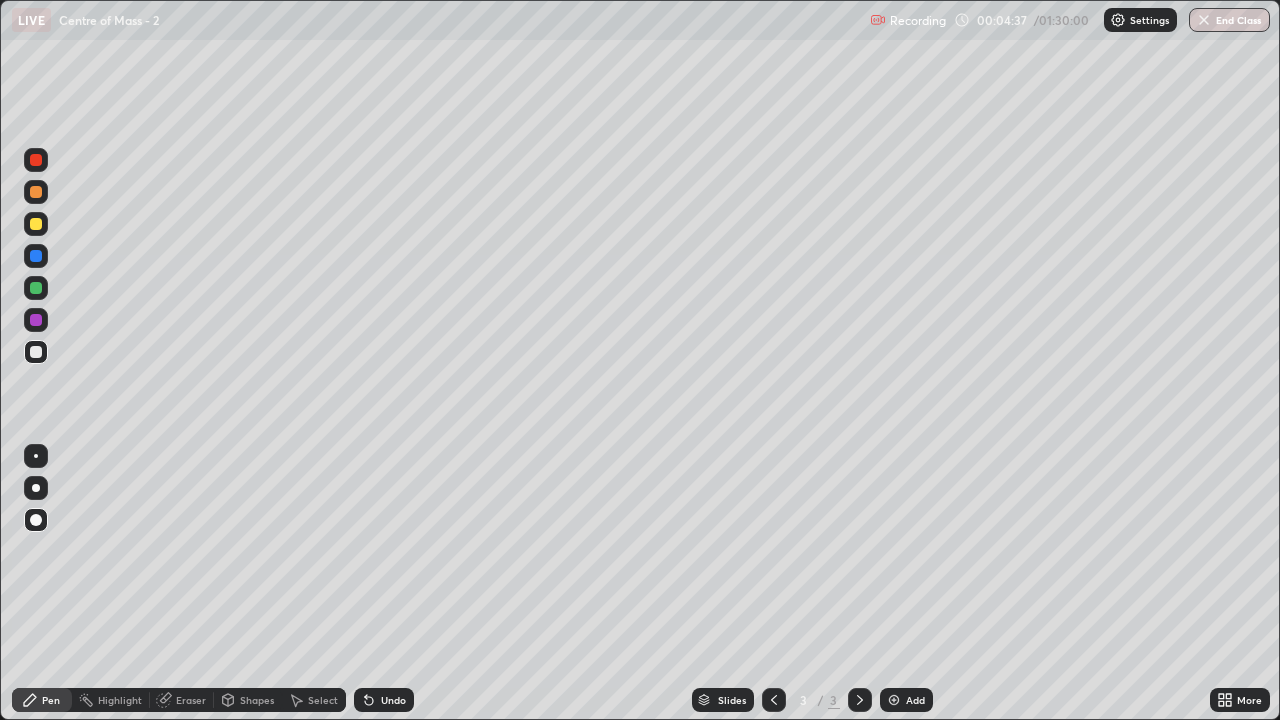 click on "Undo" at bounding box center [393, 700] 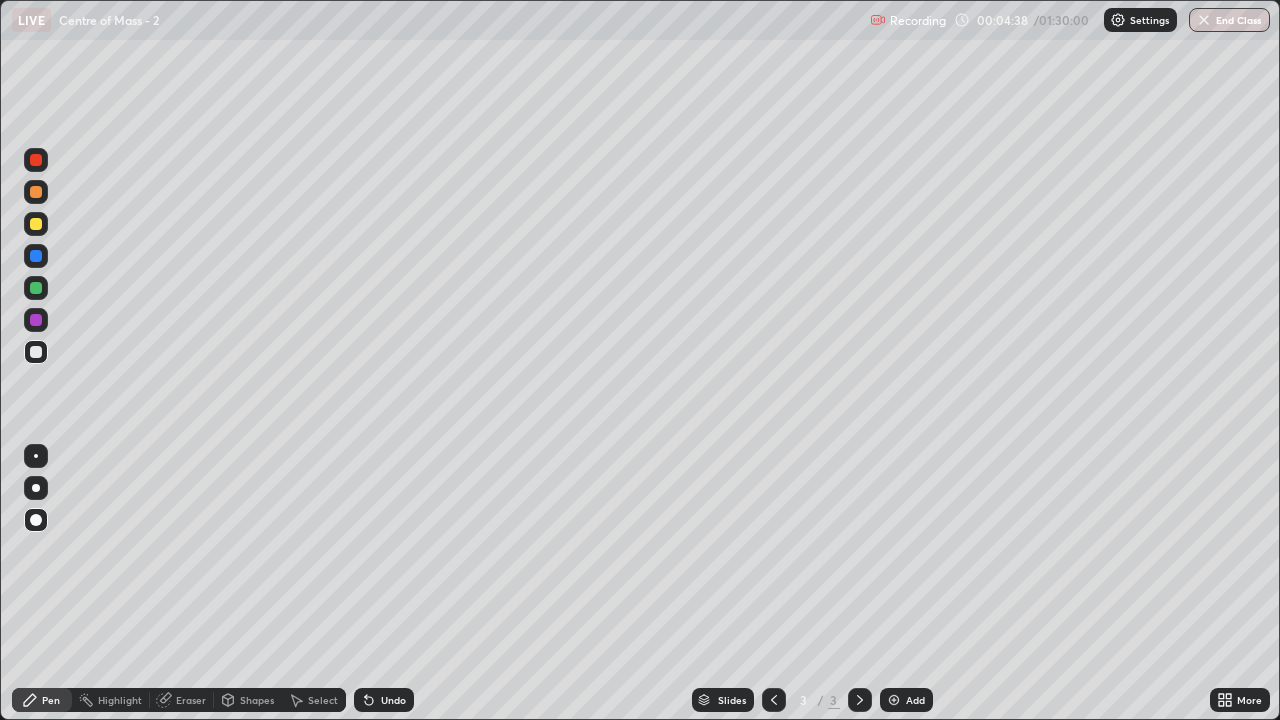 click on "Undo" at bounding box center [393, 700] 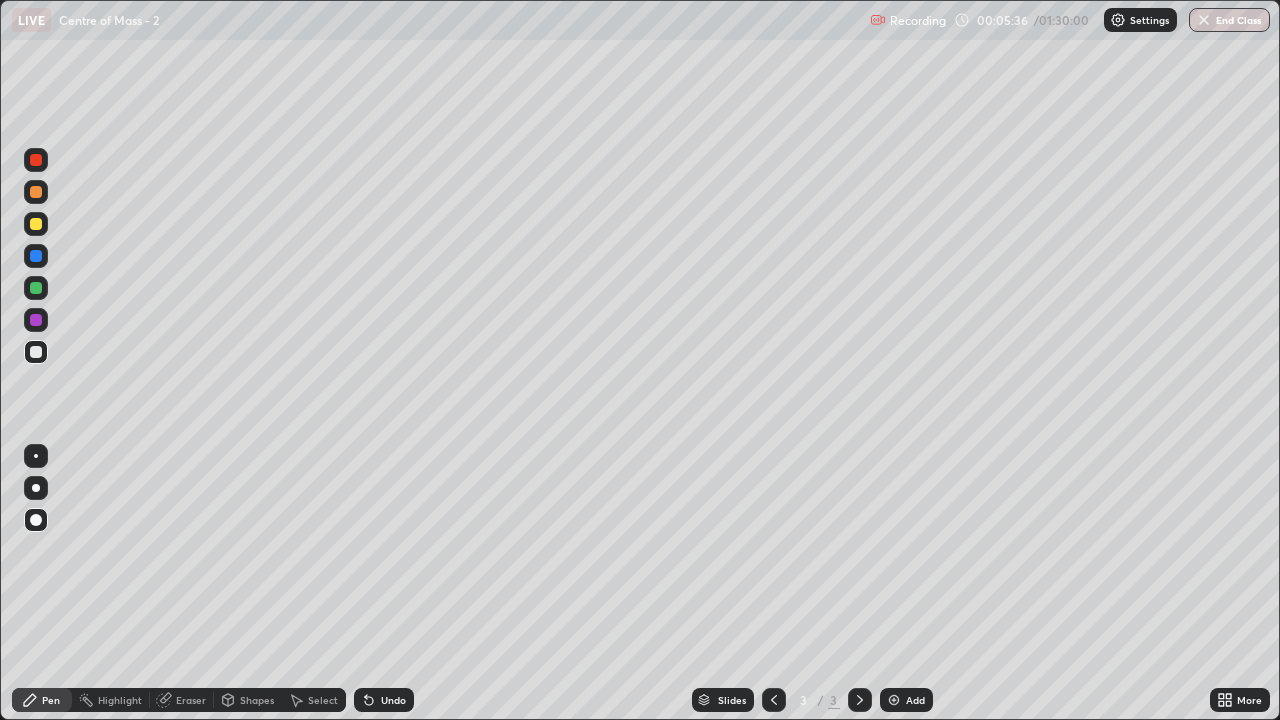 click at bounding box center (36, 192) 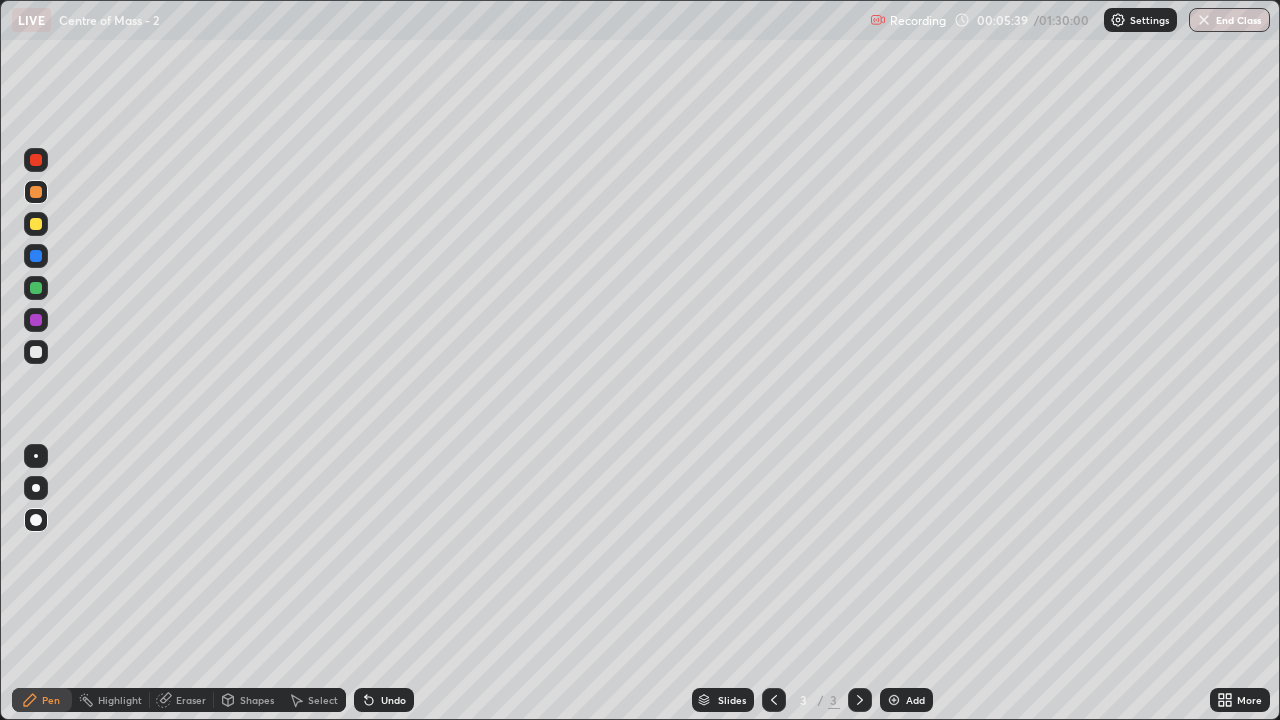 click on "Shapes" at bounding box center [248, 700] 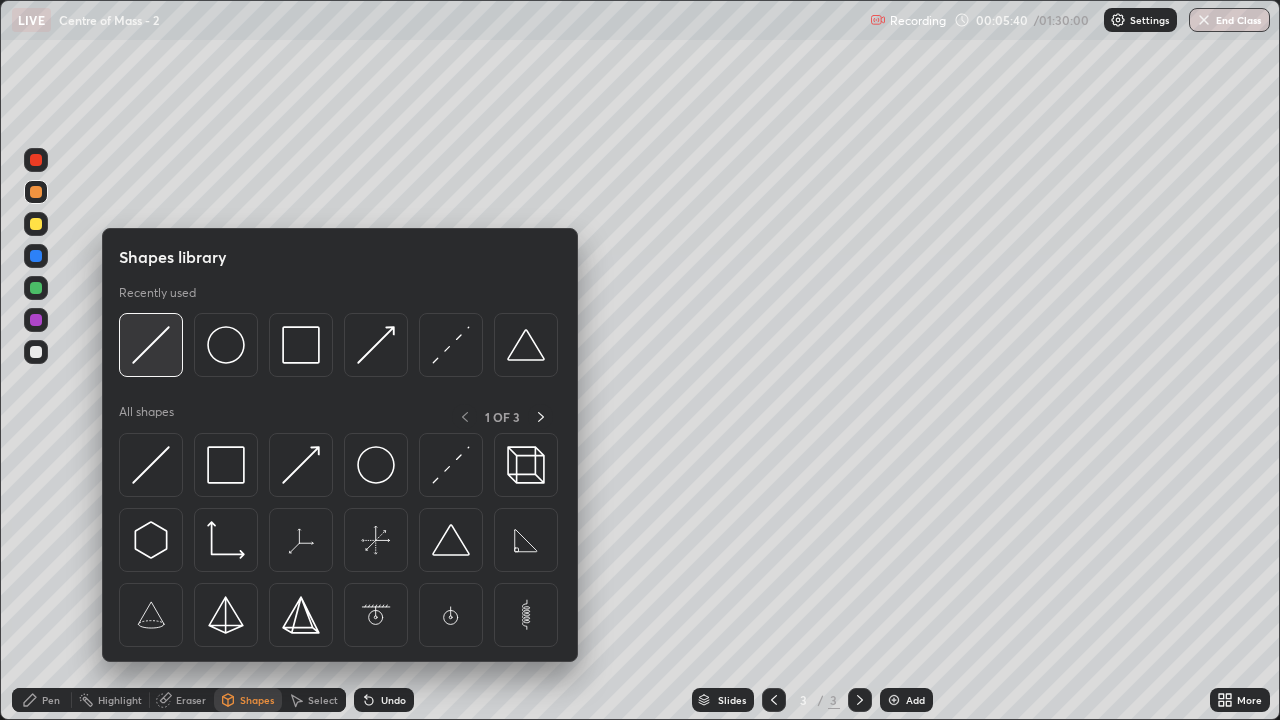 click at bounding box center [151, 345] 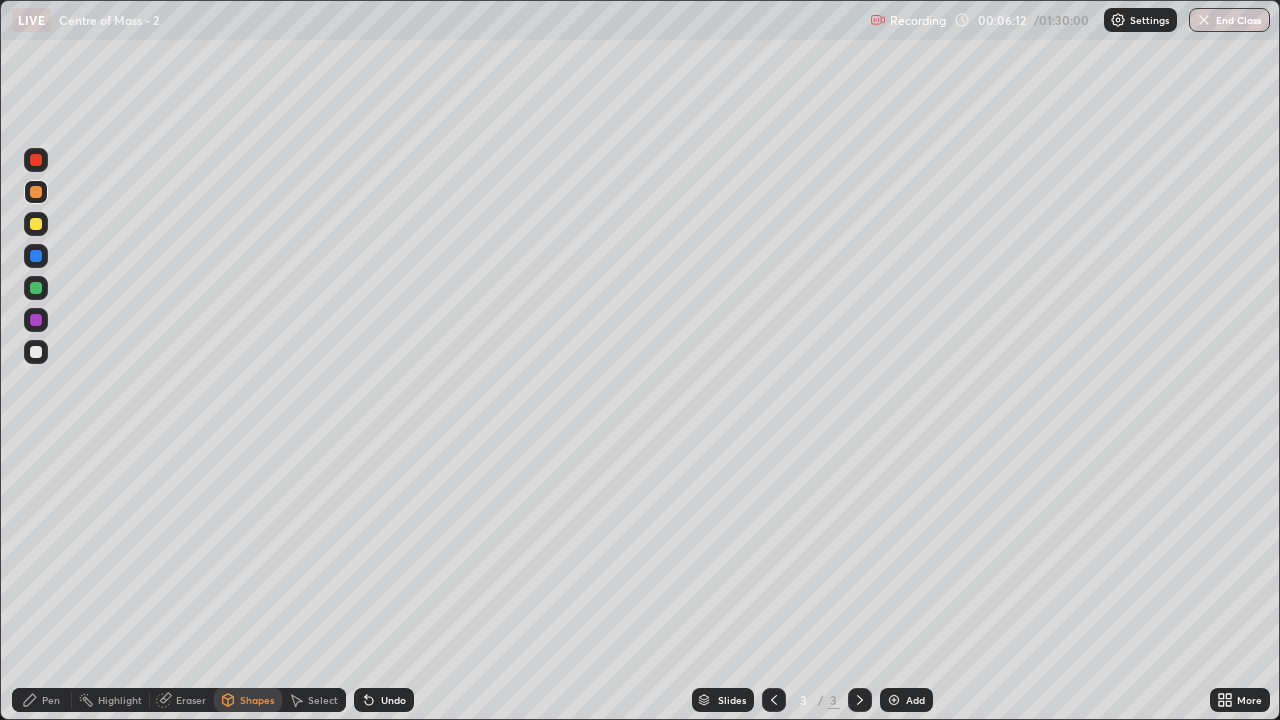 click on "Pen" at bounding box center (51, 700) 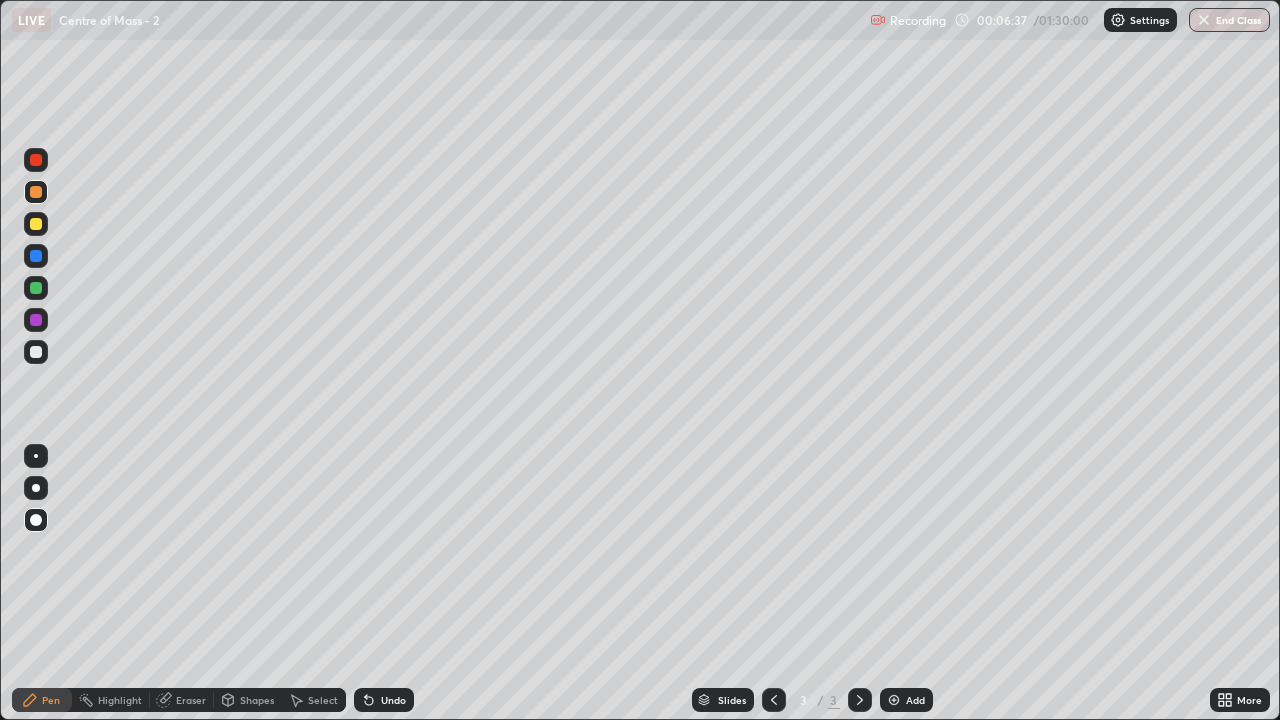 click on "Undo" at bounding box center (393, 700) 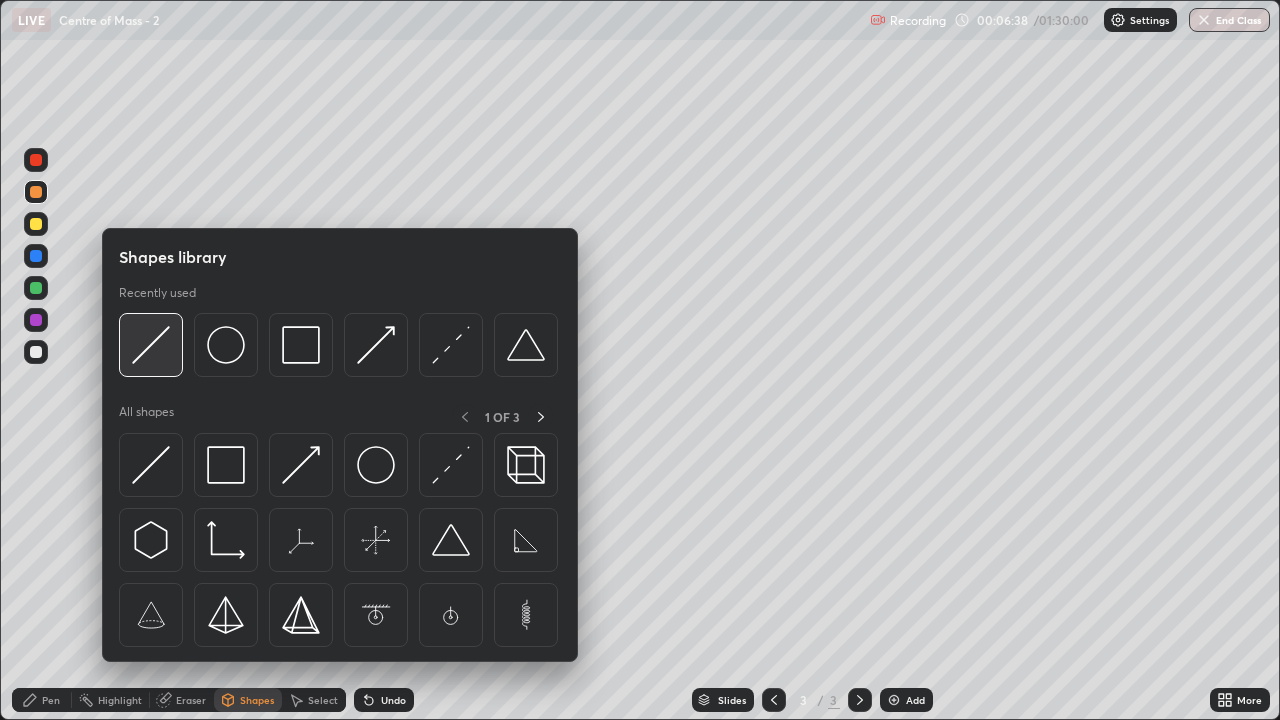click at bounding box center (151, 345) 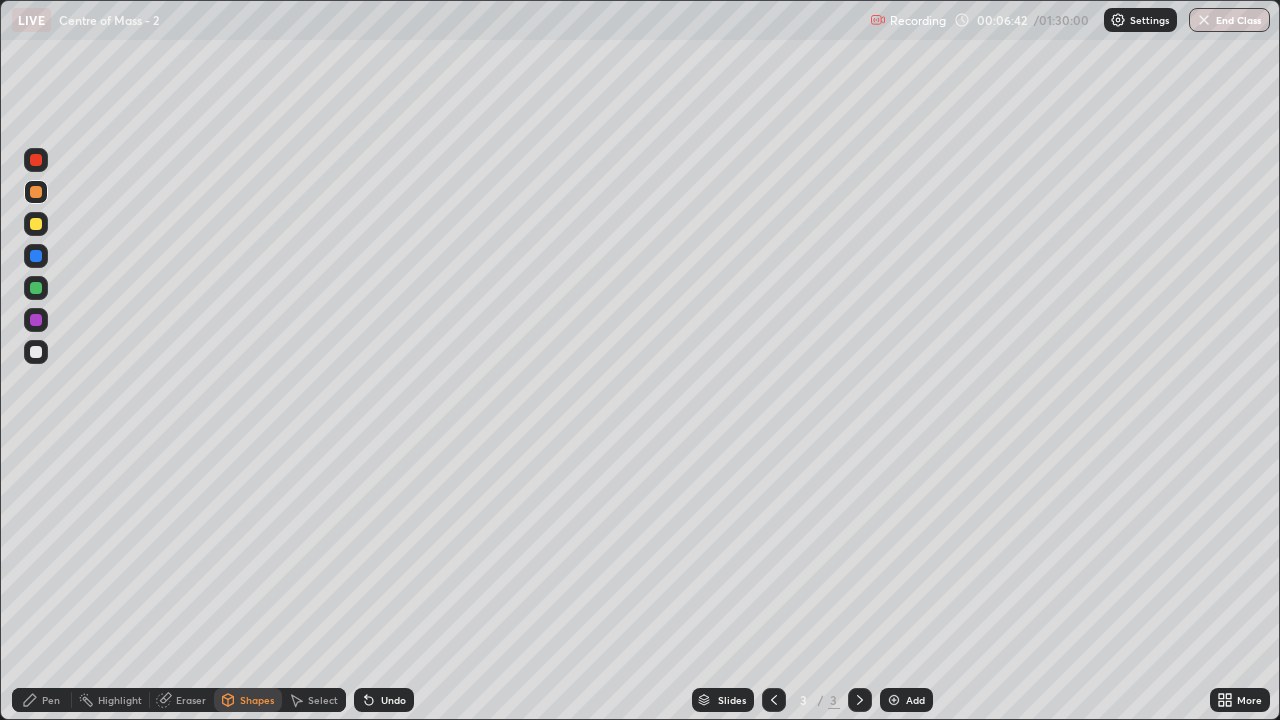 click on "Pen" at bounding box center [51, 700] 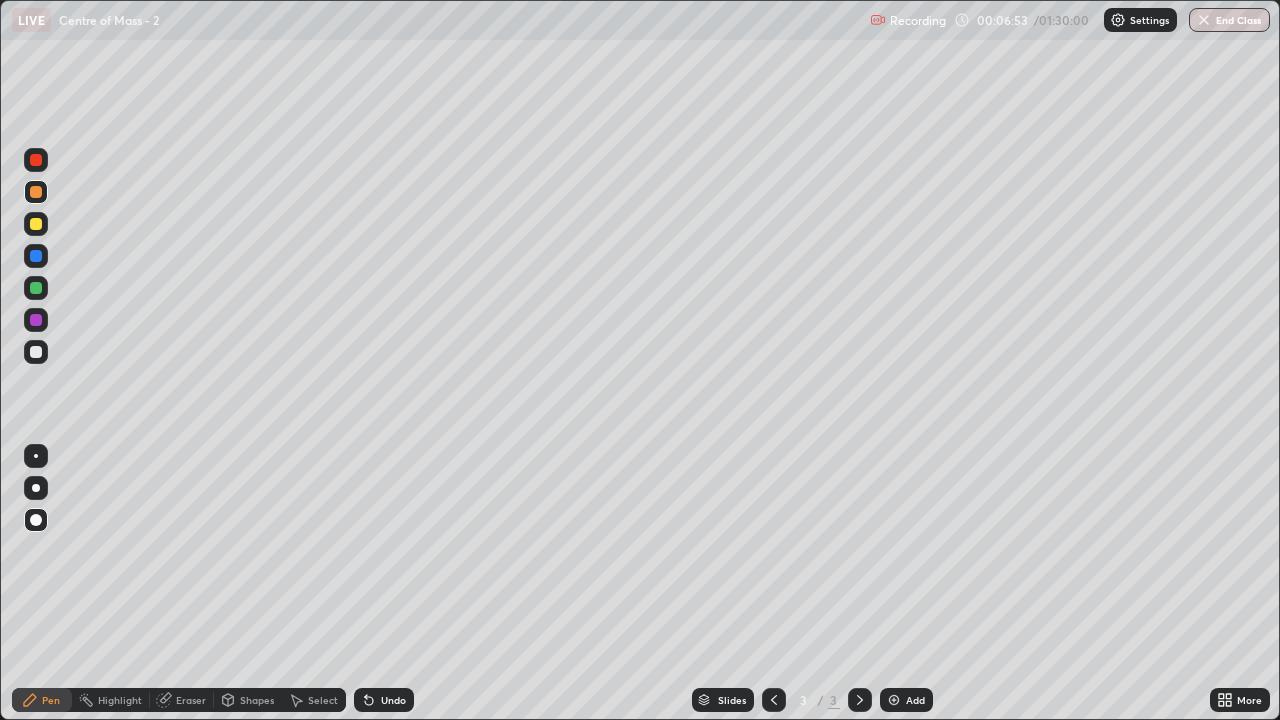 click on "Shapes" at bounding box center [257, 700] 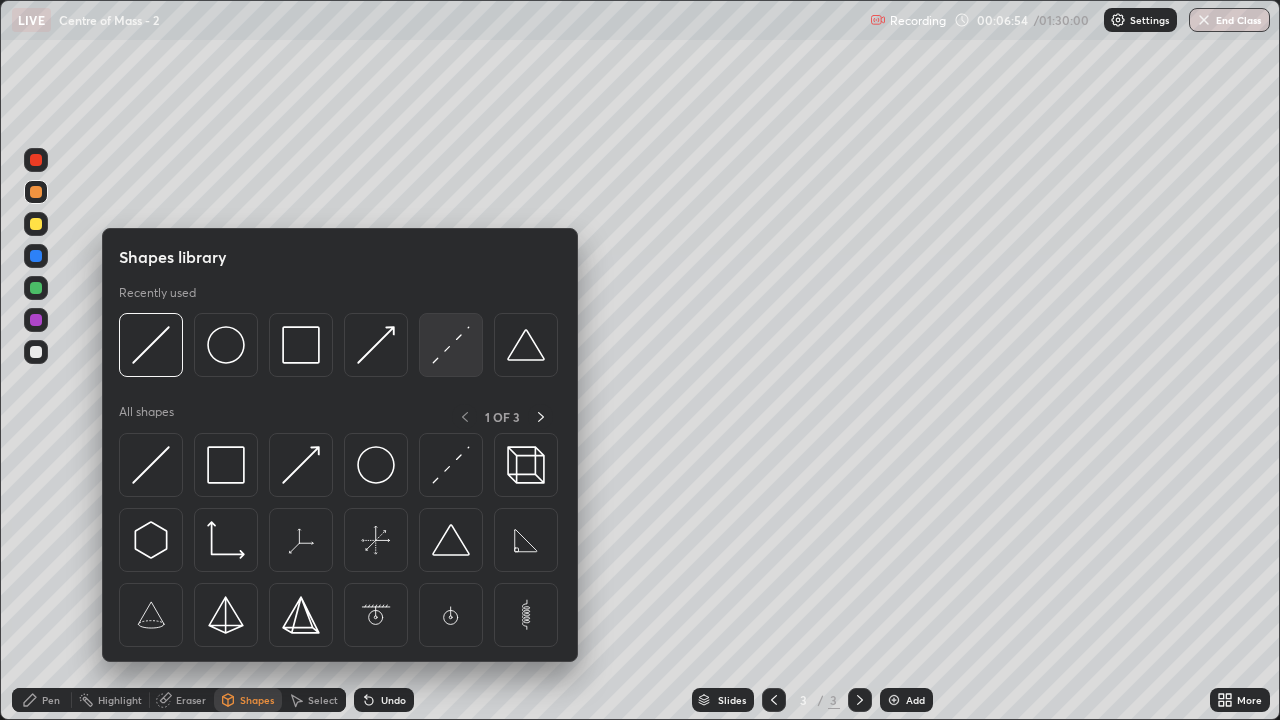 click at bounding box center [451, 345] 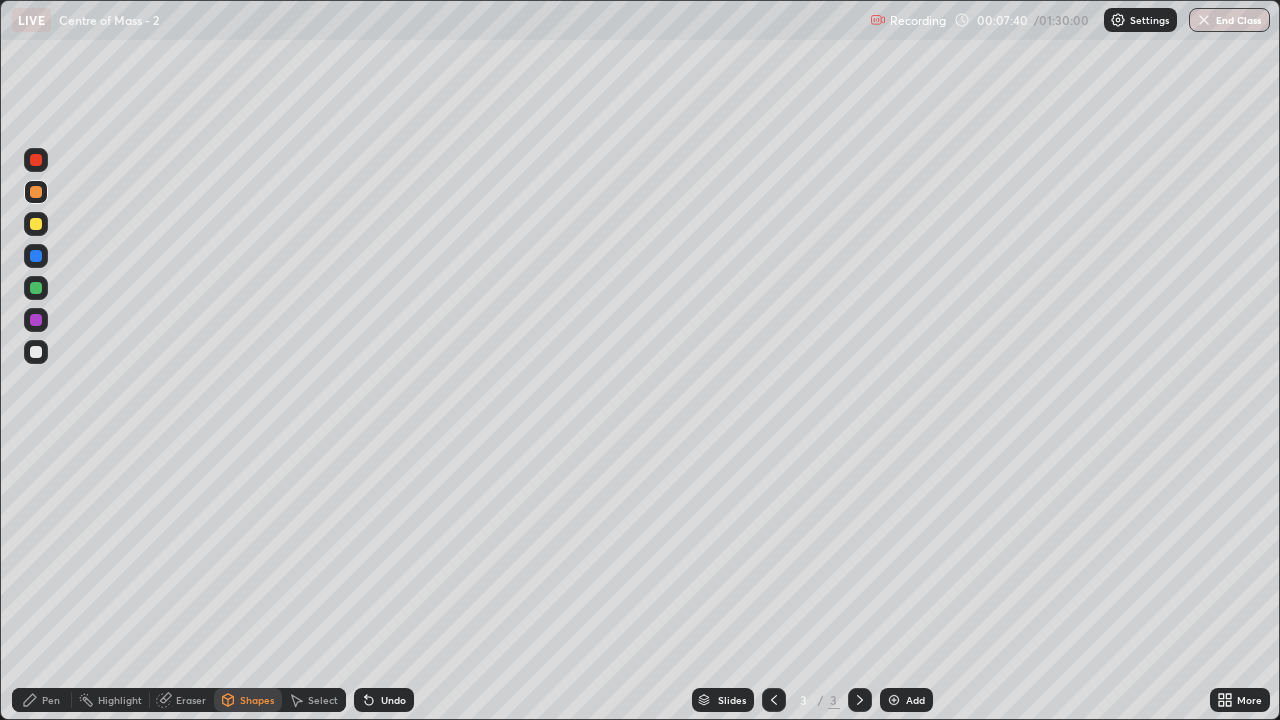 click at bounding box center (36, 352) 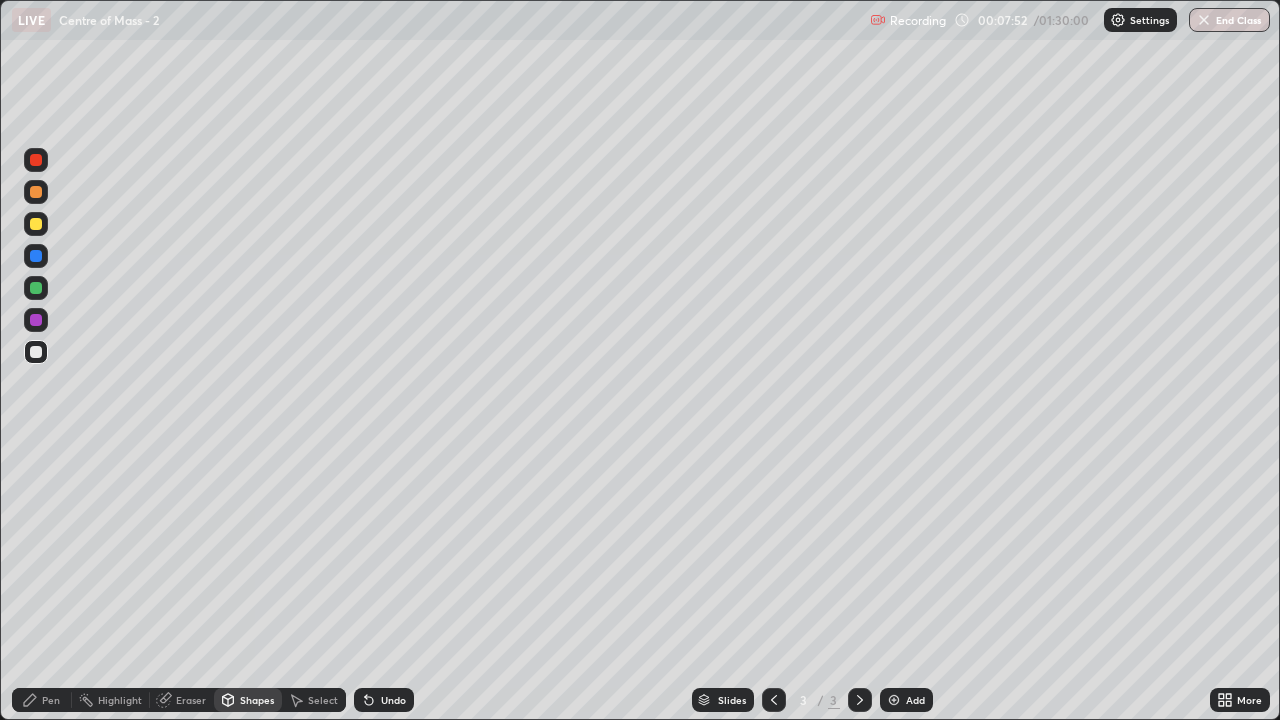 click on "Pen" at bounding box center [42, 700] 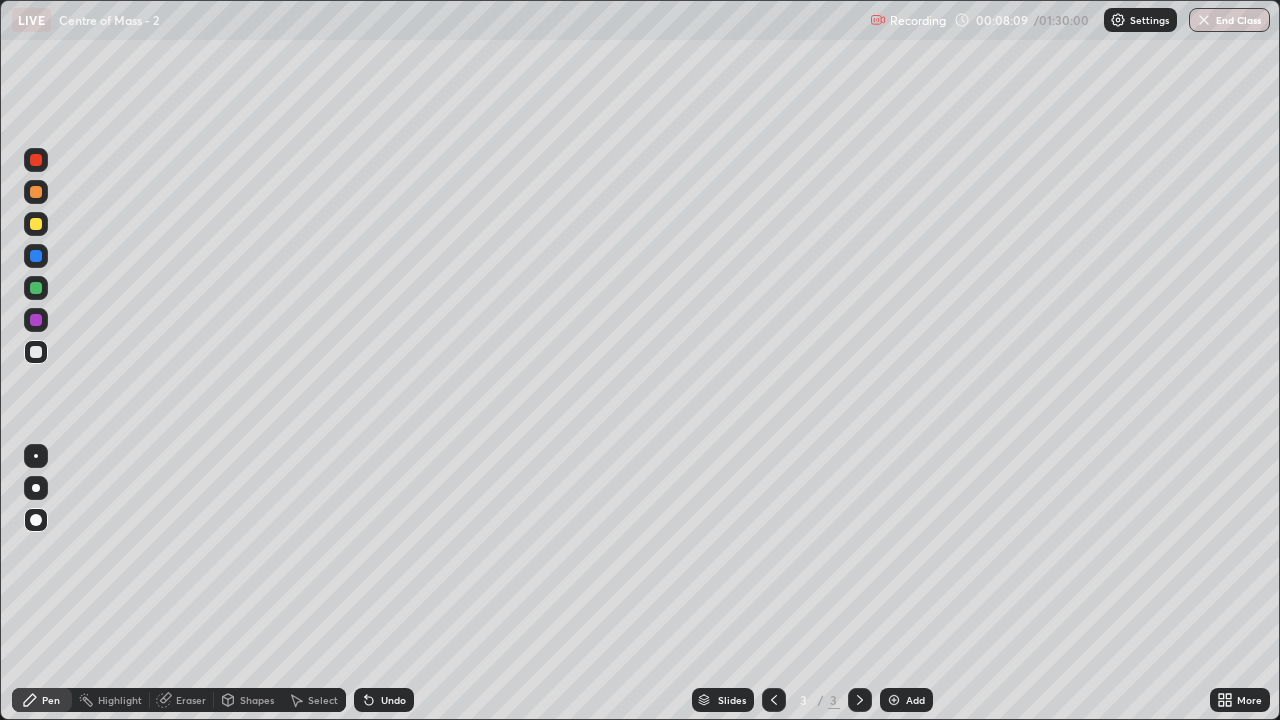click at bounding box center (36, 256) 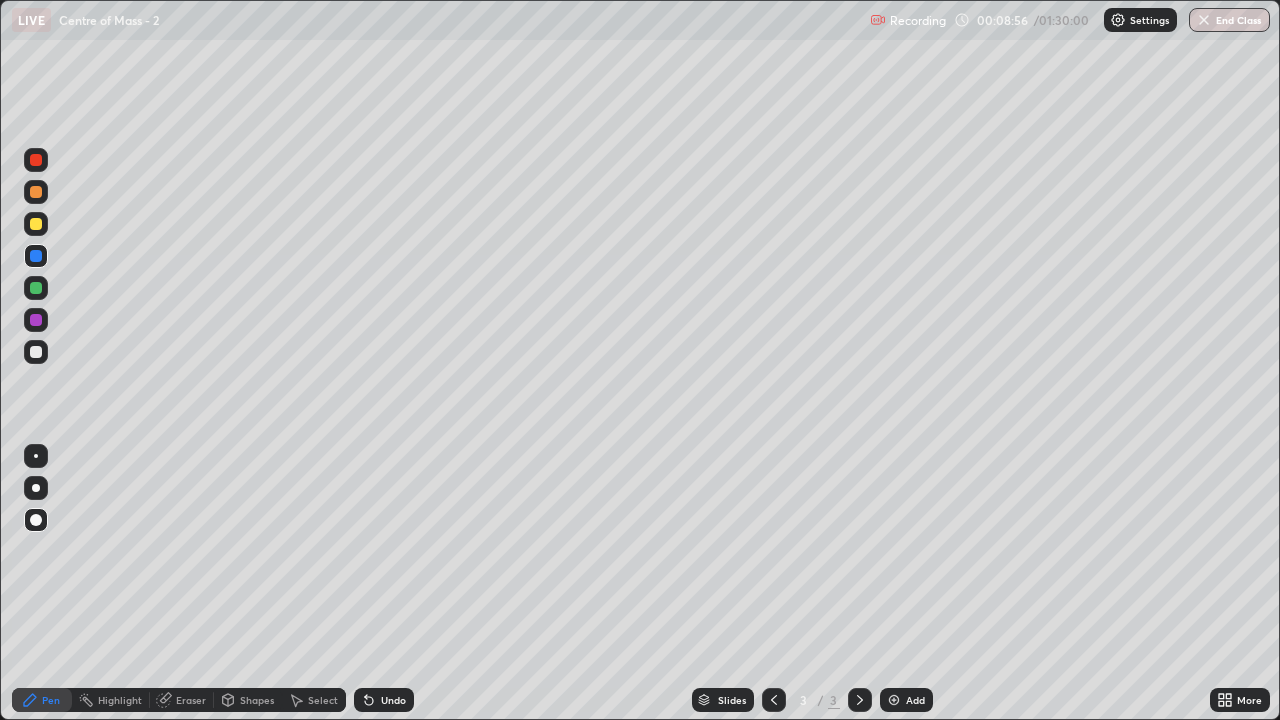 click at bounding box center [36, 352] 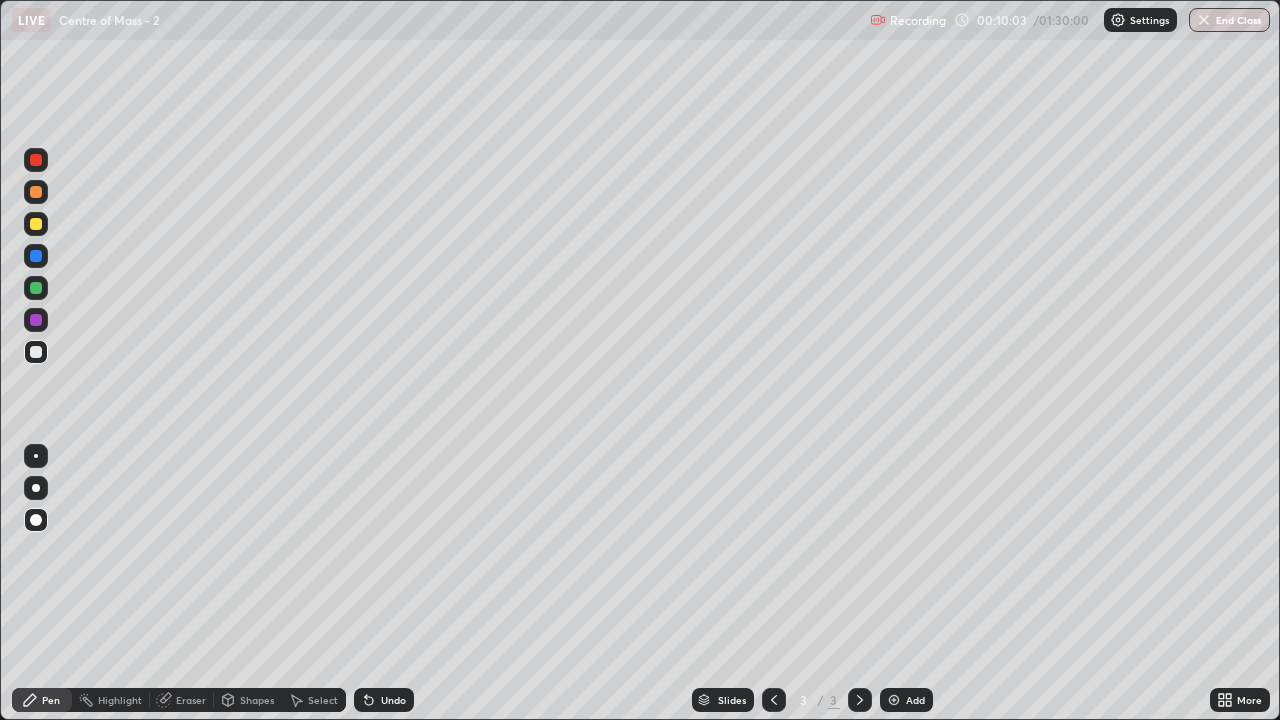 click at bounding box center (36, 224) 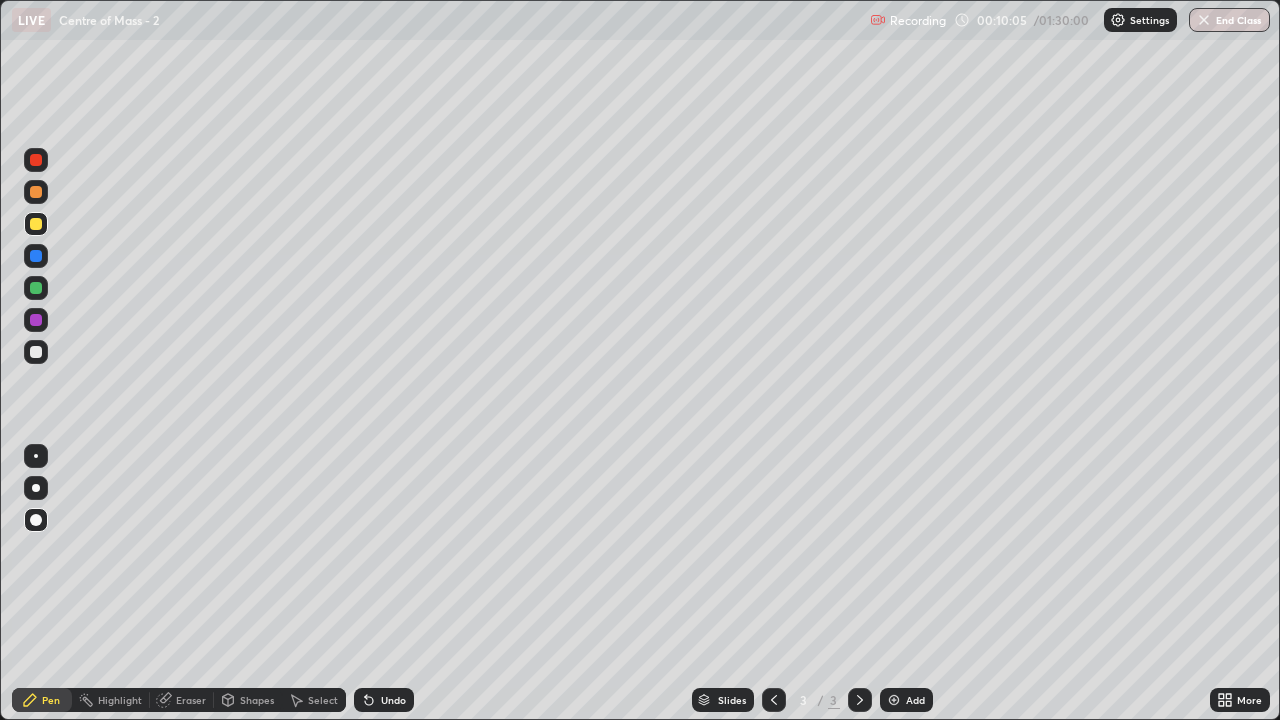 click at bounding box center [36, 160] 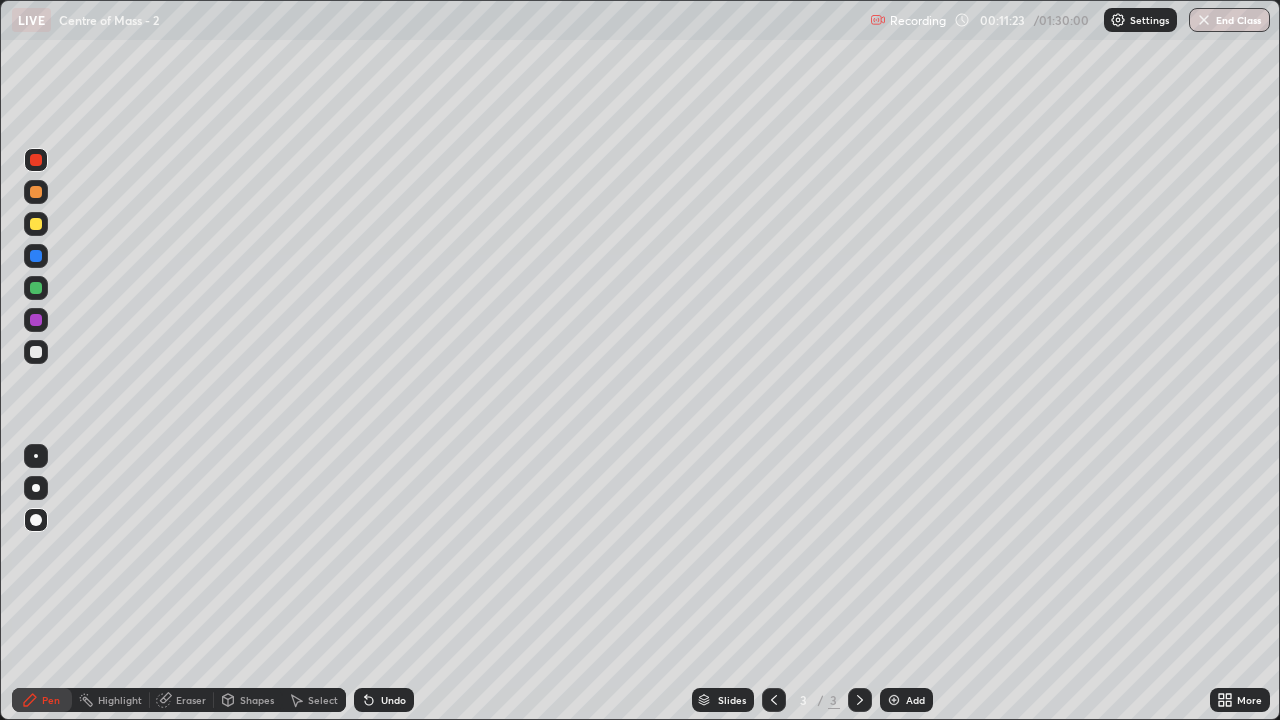 click at bounding box center (894, 700) 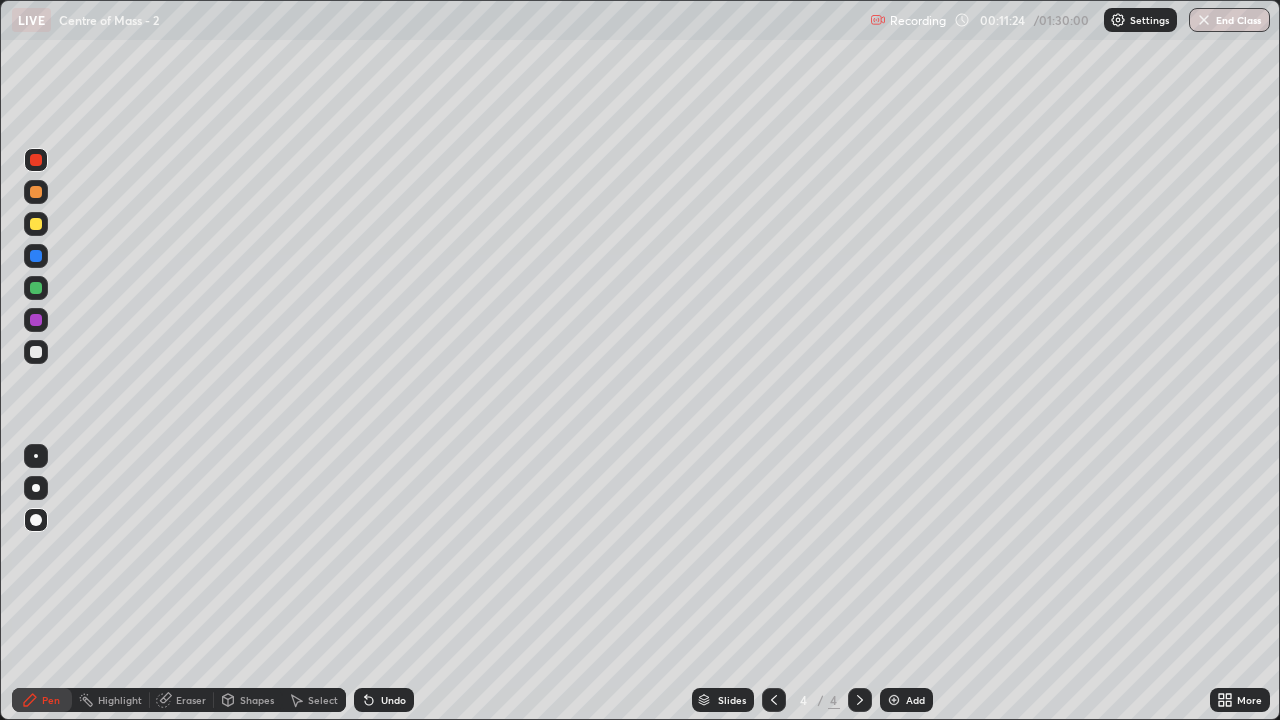 click at bounding box center [36, 224] 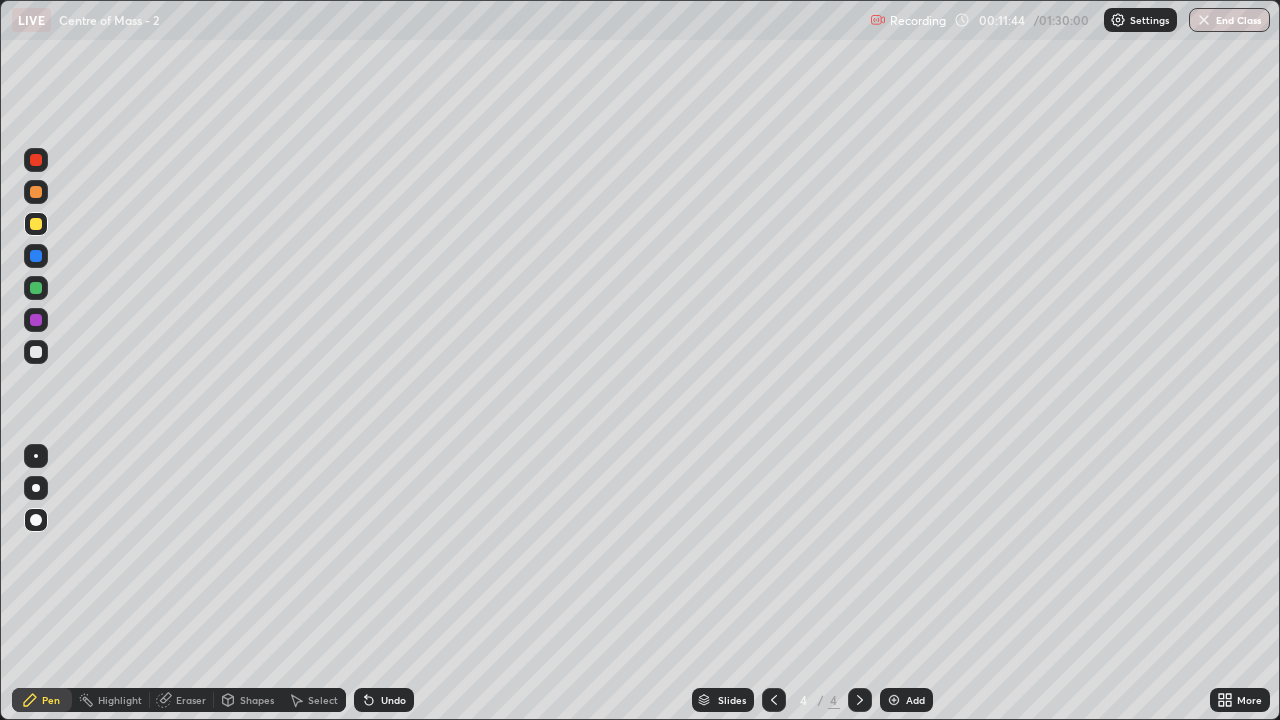 click at bounding box center [36, 352] 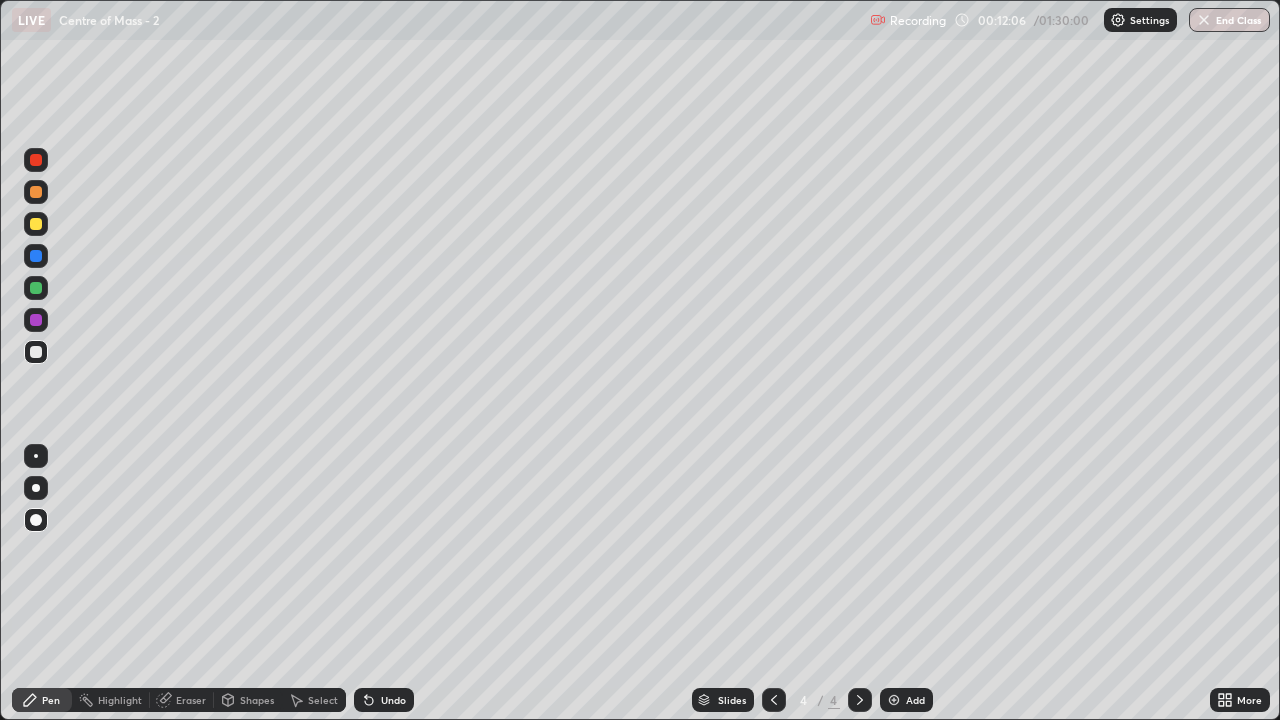 click at bounding box center [36, 192] 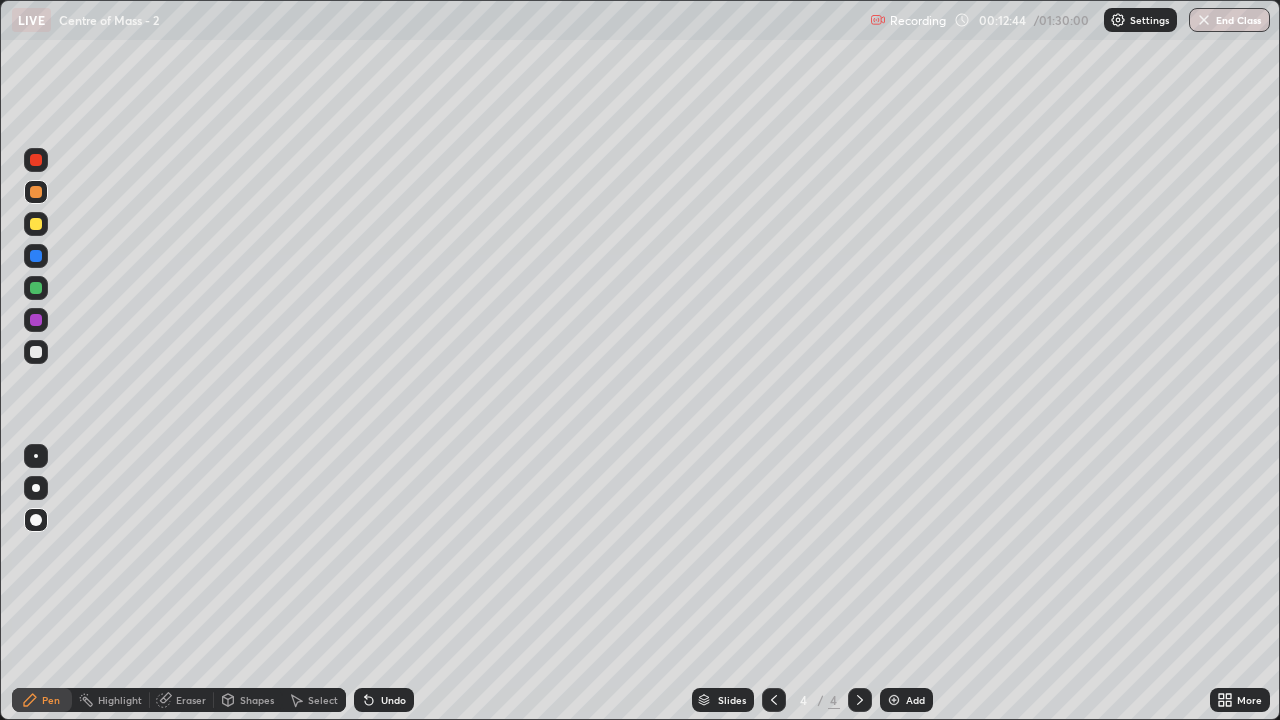 click at bounding box center [36, 288] 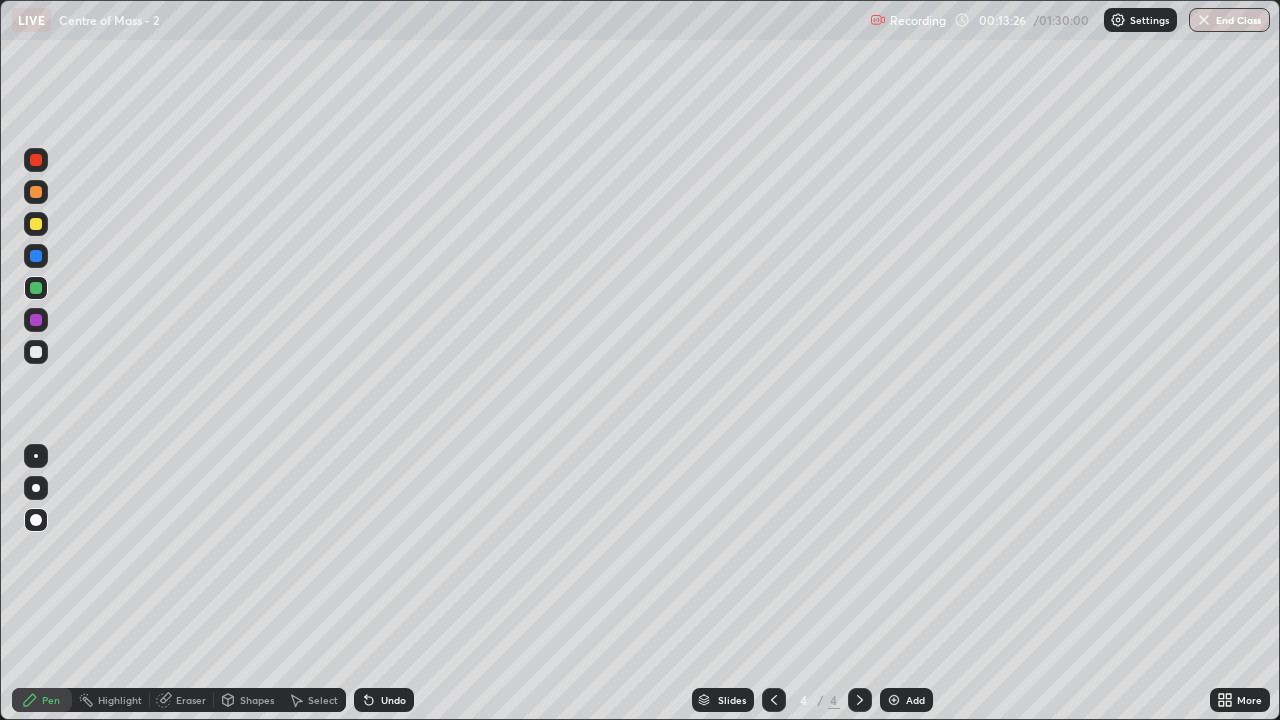 click at bounding box center [36, 352] 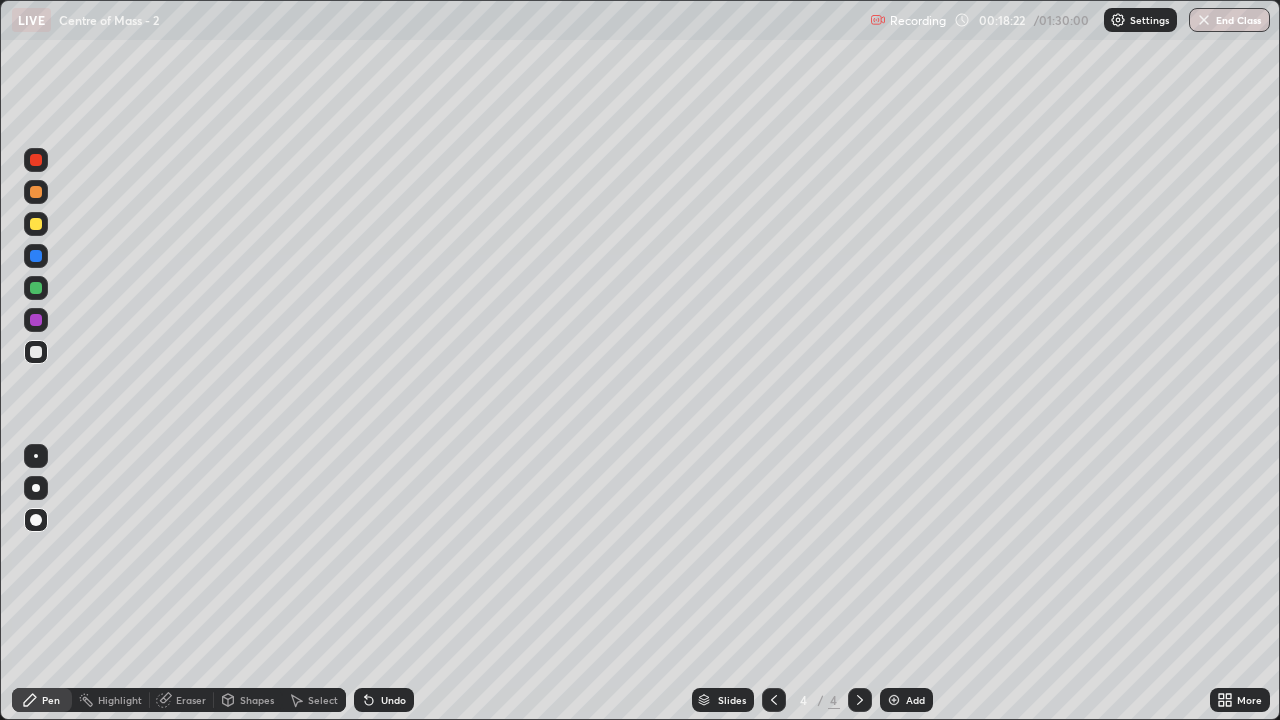 click at bounding box center (36, 192) 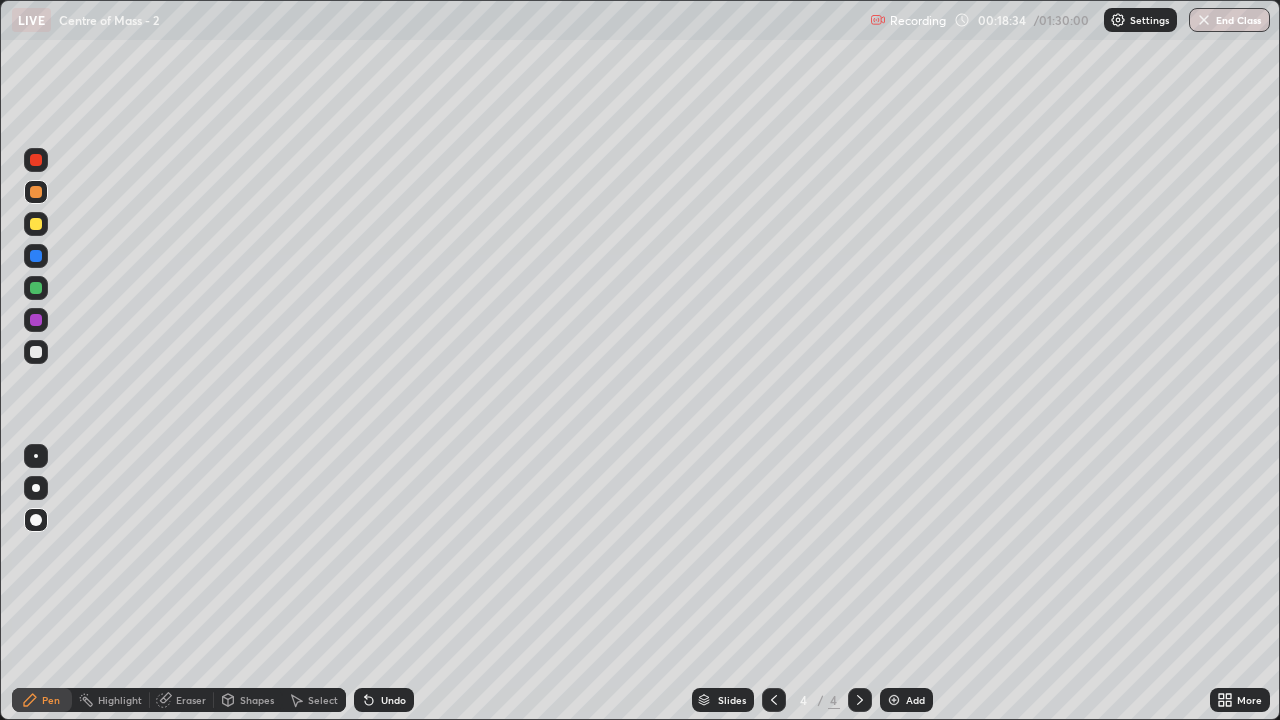click at bounding box center (36, 224) 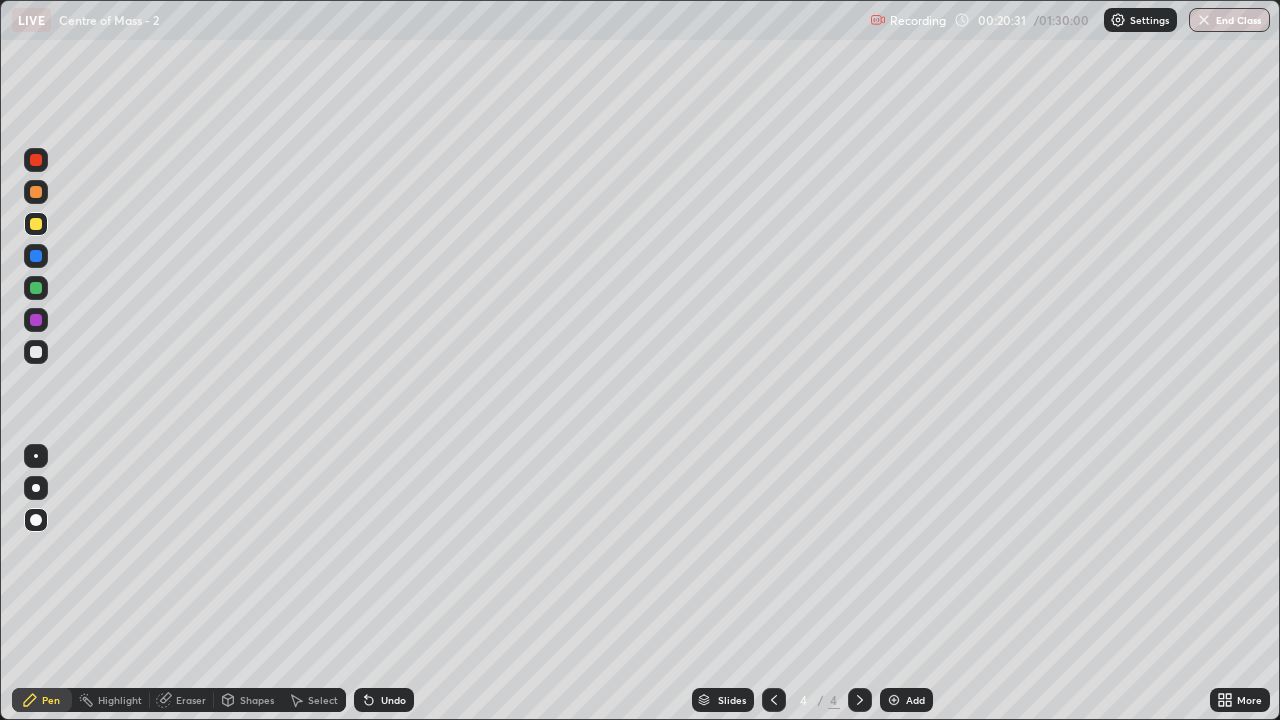 click at bounding box center (894, 700) 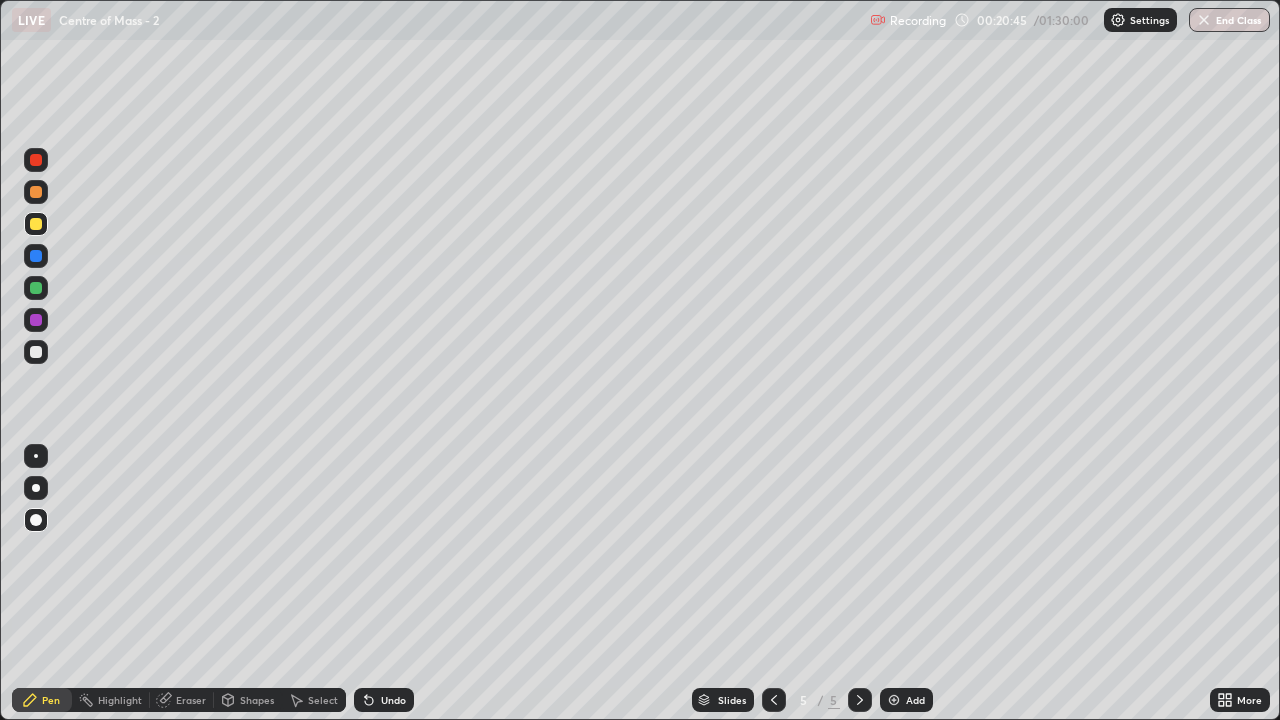 click at bounding box center [36, 352] 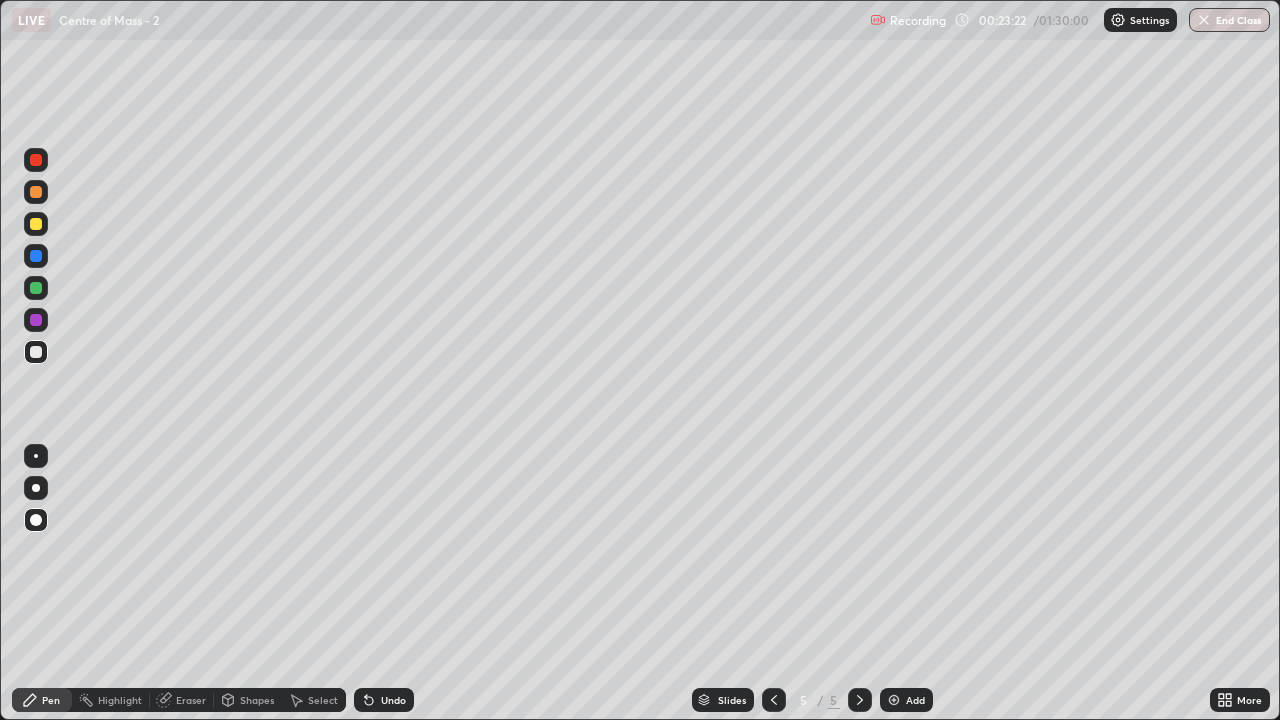 click at bounding box center (36, 288) 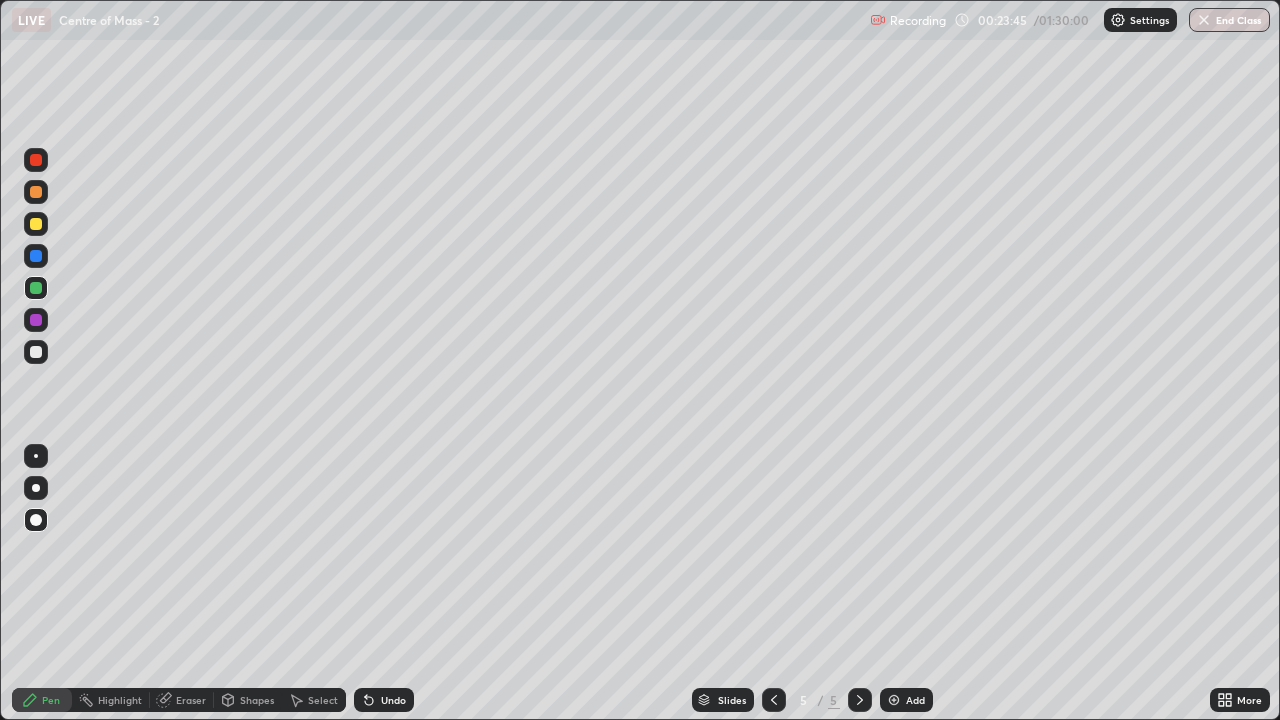 click at bounding box center (36, 192) 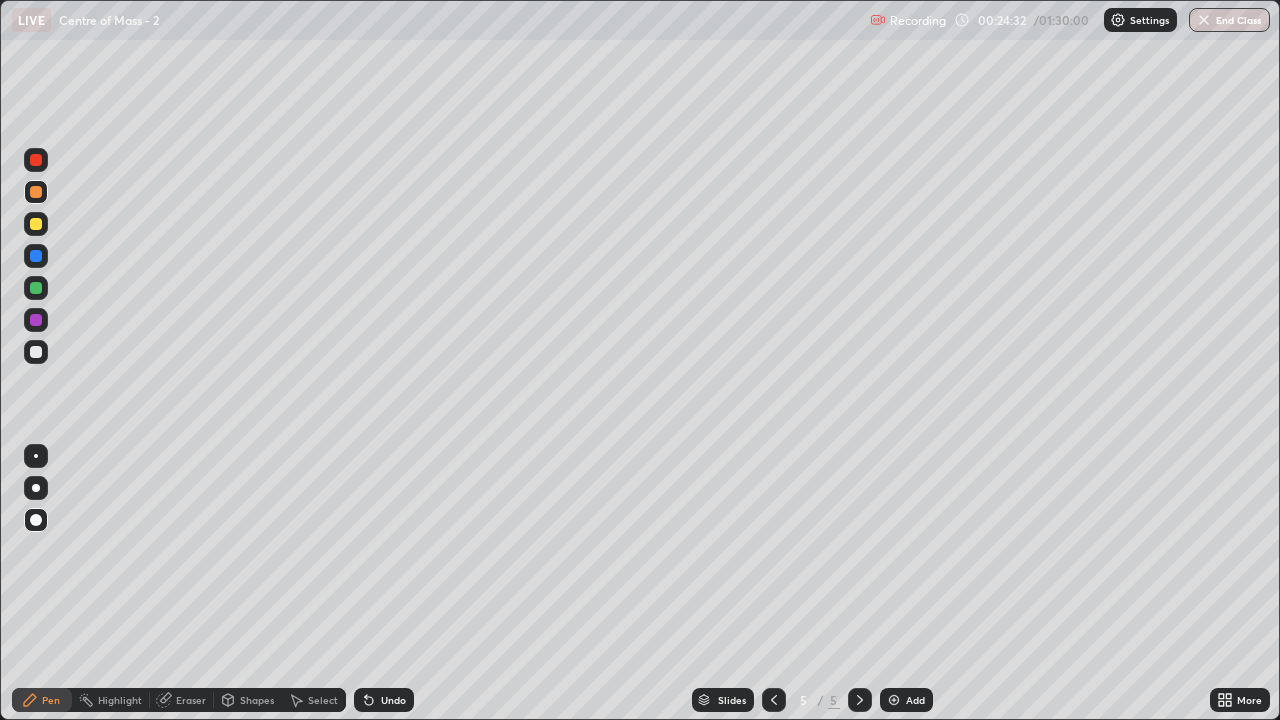 click on "Shapes" at bounding box center (248, 700) 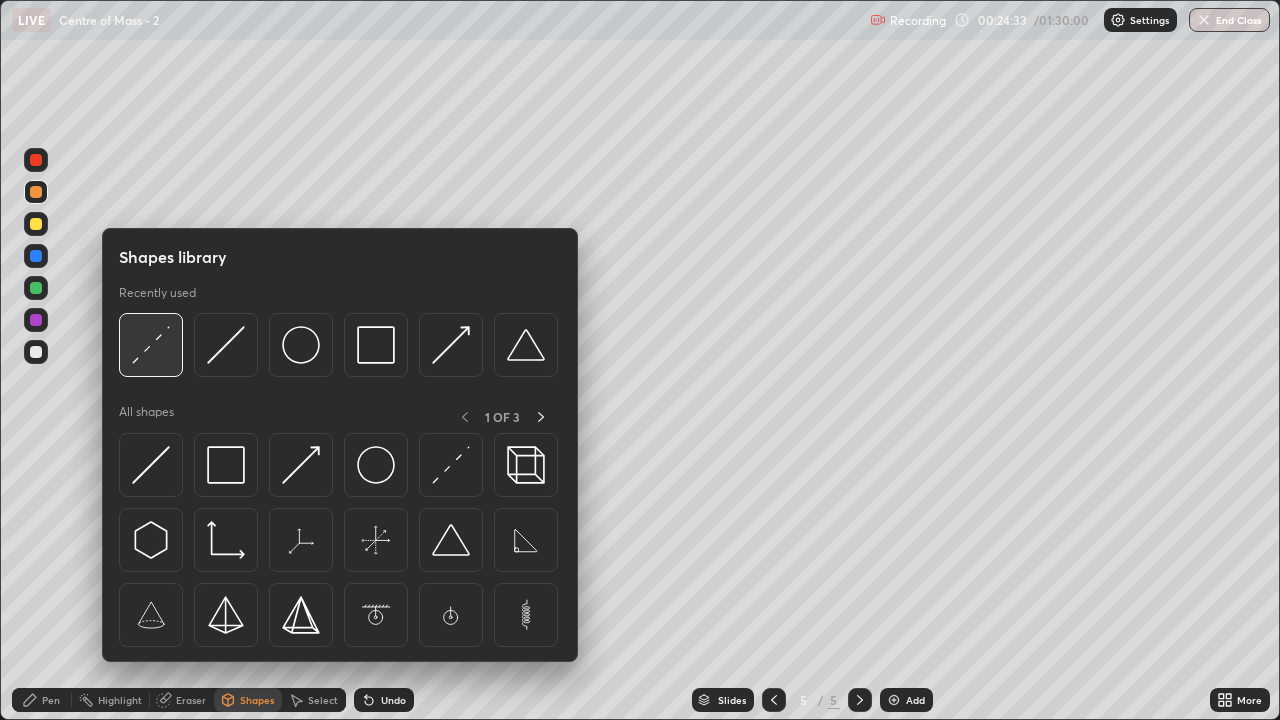 click at bounding box center [151, 345] 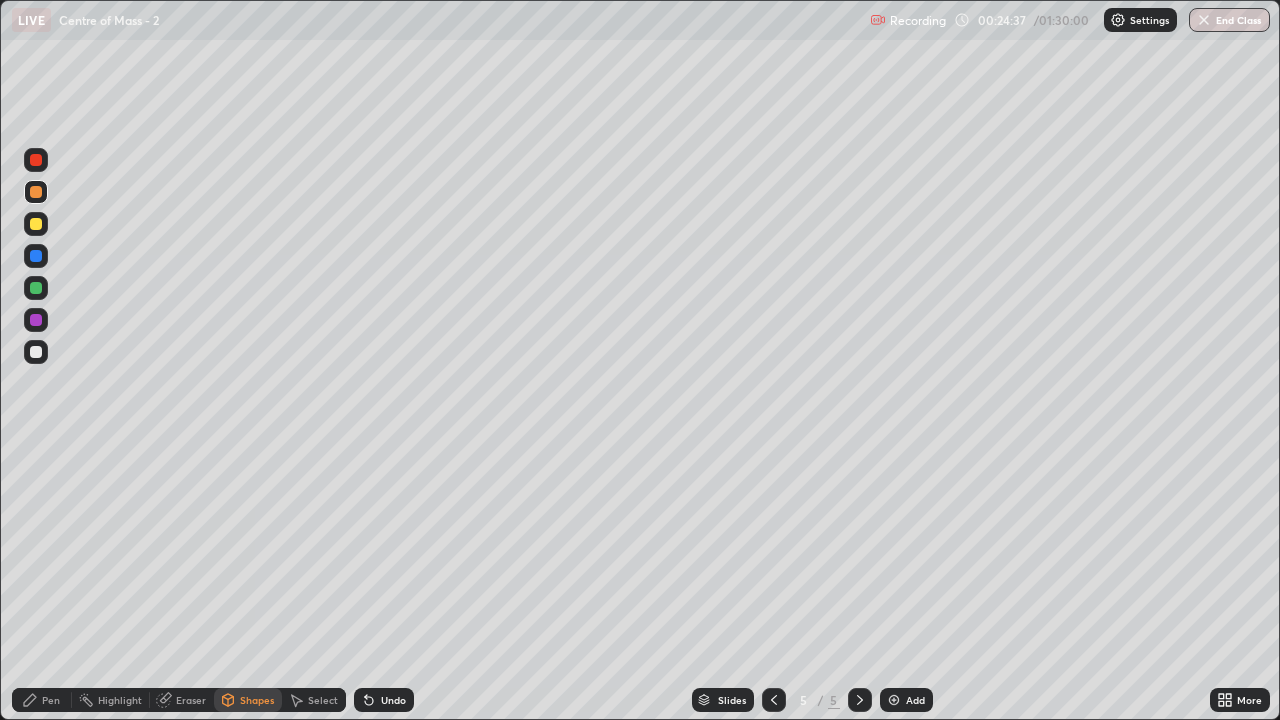 click at bounding box center [36, 288] 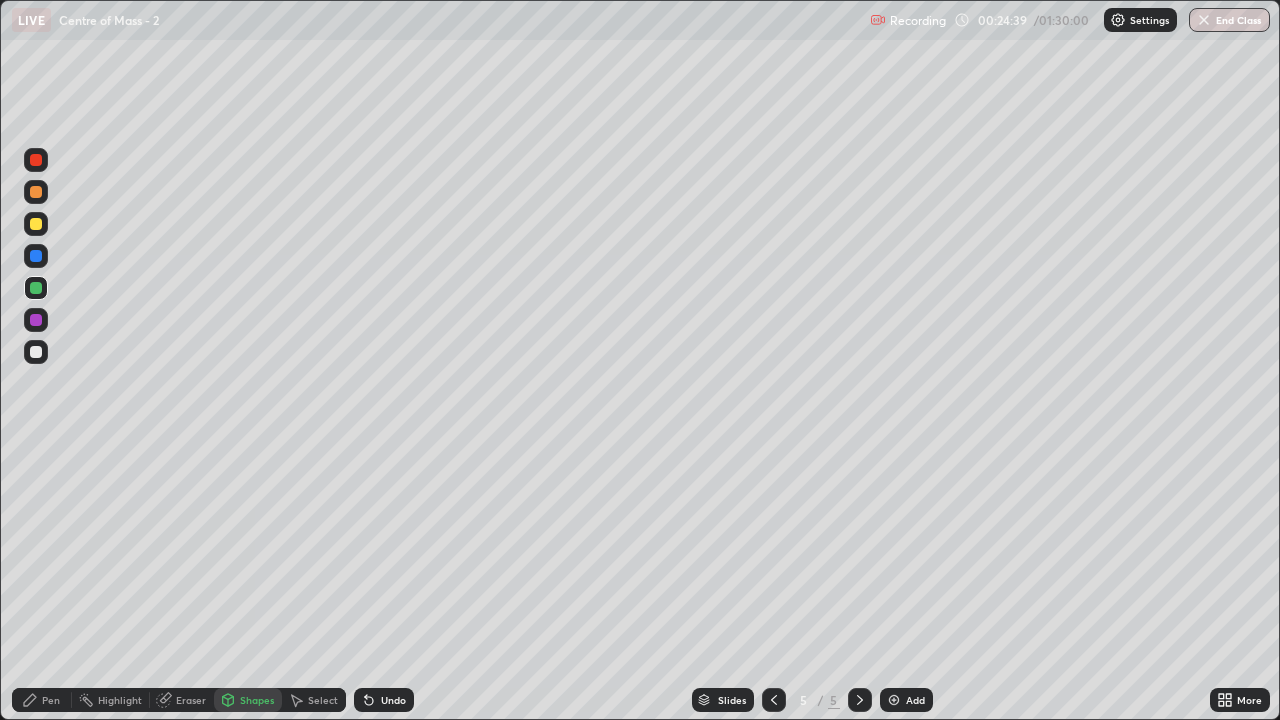 click on "Pen" at bounding box center [51, 700] 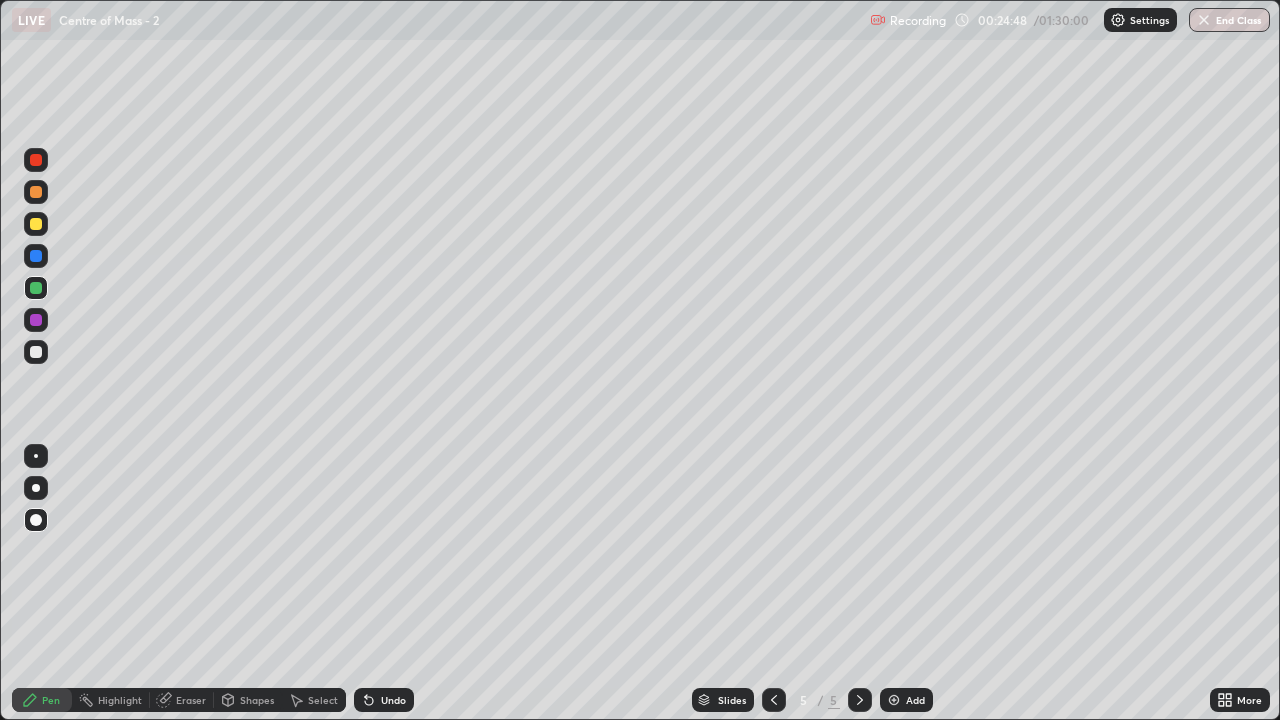click on "Shapes" at bounding box center [257, 700] 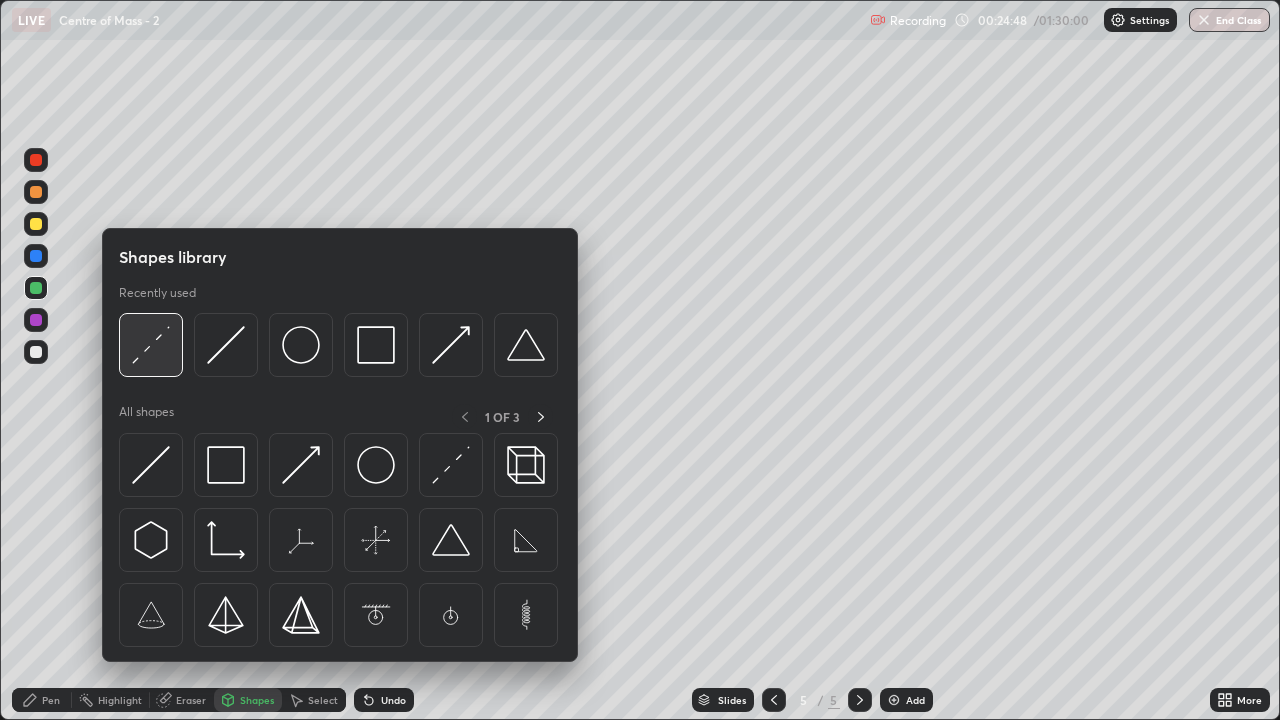 click at bounding box center [151, 345] 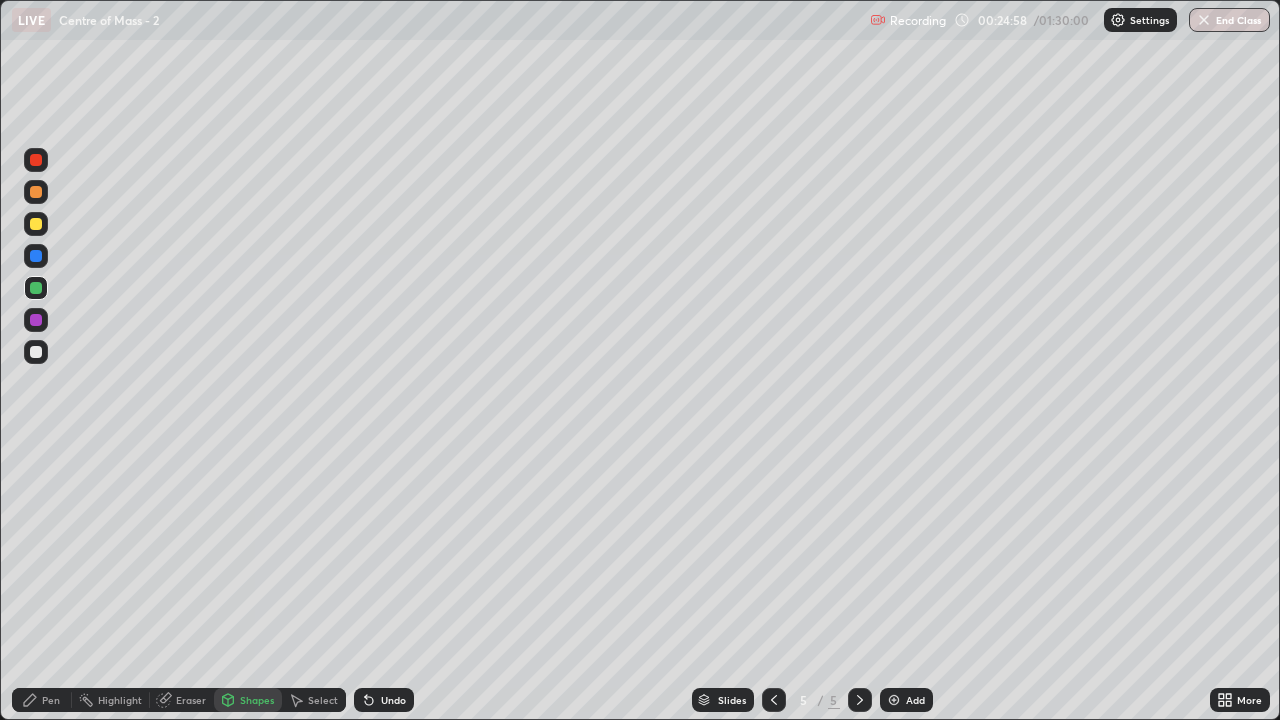 click on "Shapes" at bounding box center [257, 700] 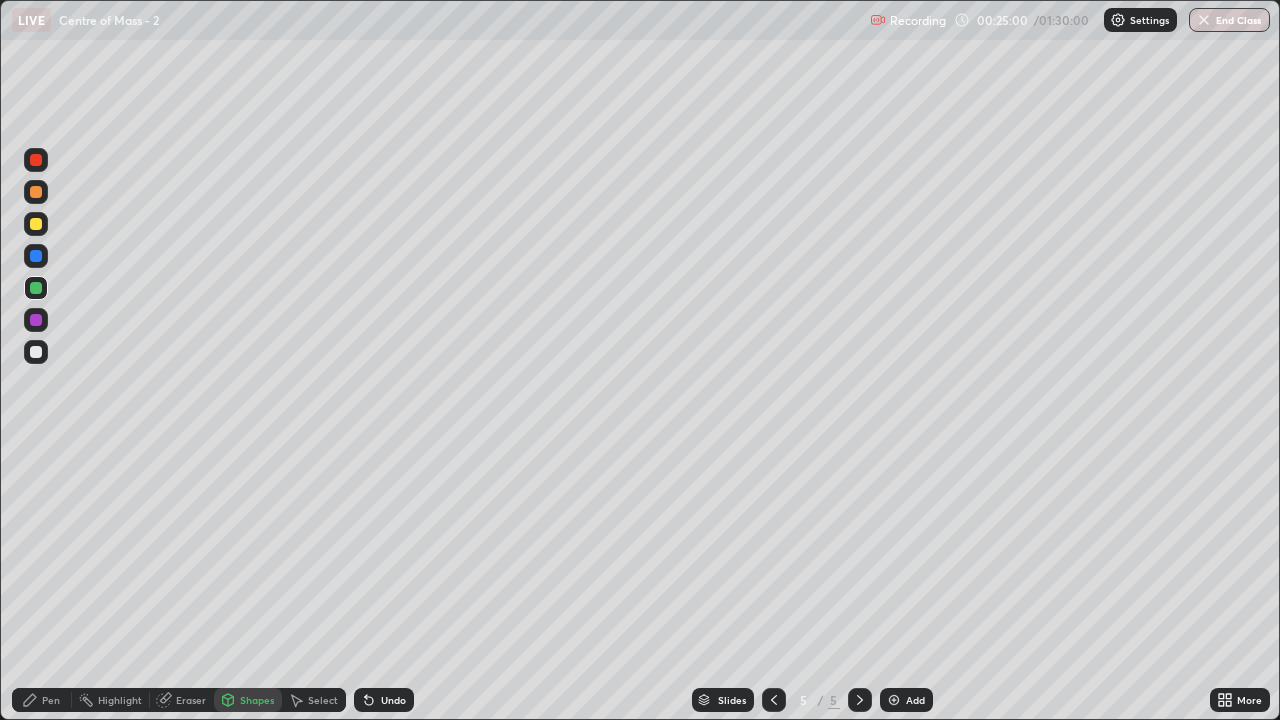 click on "Pen" at bounding box center (51, 700) 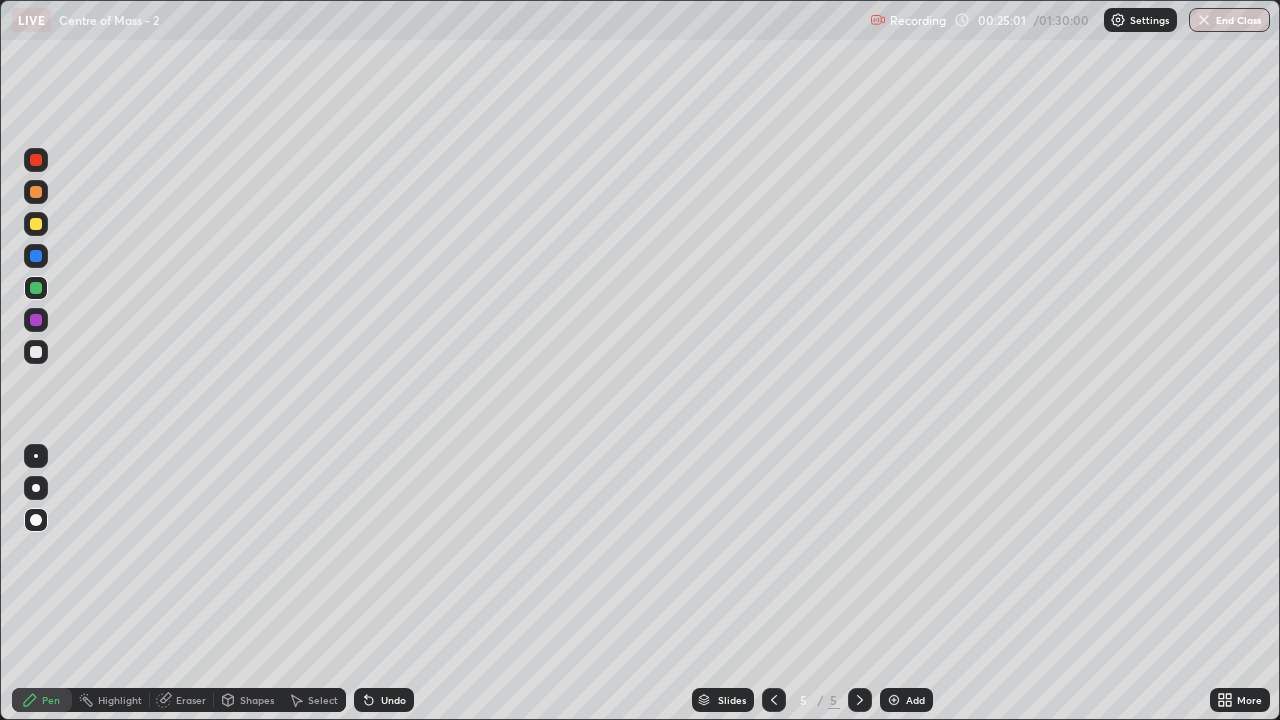 click at bounding box center (36, 352) 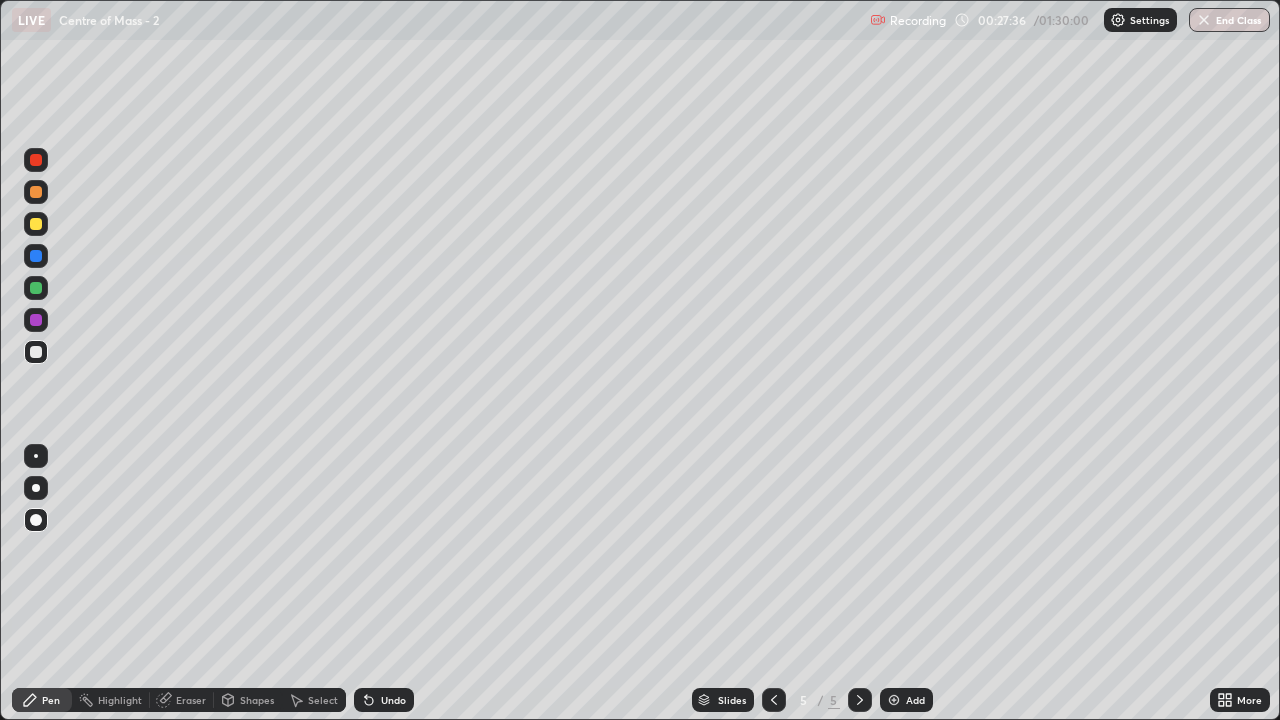 click at bounding box center (36, 224) 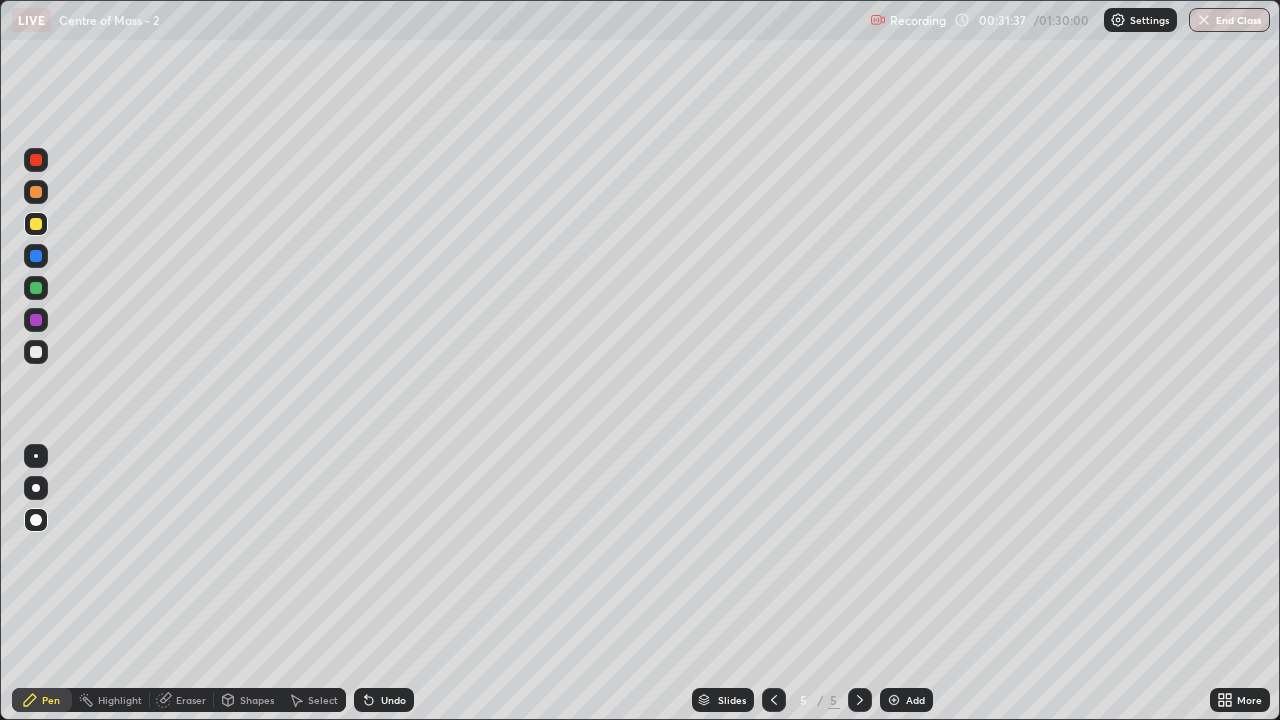 click on "Add" at bounding box center (906, 700) 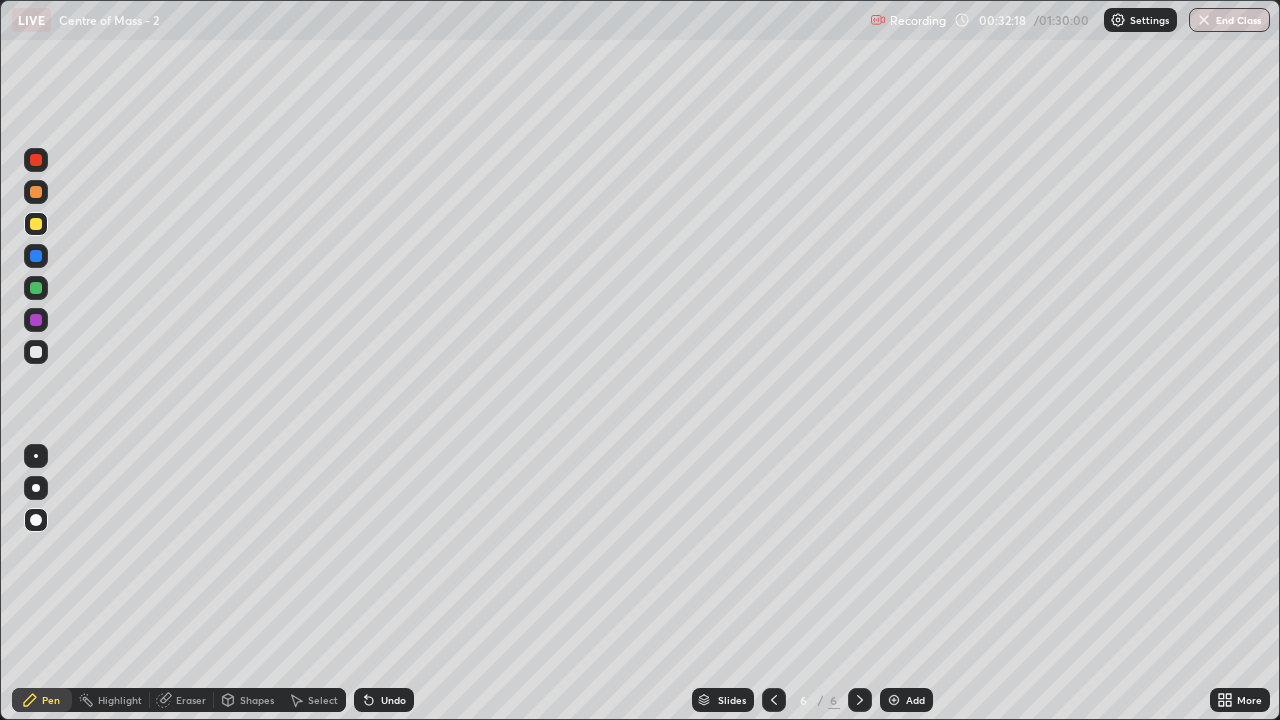 click at bounding box center (36, 288) 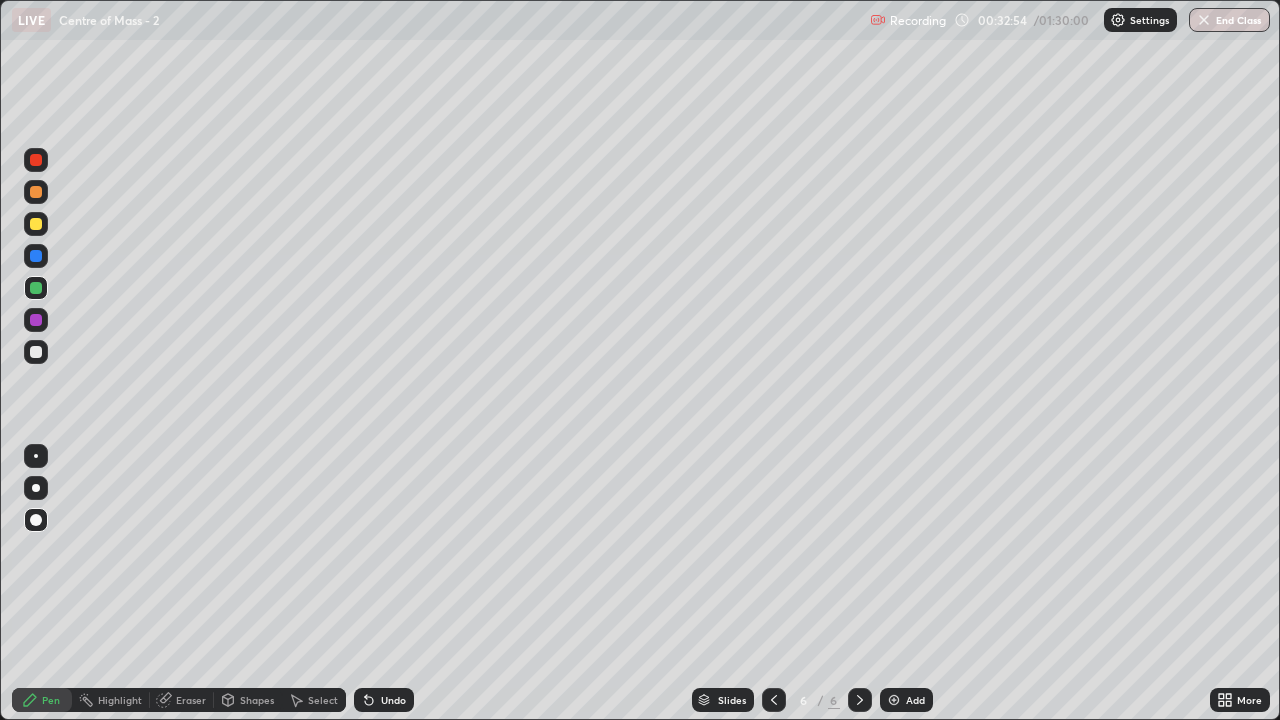 click at bounding box center [36, 352] 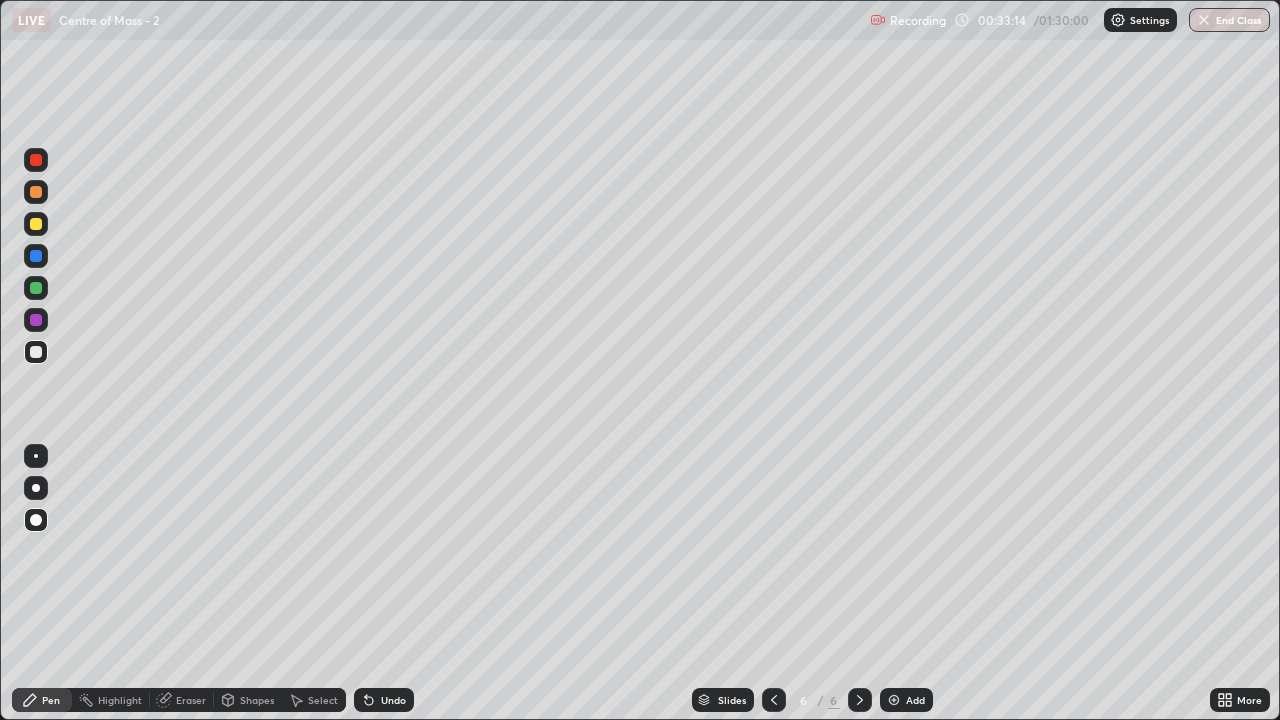 click at bounding box center [36, 288] 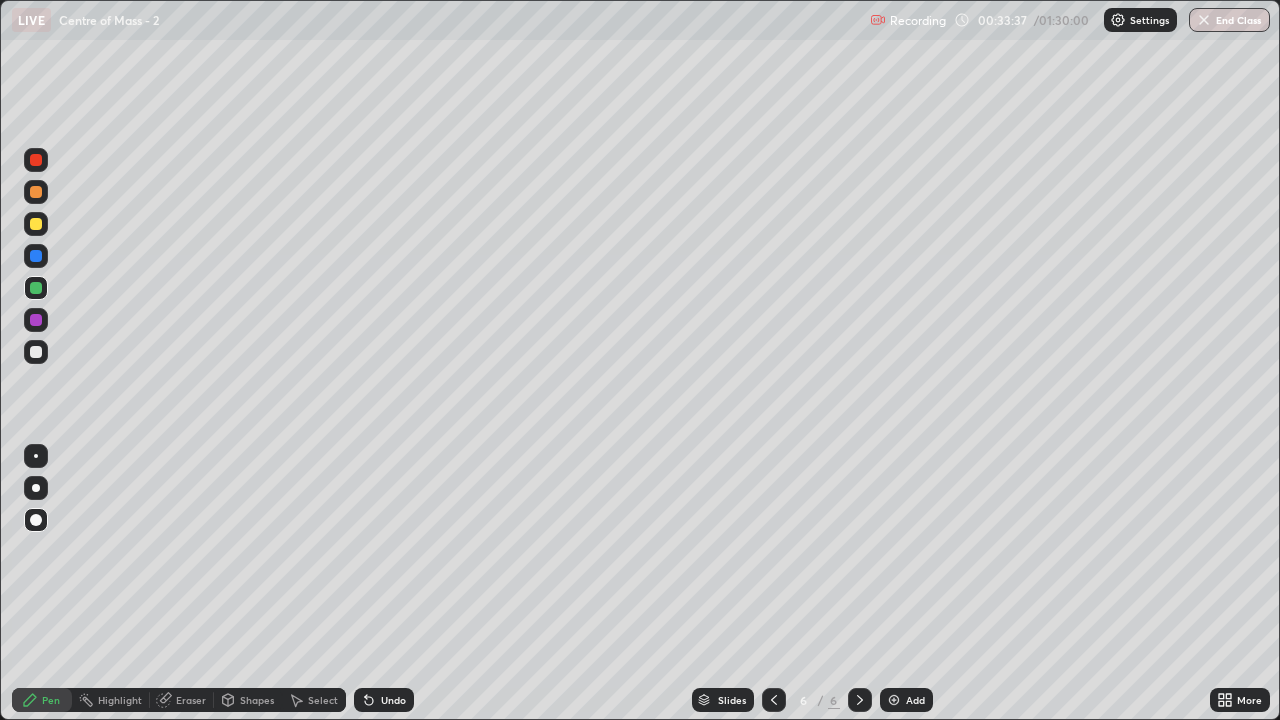 click at bounding box center [36, 352] 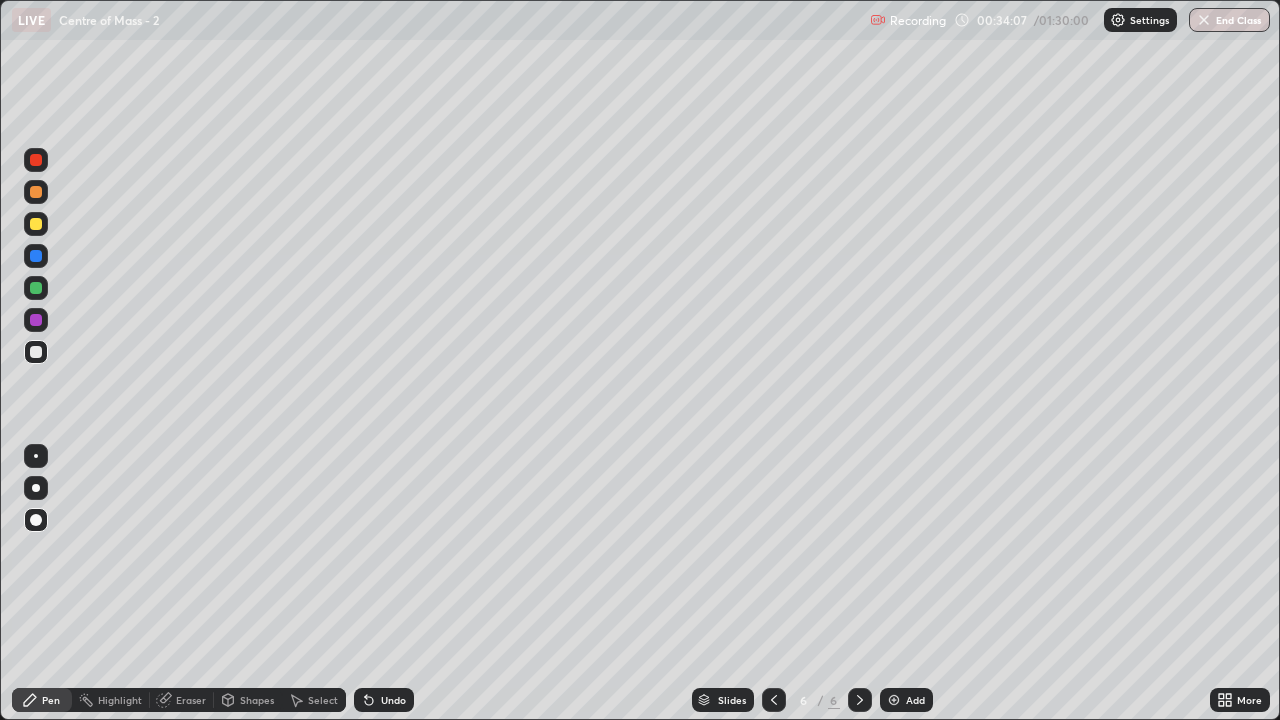 click at bounding box center (36, 192) 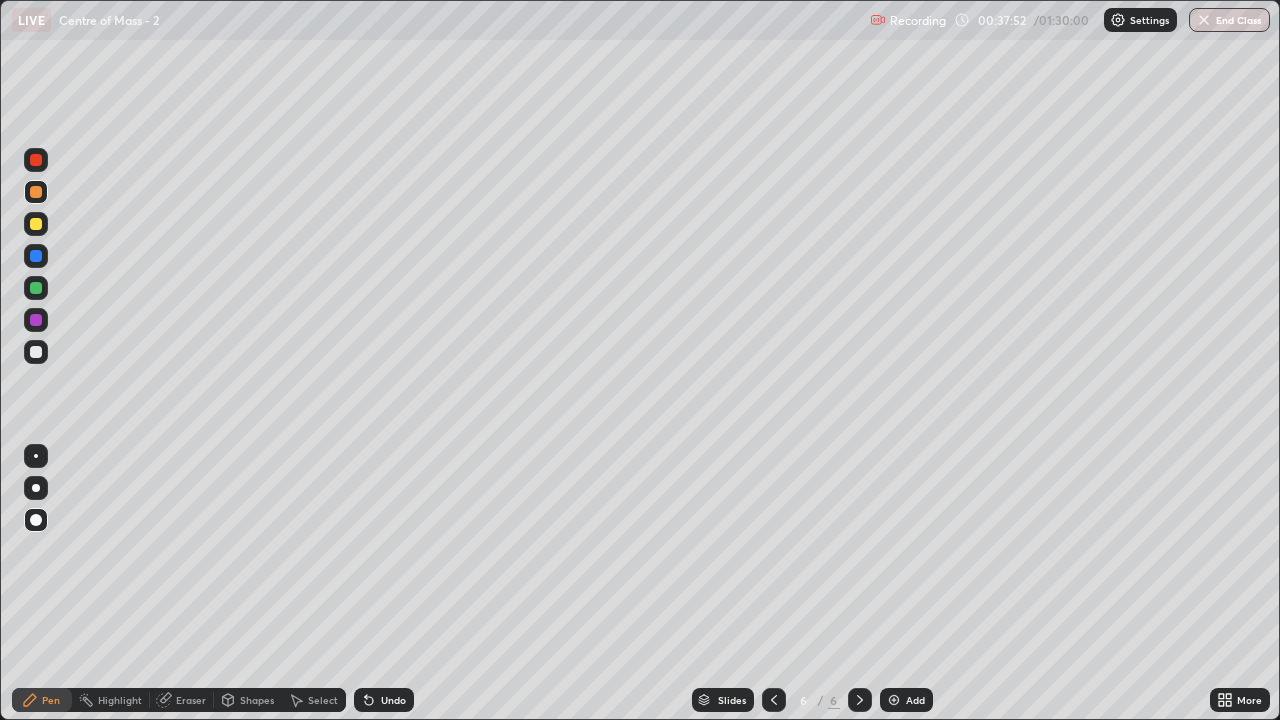click on "Eraser" at bounding box center (191, 700) 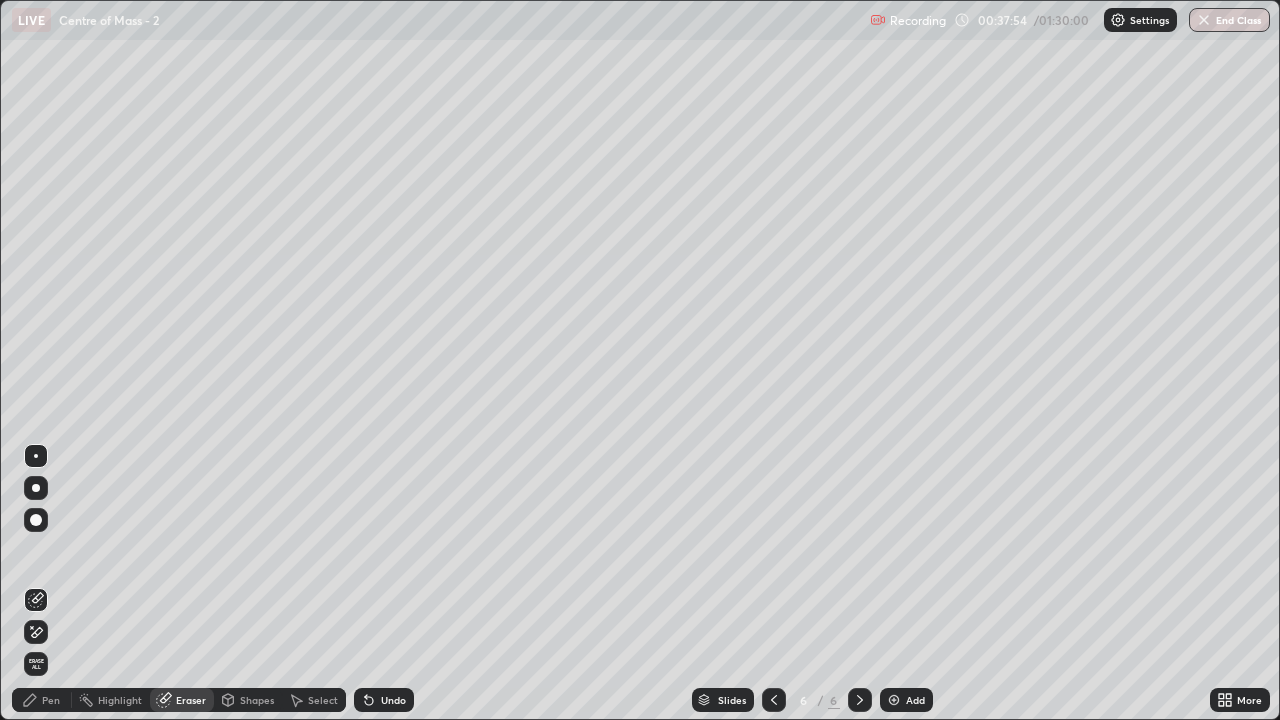 click on "Pen" at bounding box center (51, 700) 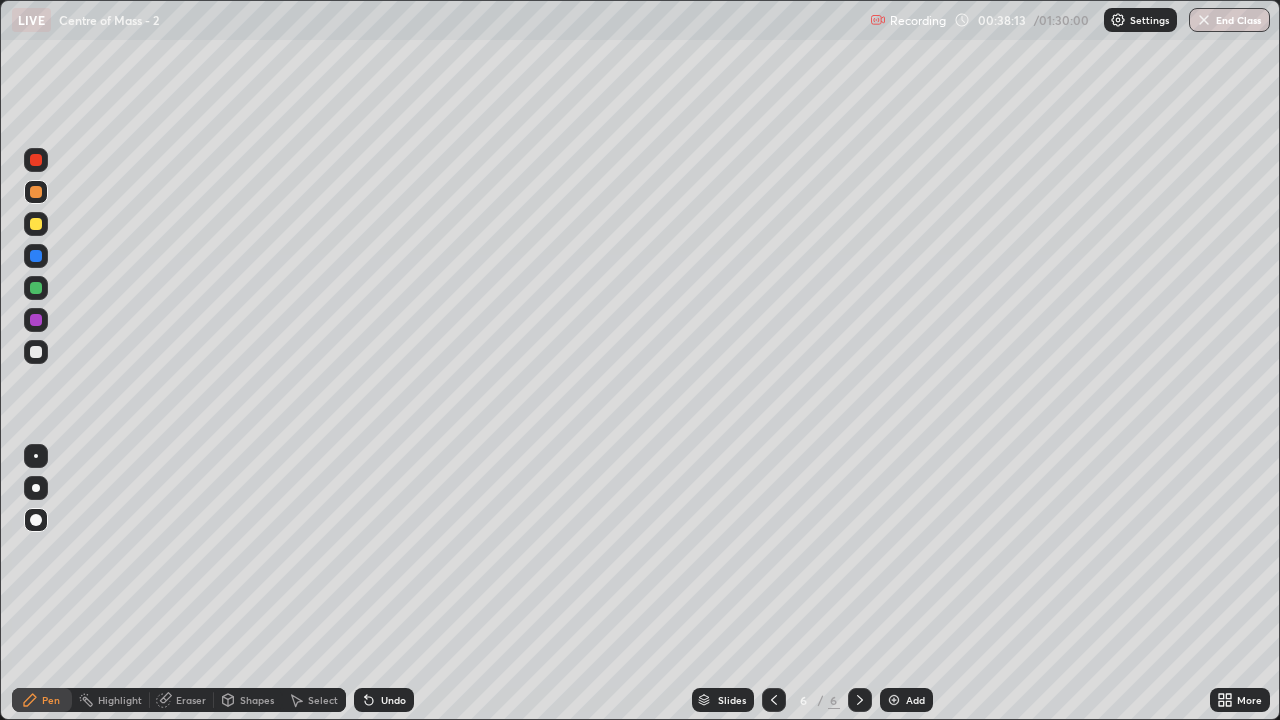click at bounding box center (36, 352) 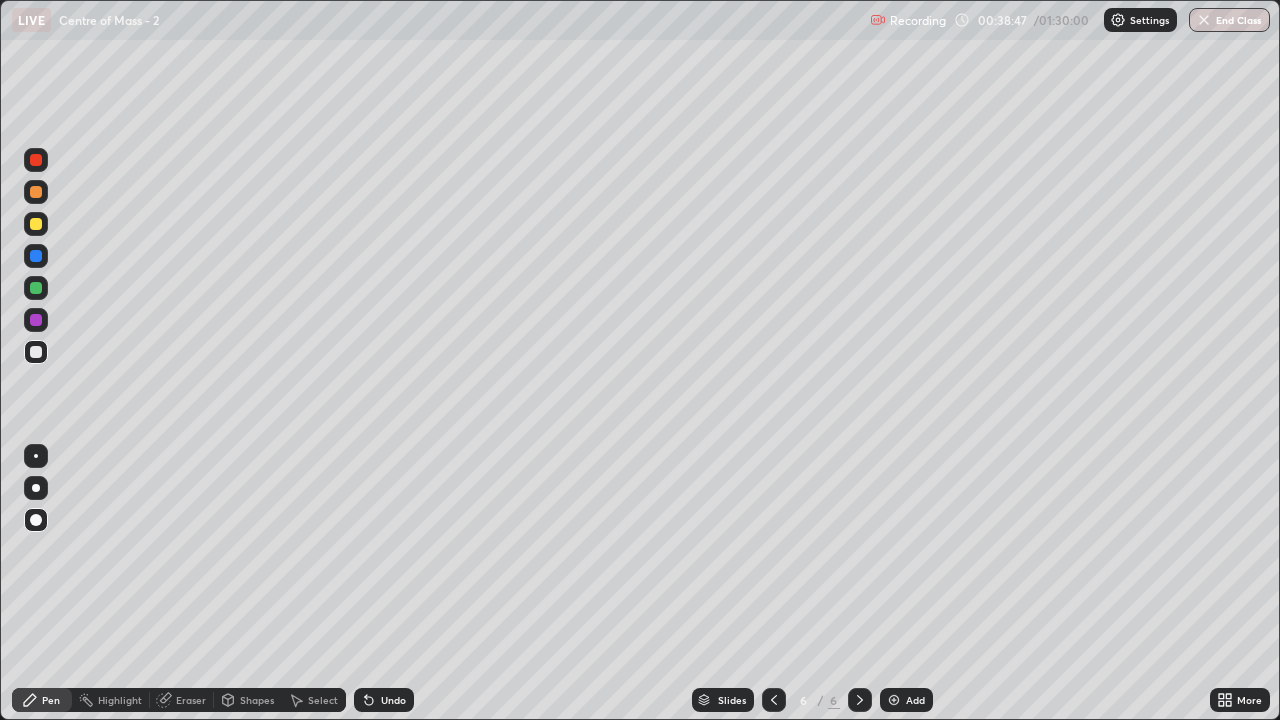click at bounding box center (36, 224) 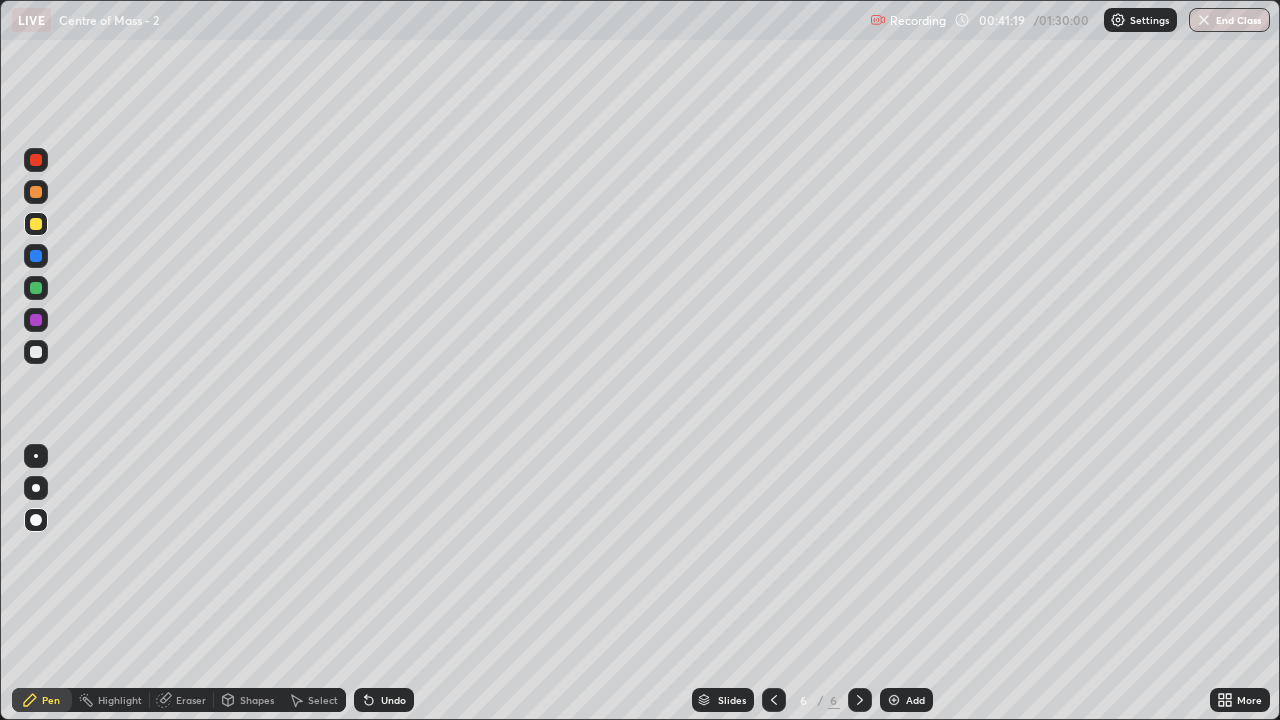 click at bounding box center (894, 700) 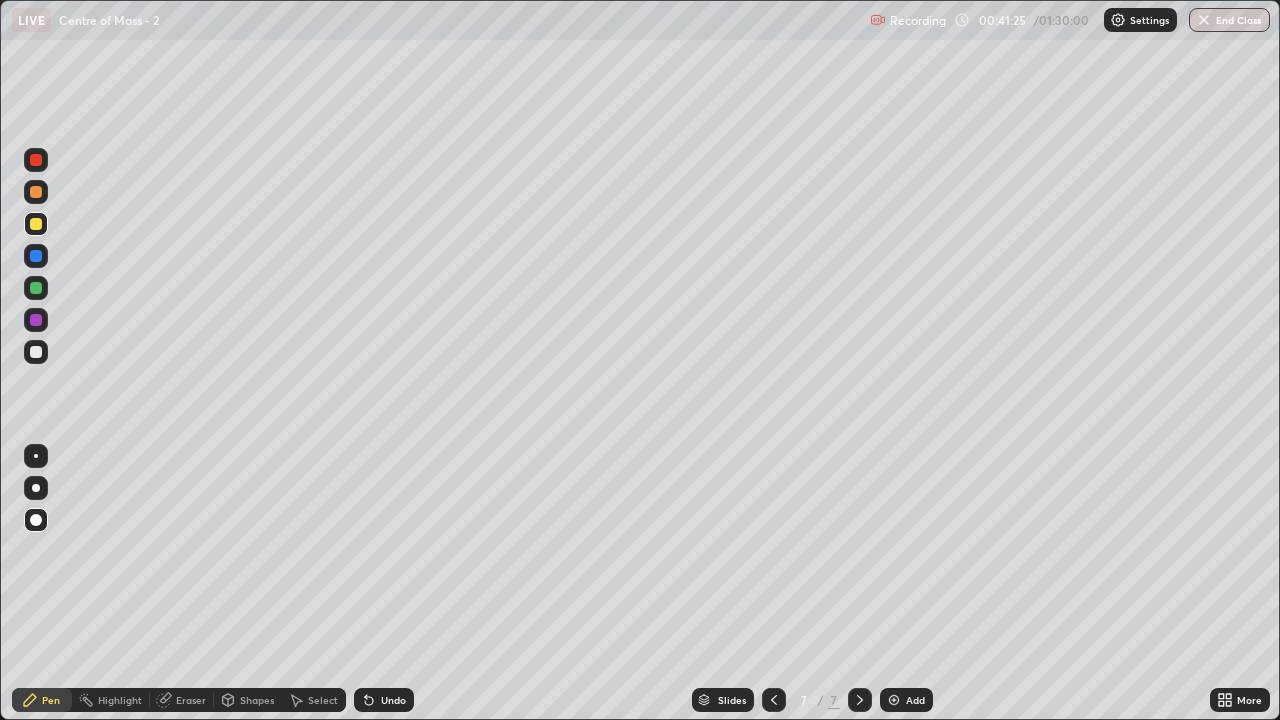 click on "Shapes" at bounding box center (257, 700) 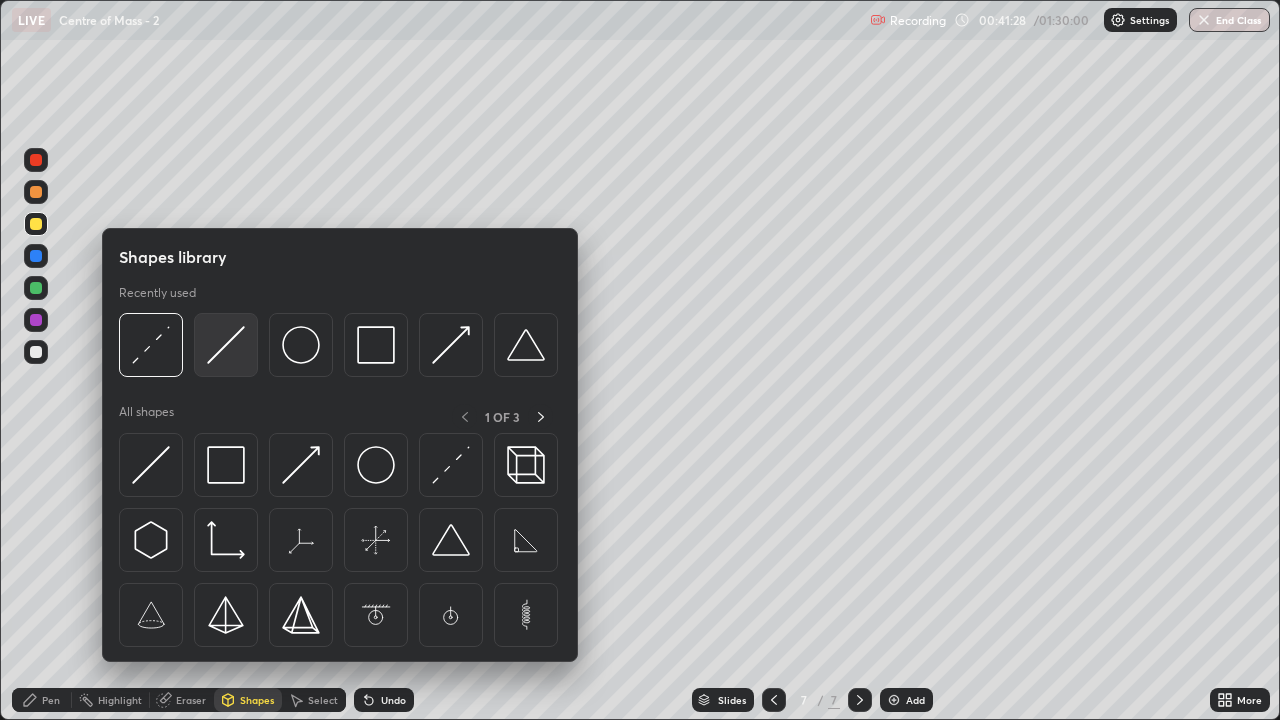 click at bounding box center [226, 345] 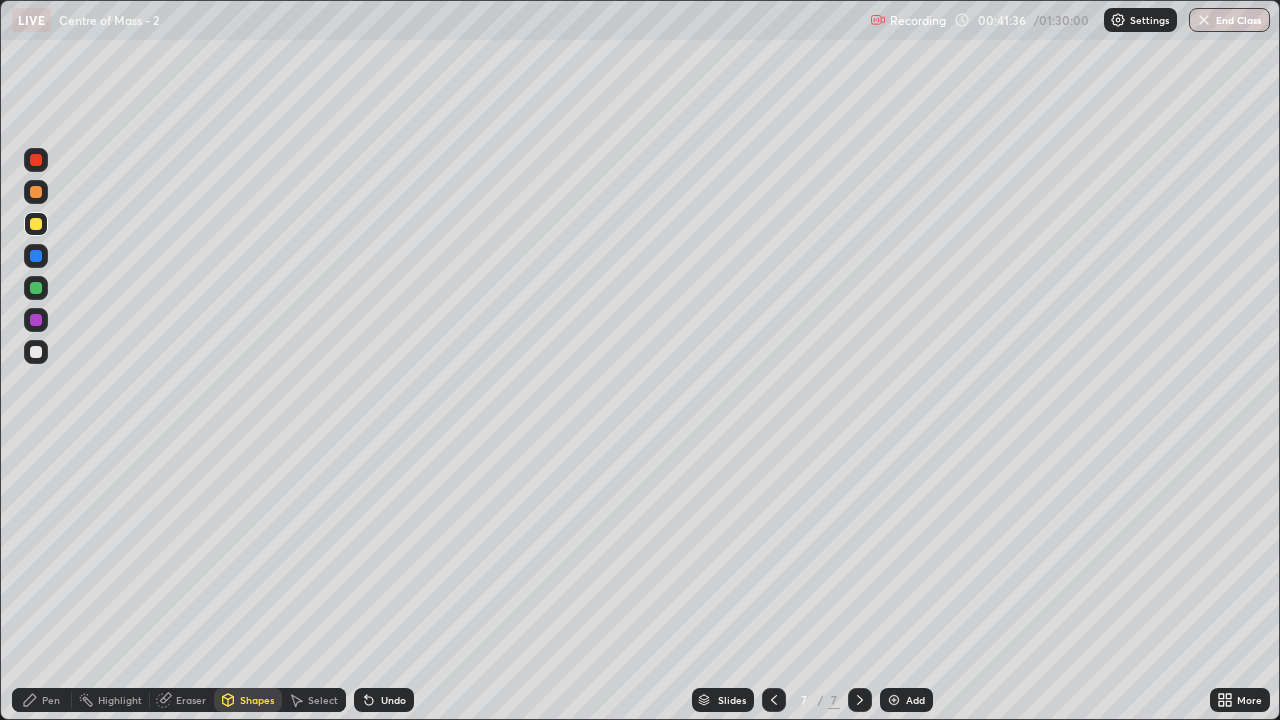 click on "Pen" at bounding box center (42, 700) 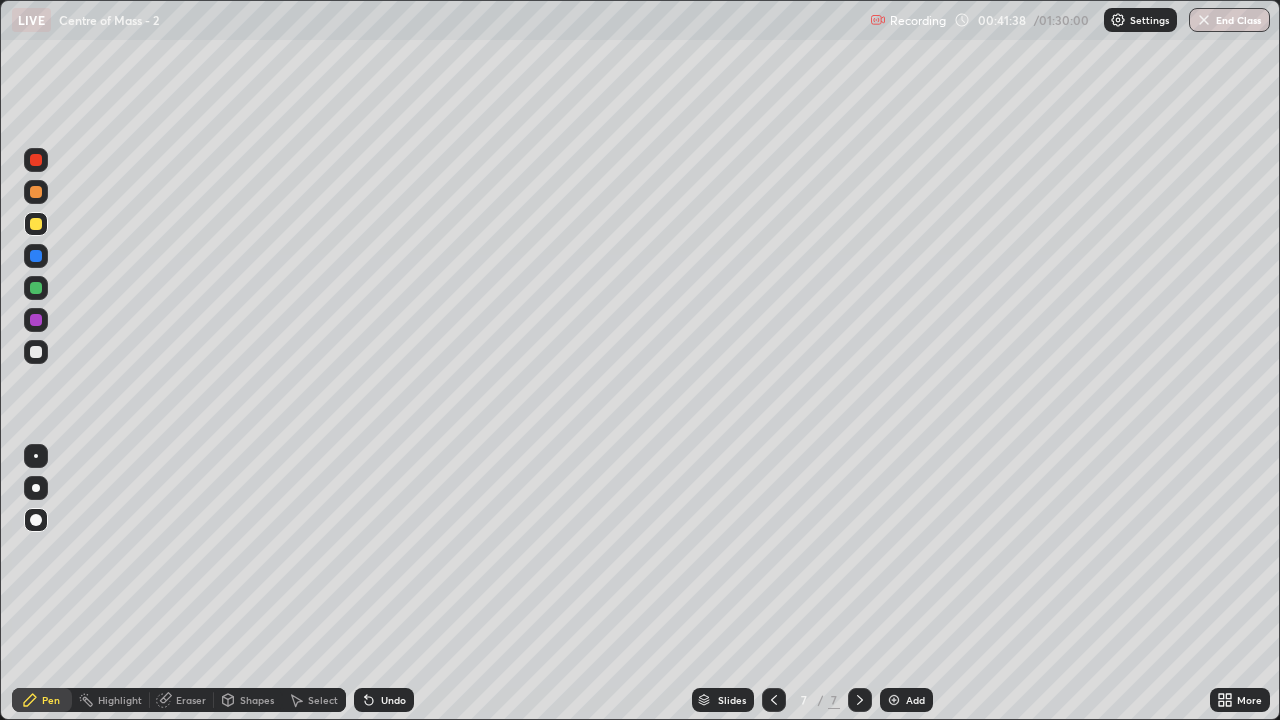 click on "Shapes" at bounding box center [257, 700] 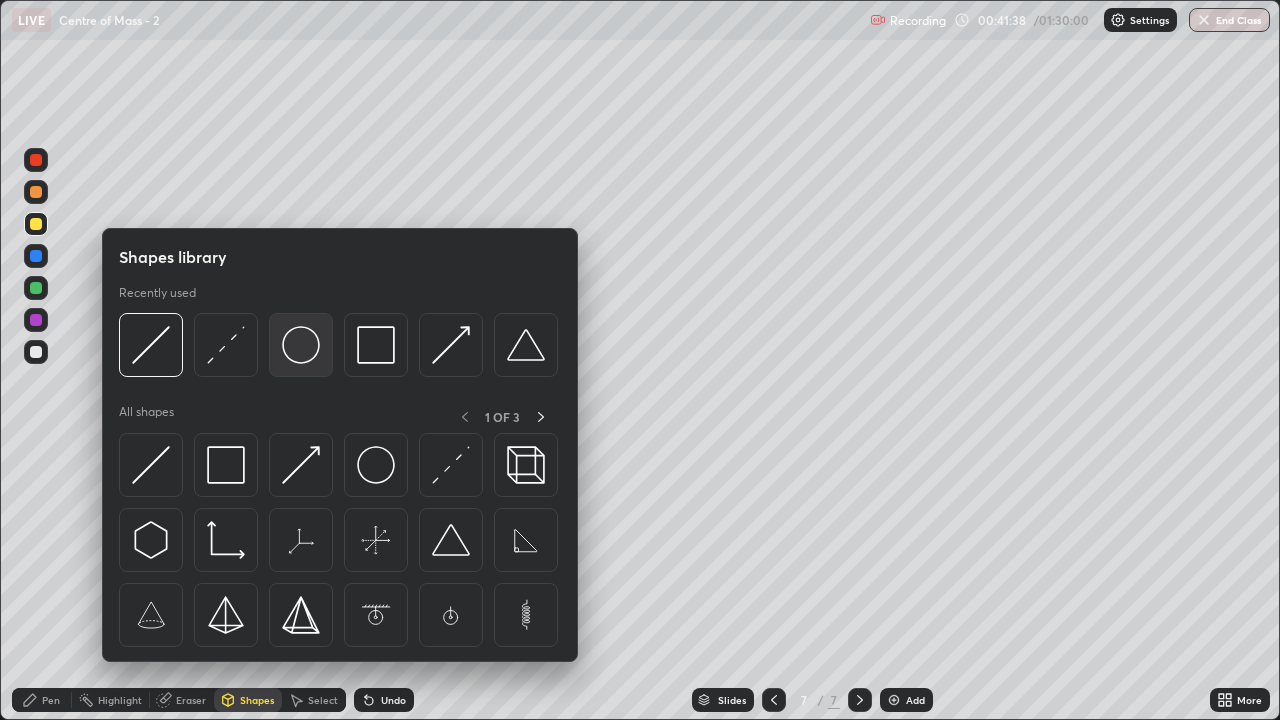 click at bounding box center (301, 345) 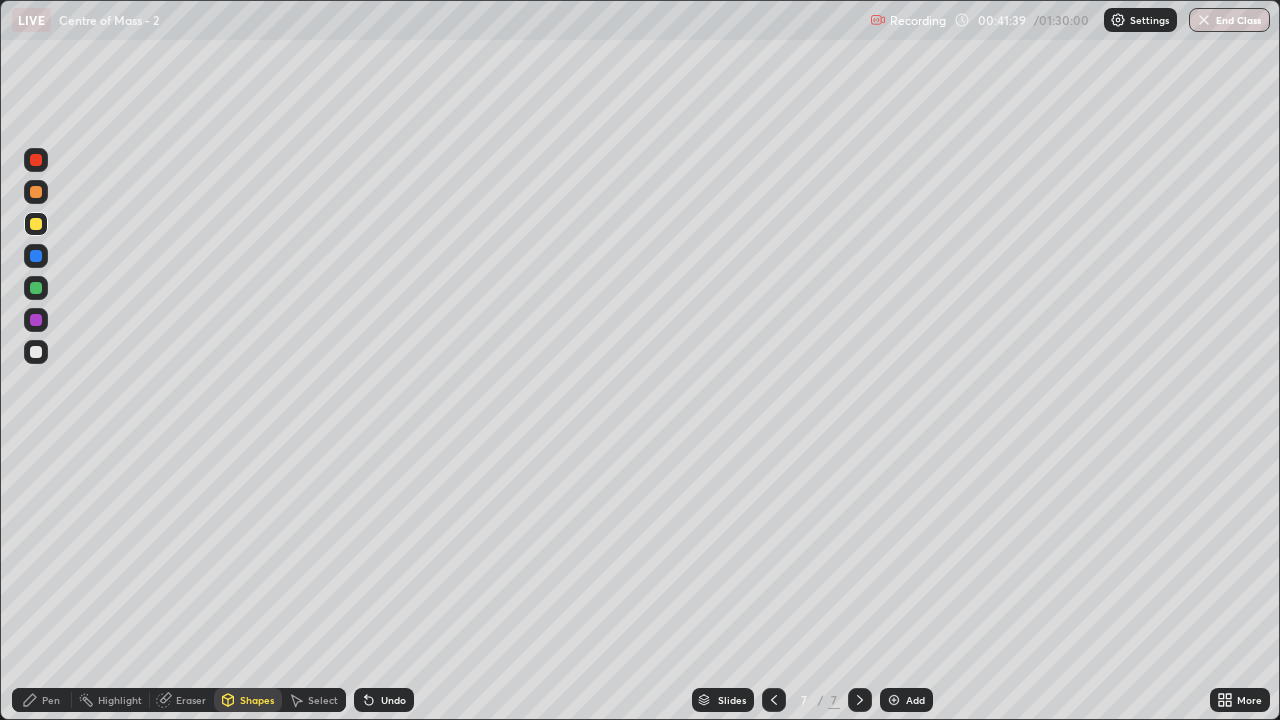 click at bounding box center (36, 192) 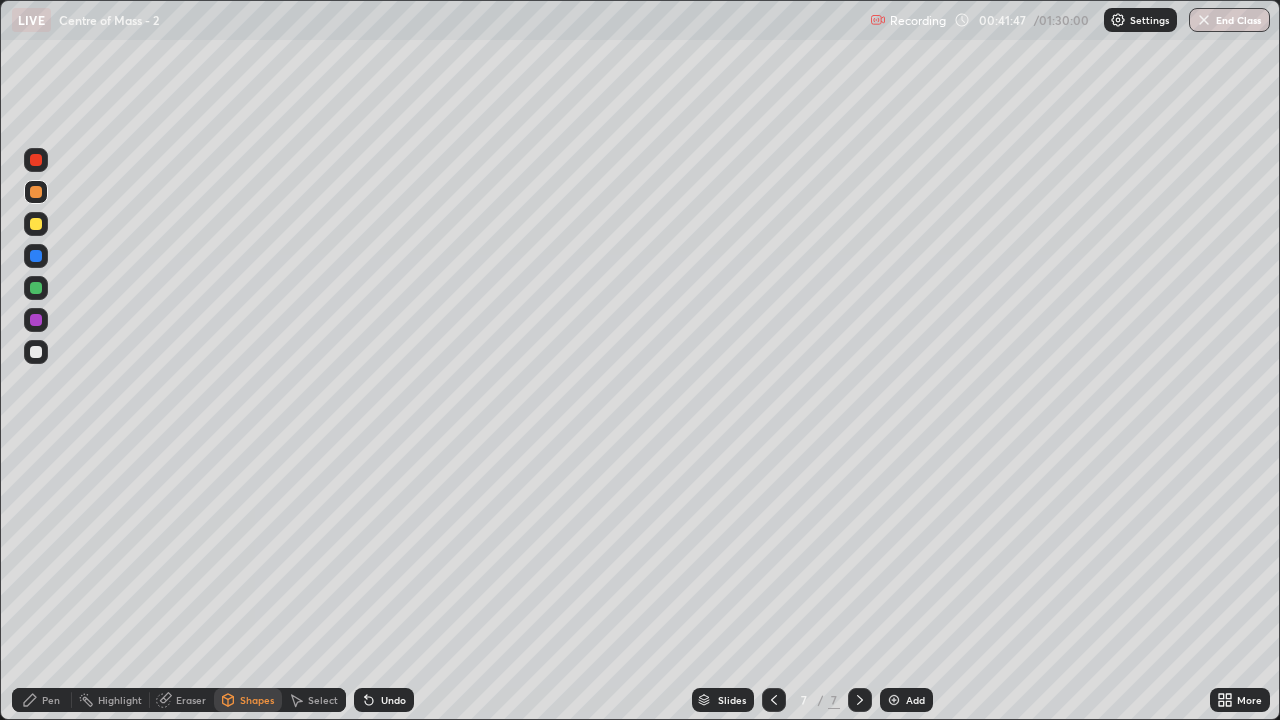 click on "Pen" at bounding box center (51, 700) 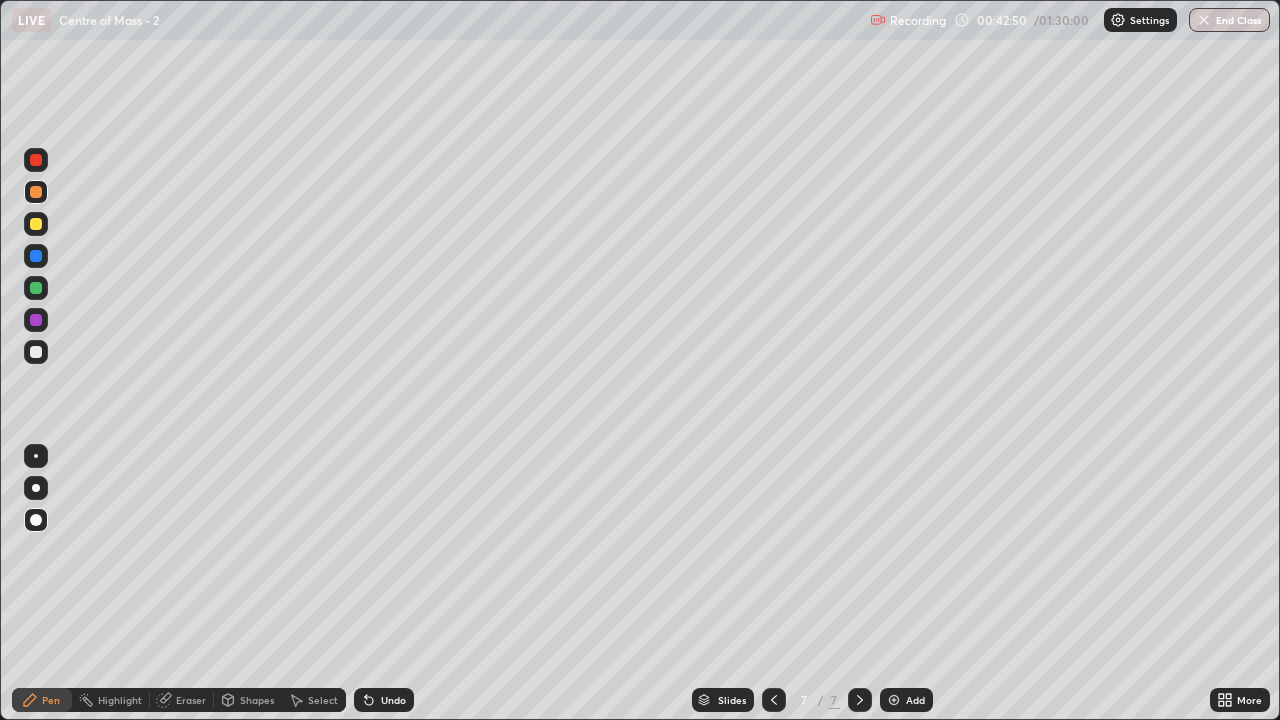 click at bounding box center [36, 352] 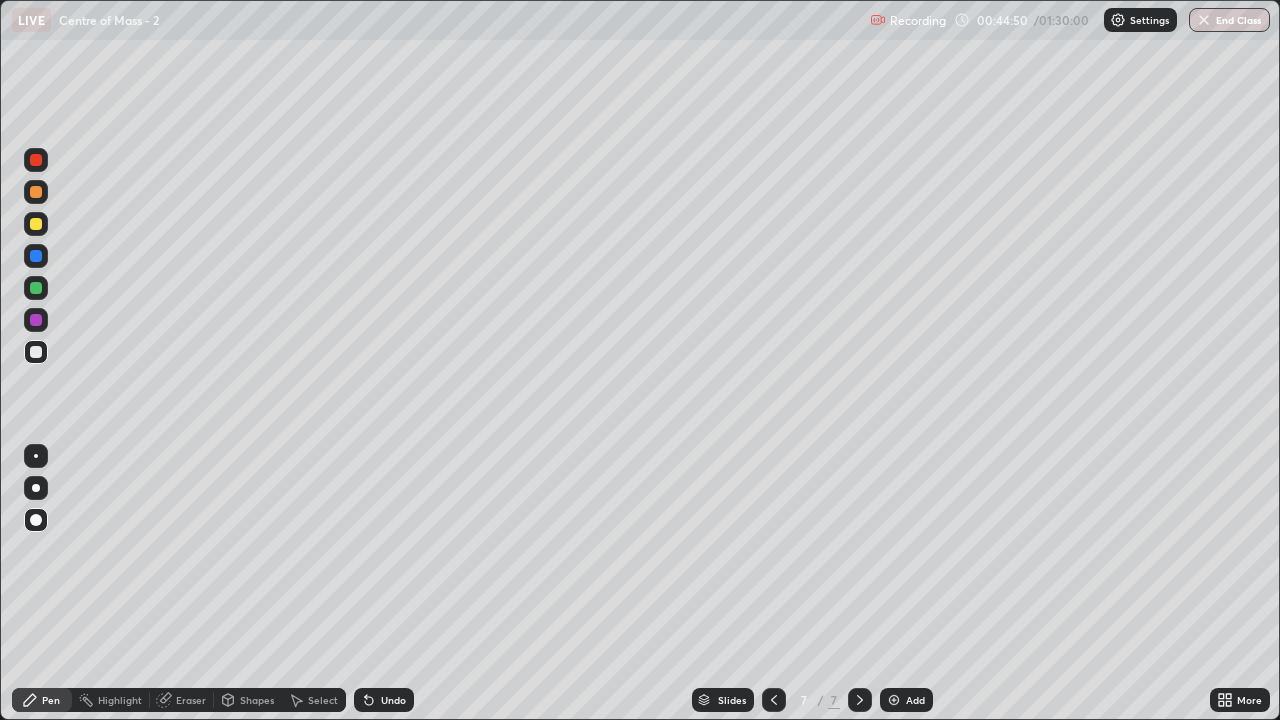 click on "Shapes" at bounding box center [257, 700] 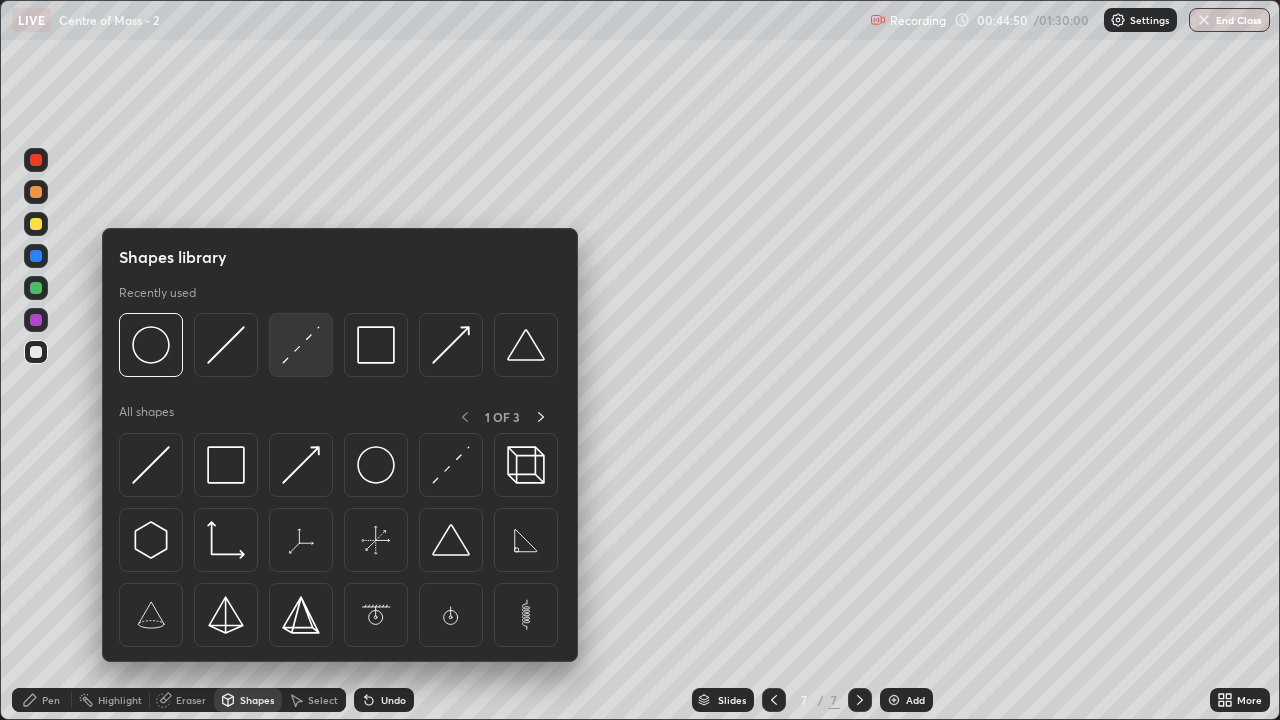 click at bounding box center (301, 345) 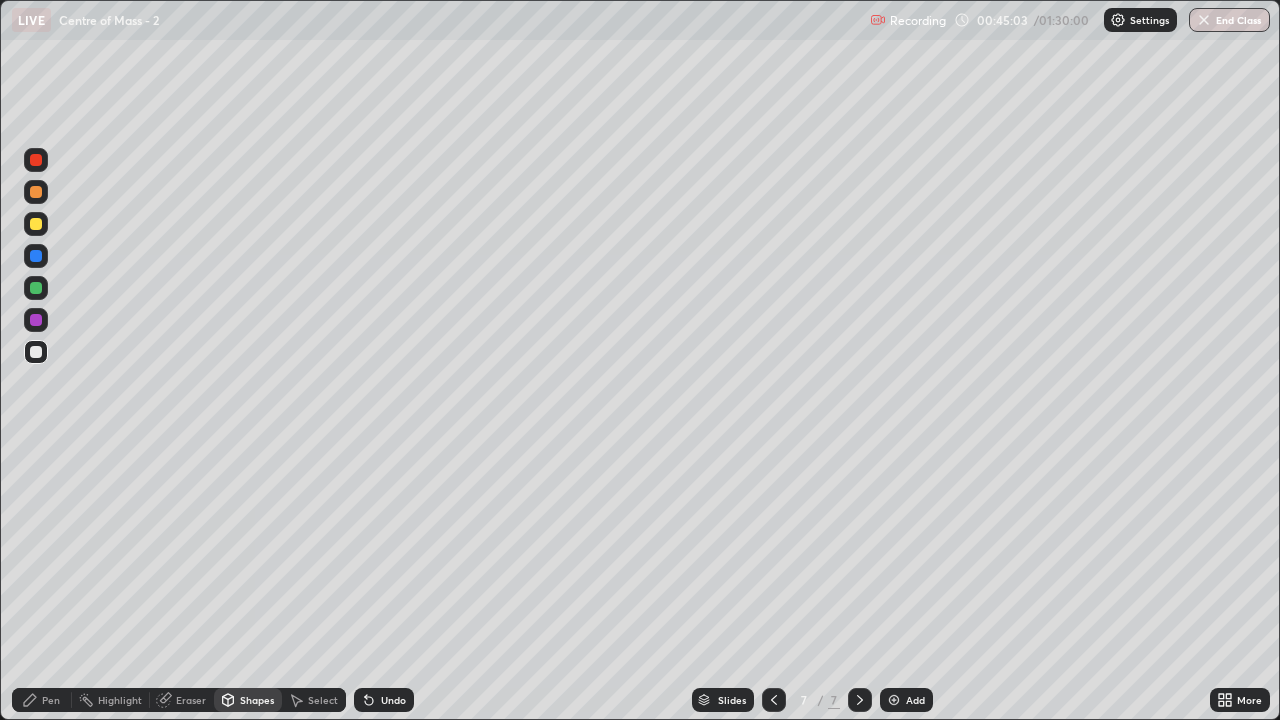 click on "Pen" at bounding box center [42, 700] 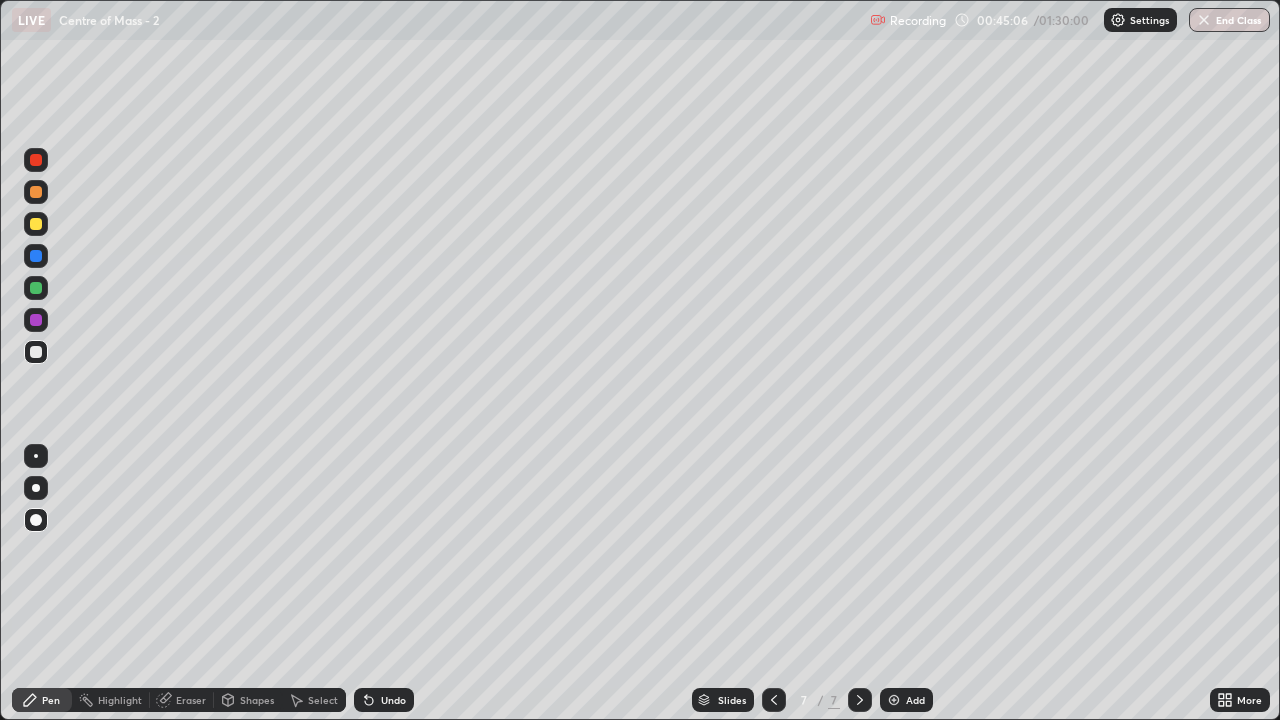 click on "Shapes" at bounding box center (257, 700) 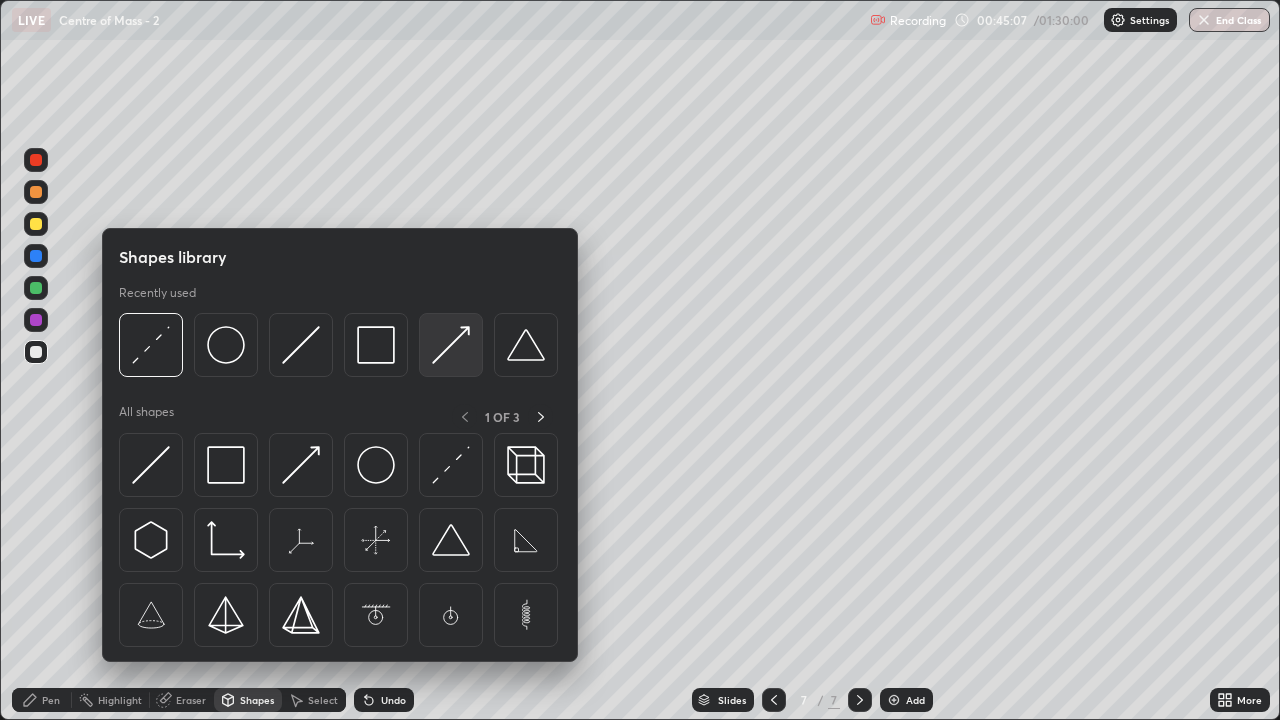 click at bounding box center [451, 345] 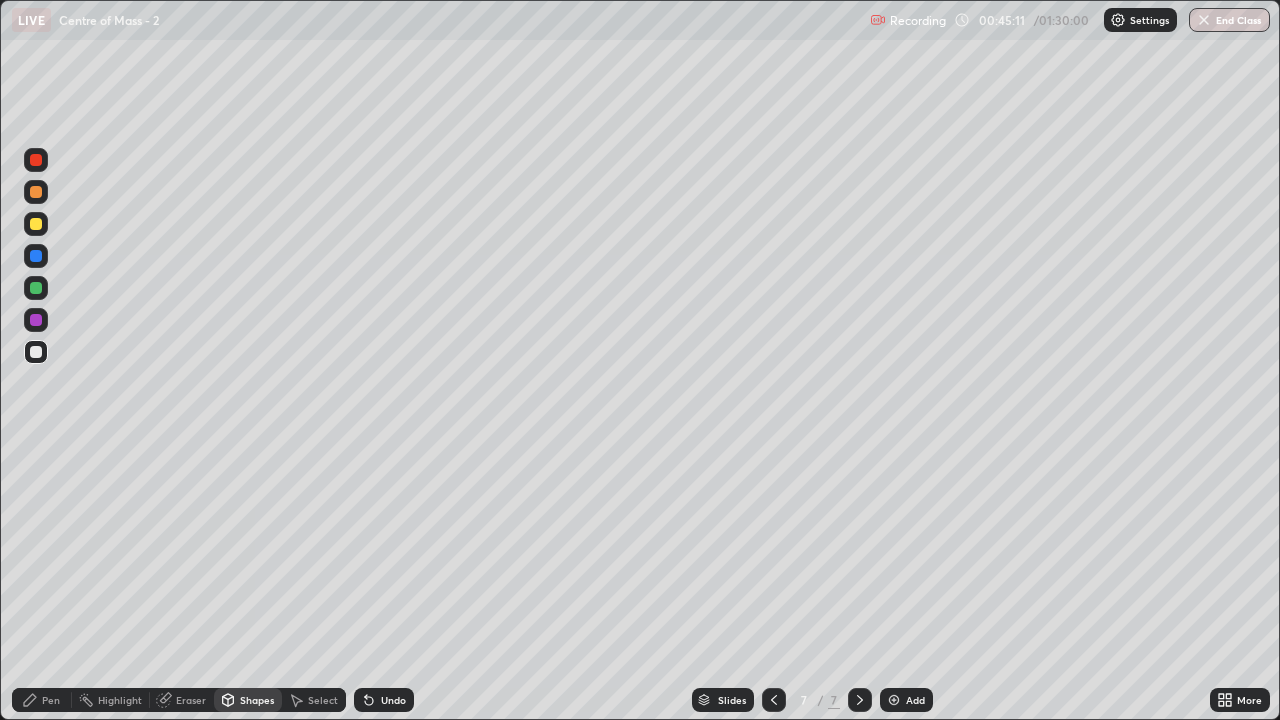 click on "Pen" at bounding box center [51, 700] 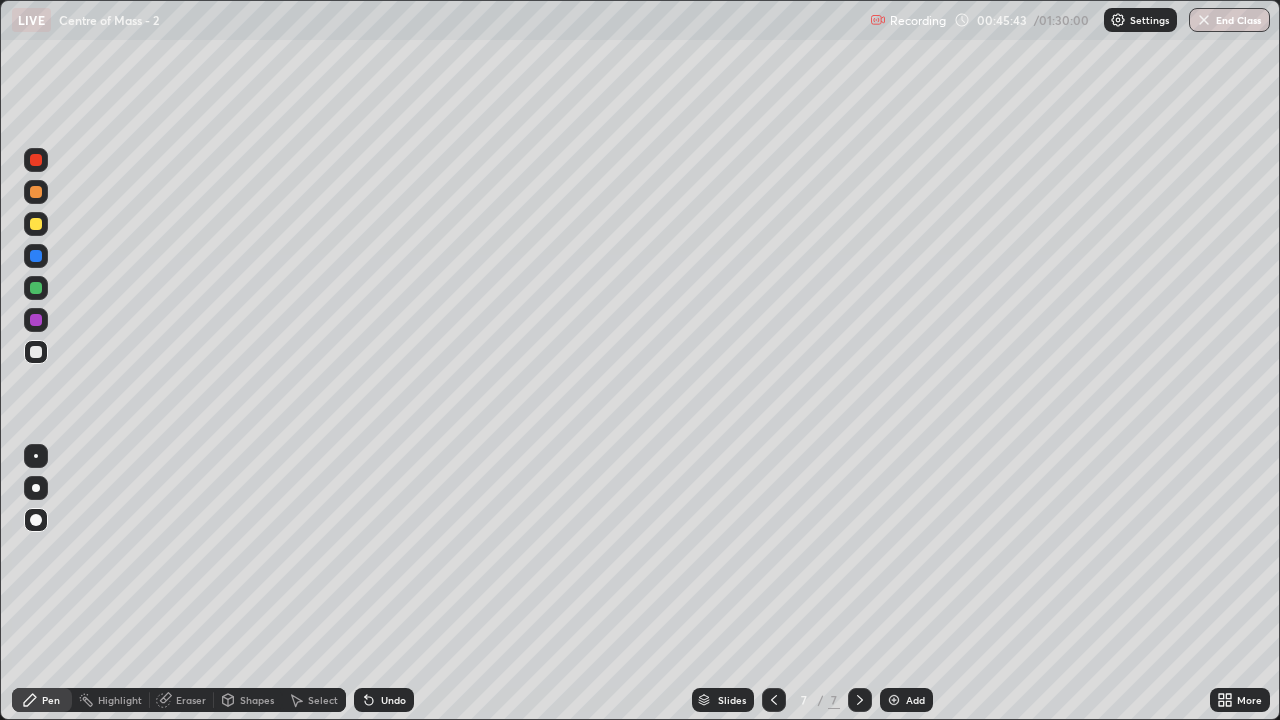 click at bounding box center [36, 288] 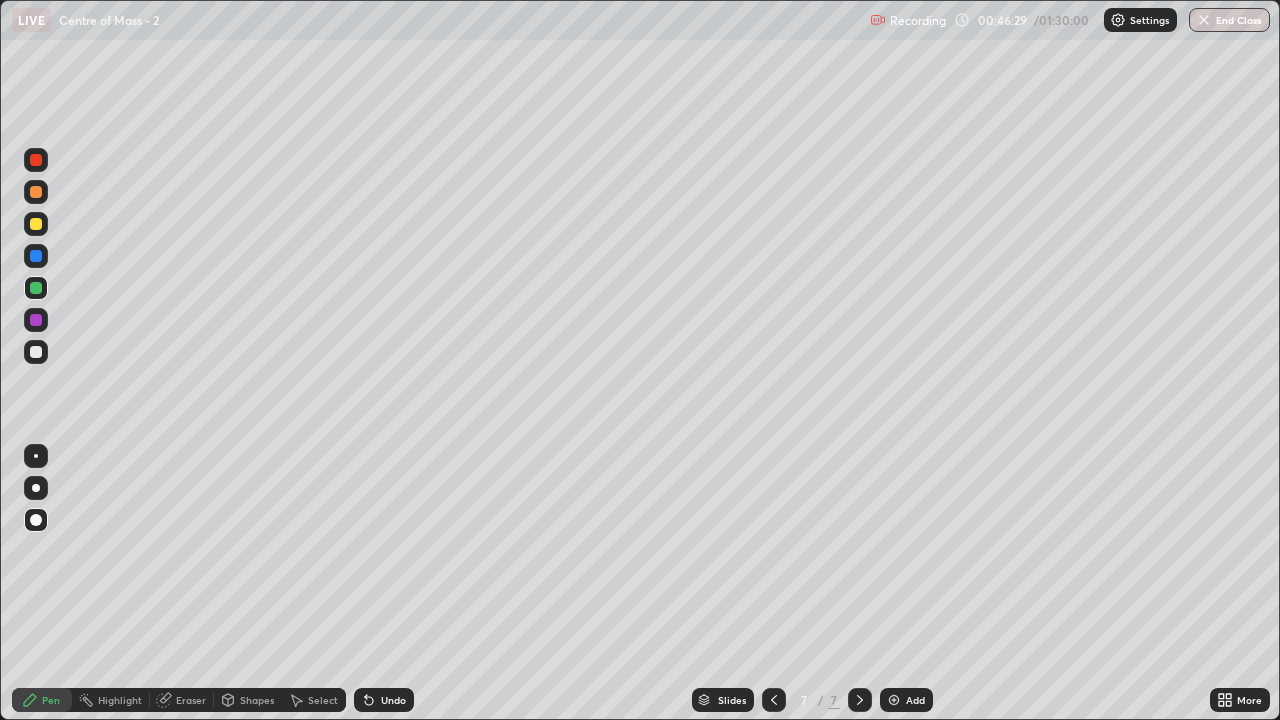click at bounding box center (36, 192) 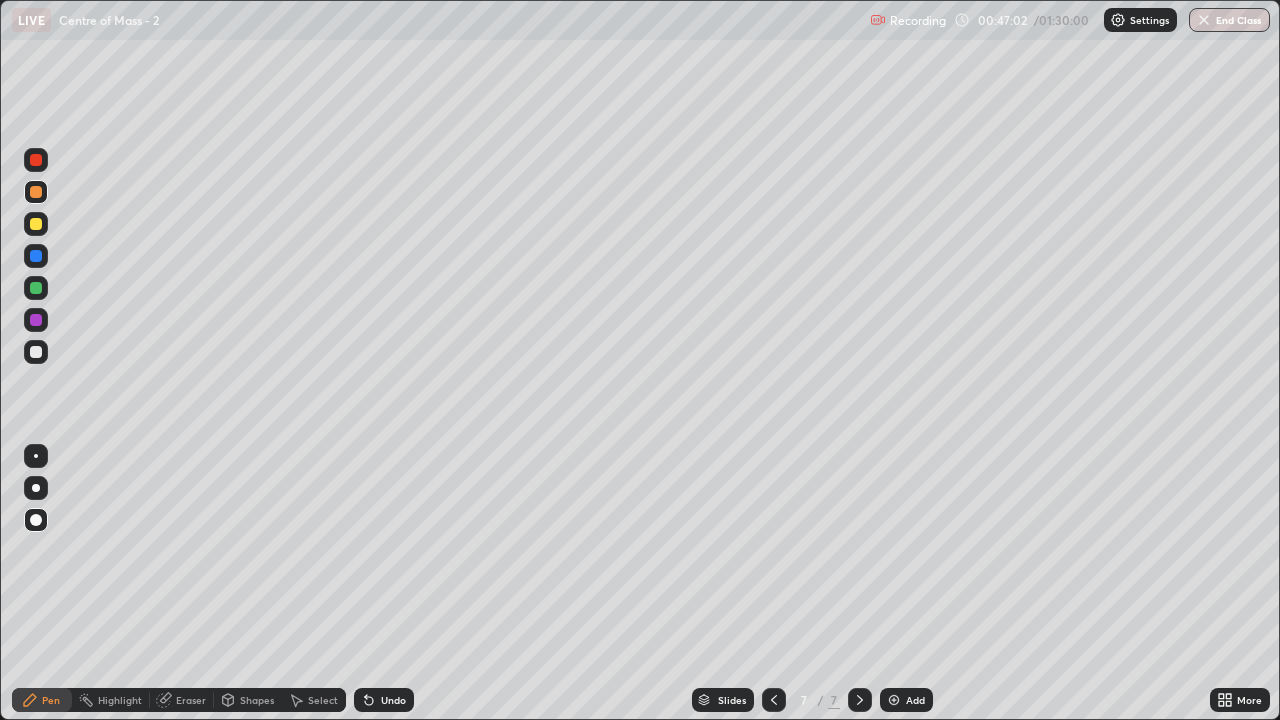 click on "Eraser" at bounding box center (191, 700) 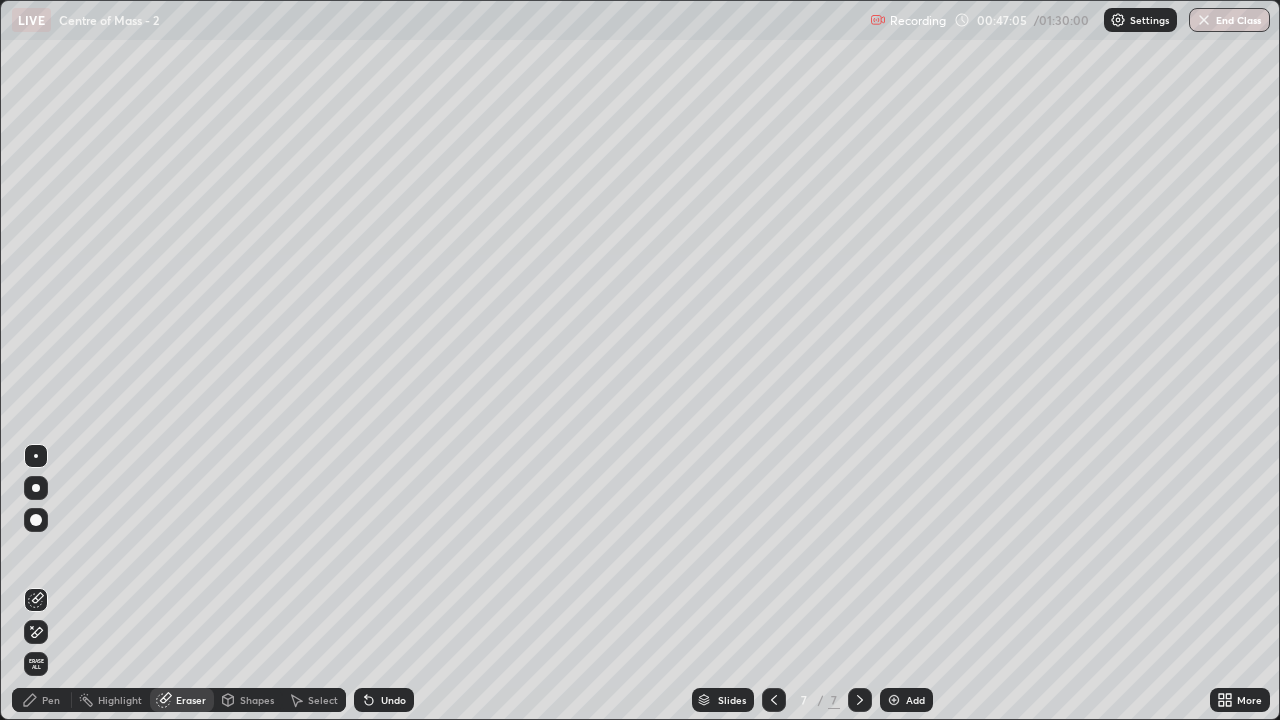 click on "Pen" at bounding box center [51, 700] 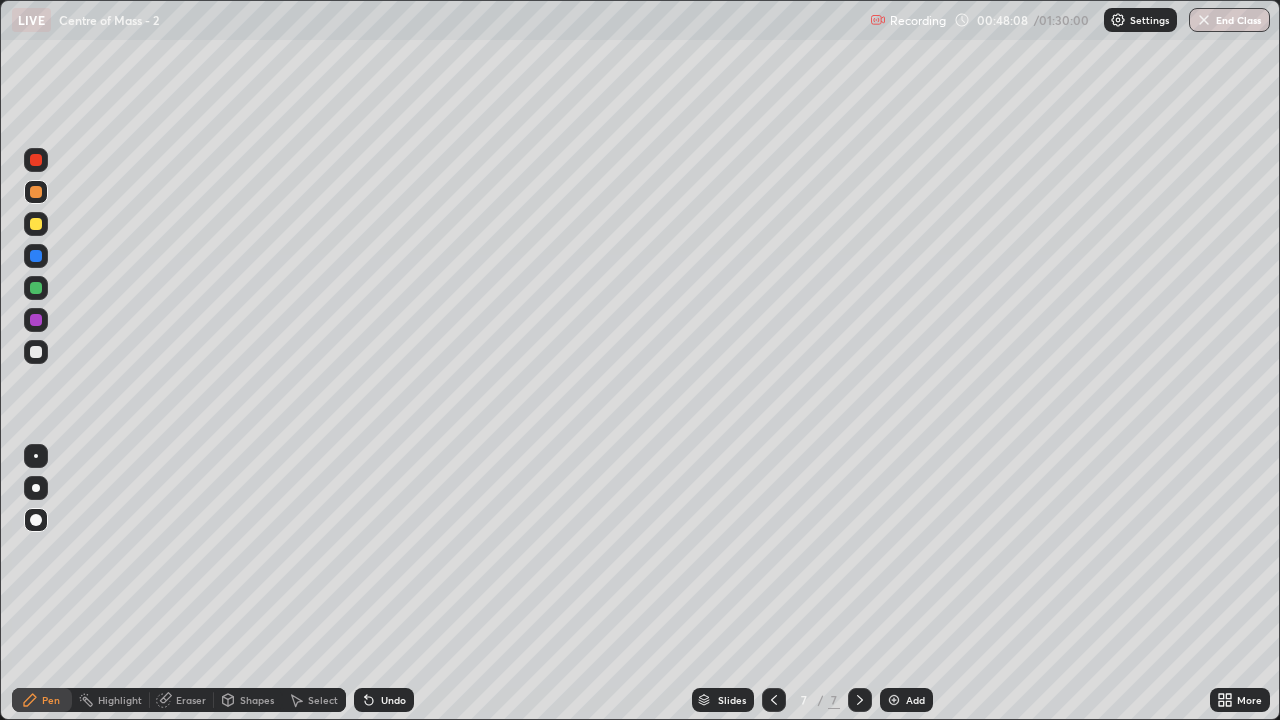 click at bounding box center (894, 700) 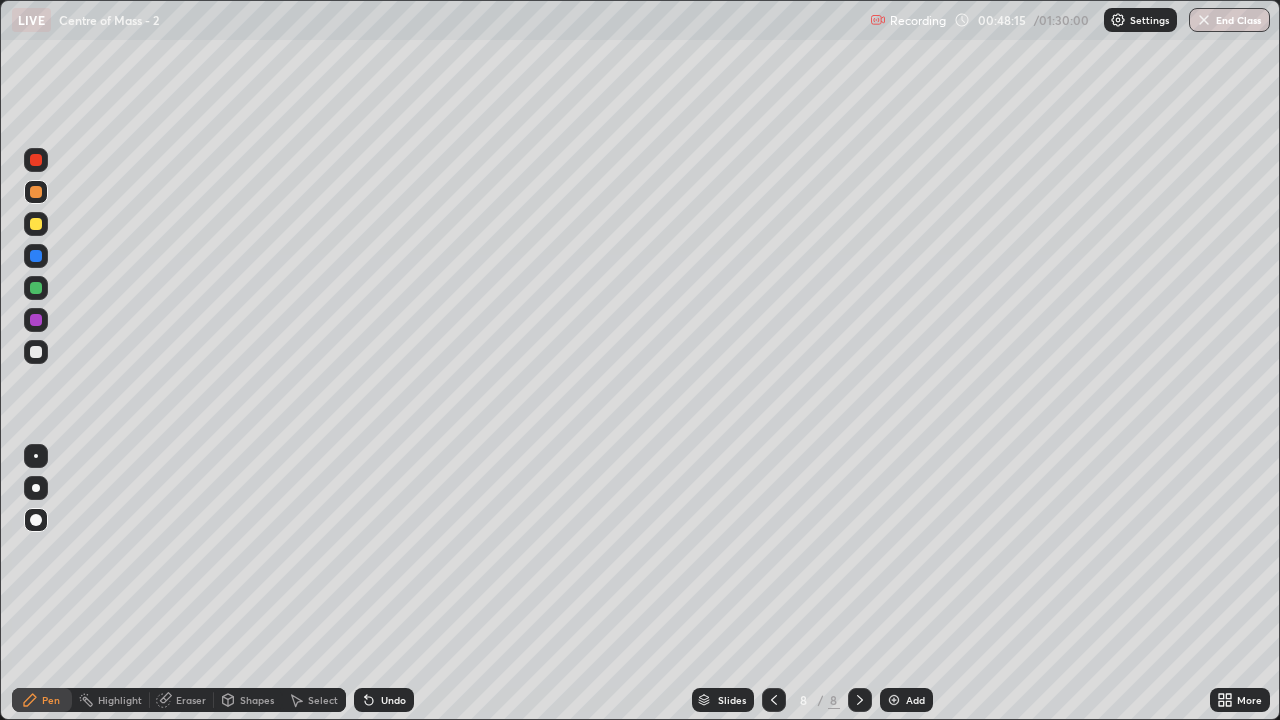 click at bounding box center [36, 352] 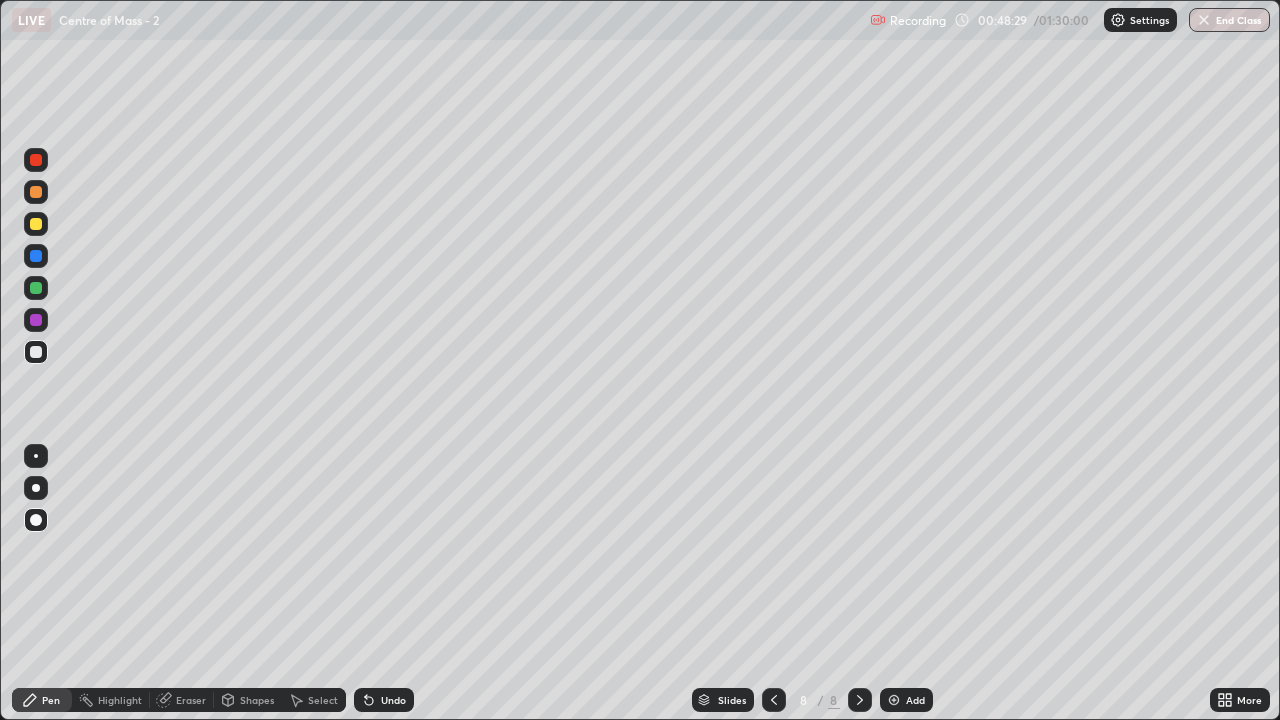 click at bounding box center [36, 288] 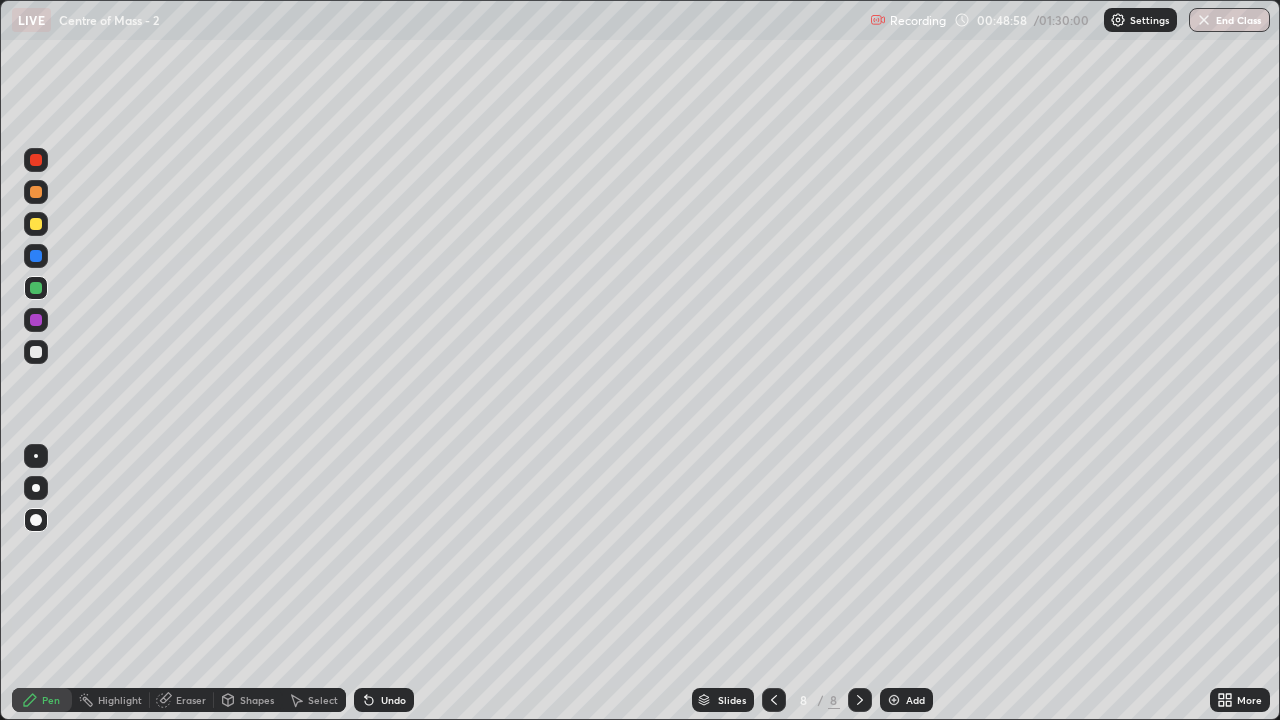 click at bounding box center [36, 224] 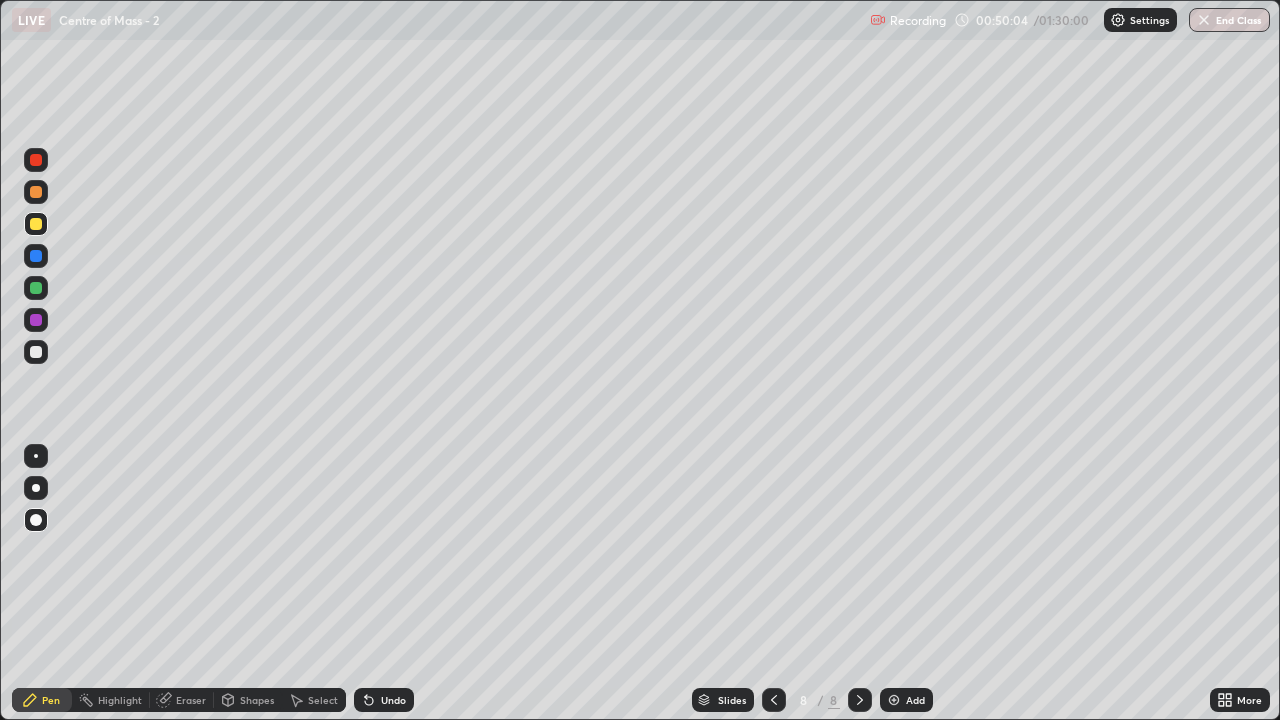 click at bounding box center [36, 352] 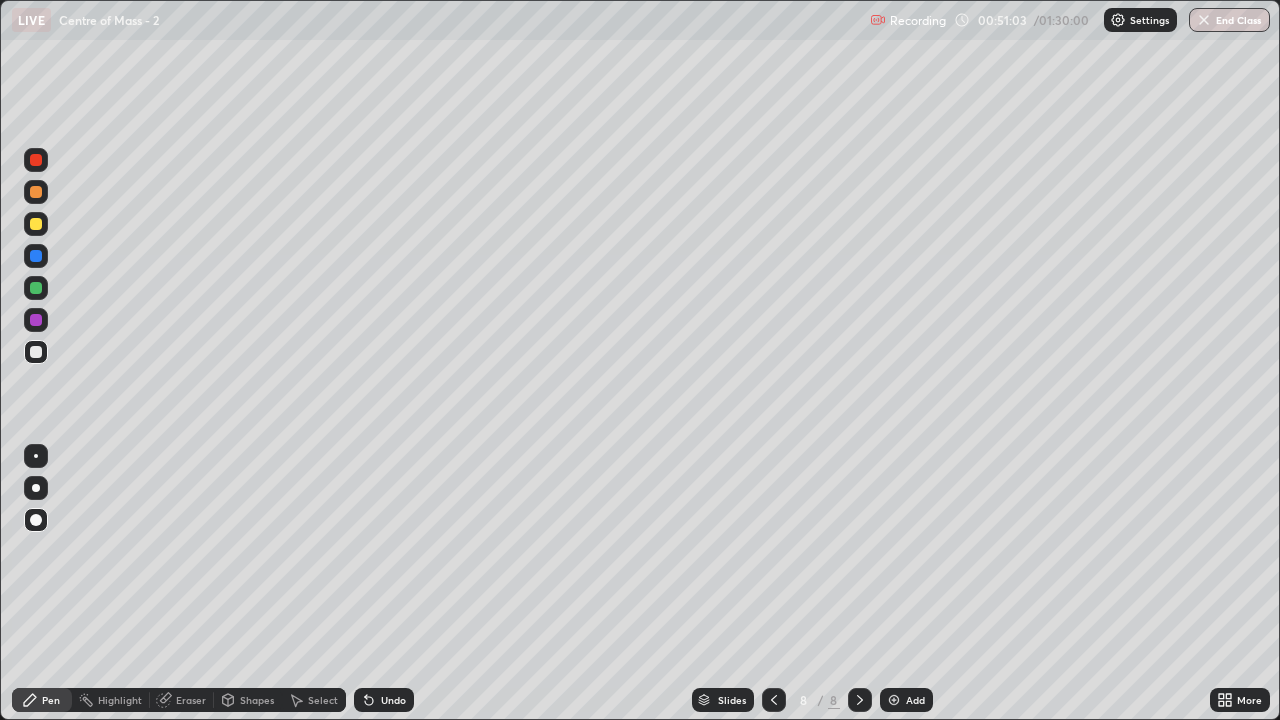 click at bounding box center [36, 352] 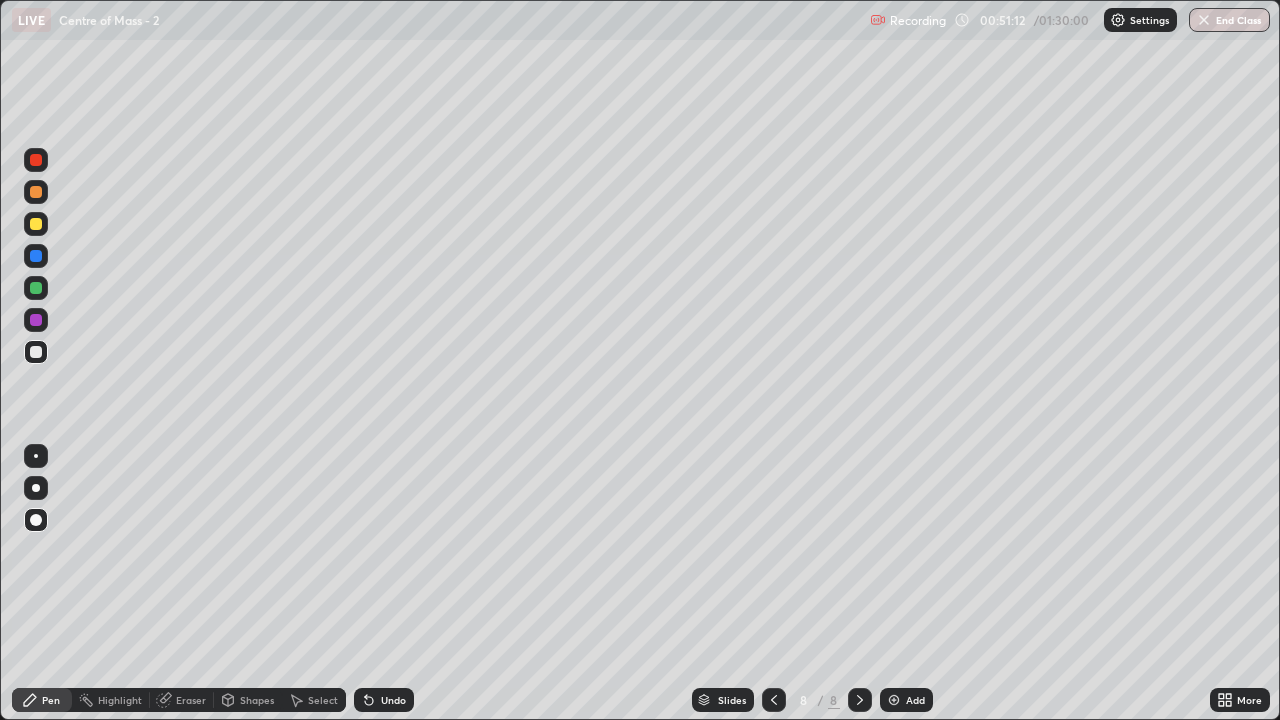 click at bounding box center [36, 192] 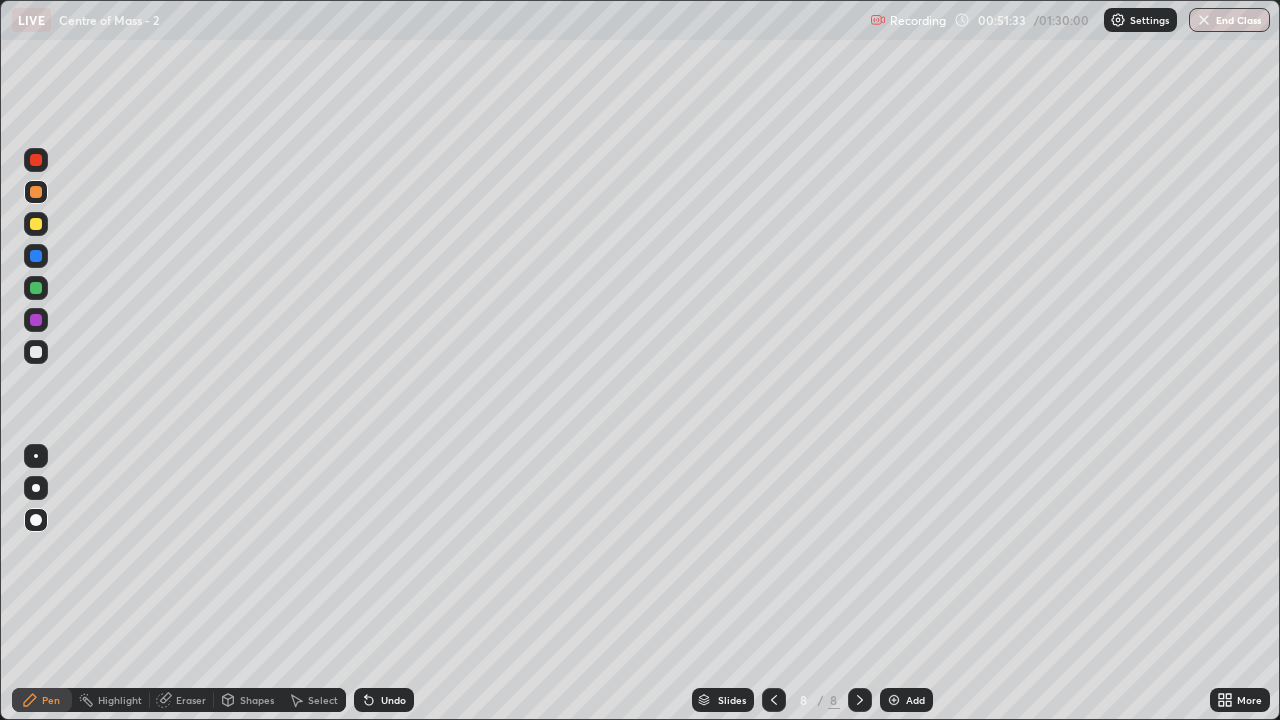 click on "Eraser" at bounding box center (191, 700) 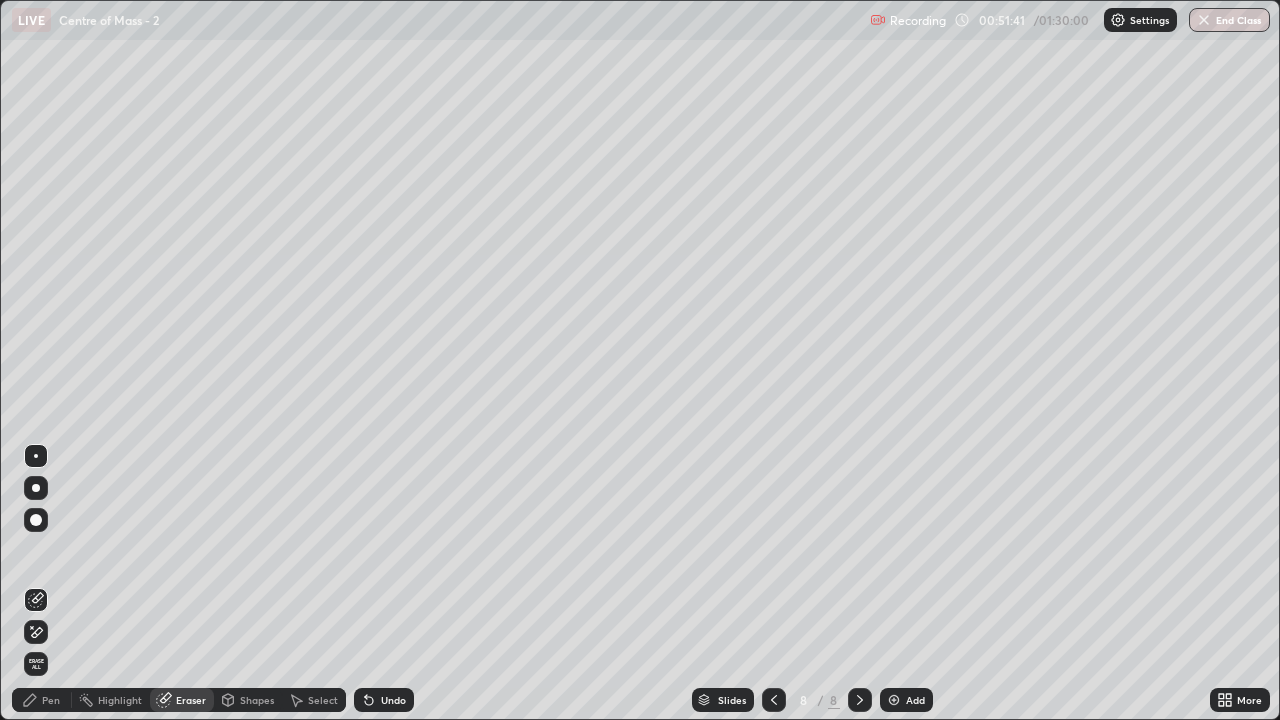 click on "Pen" at bounding box center [42, 700] 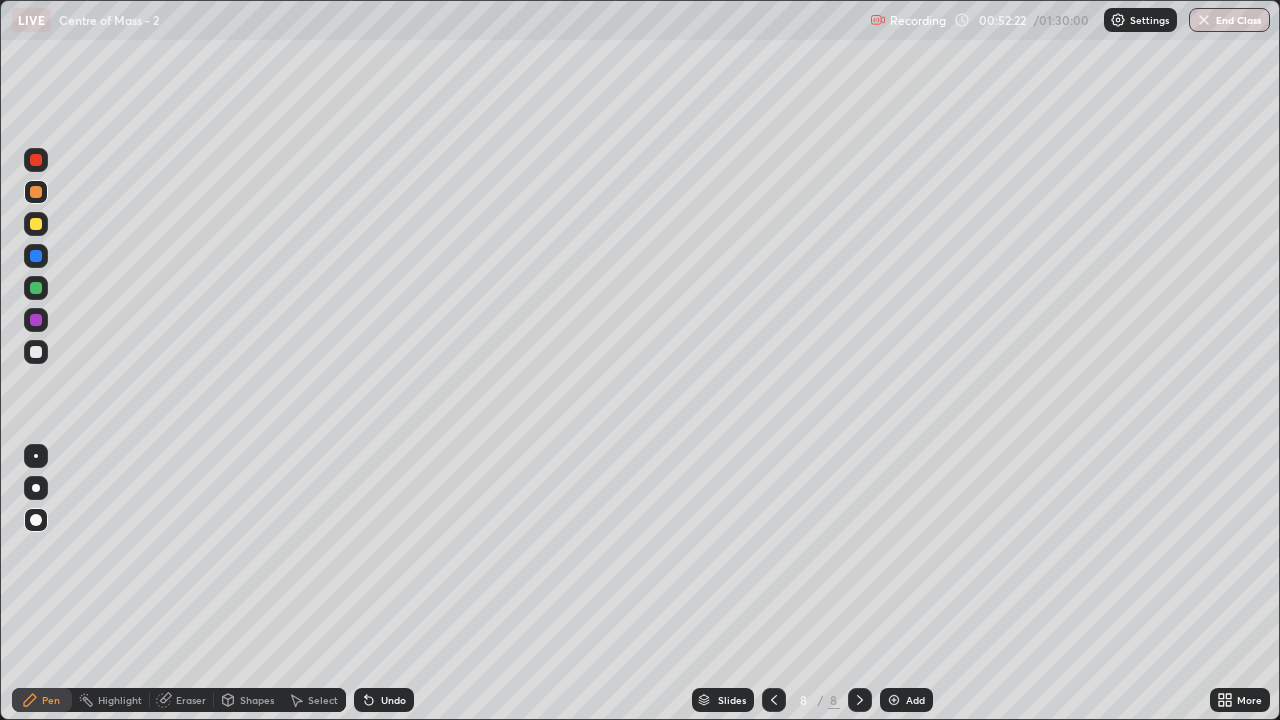 click at bounding box center [36, 288] 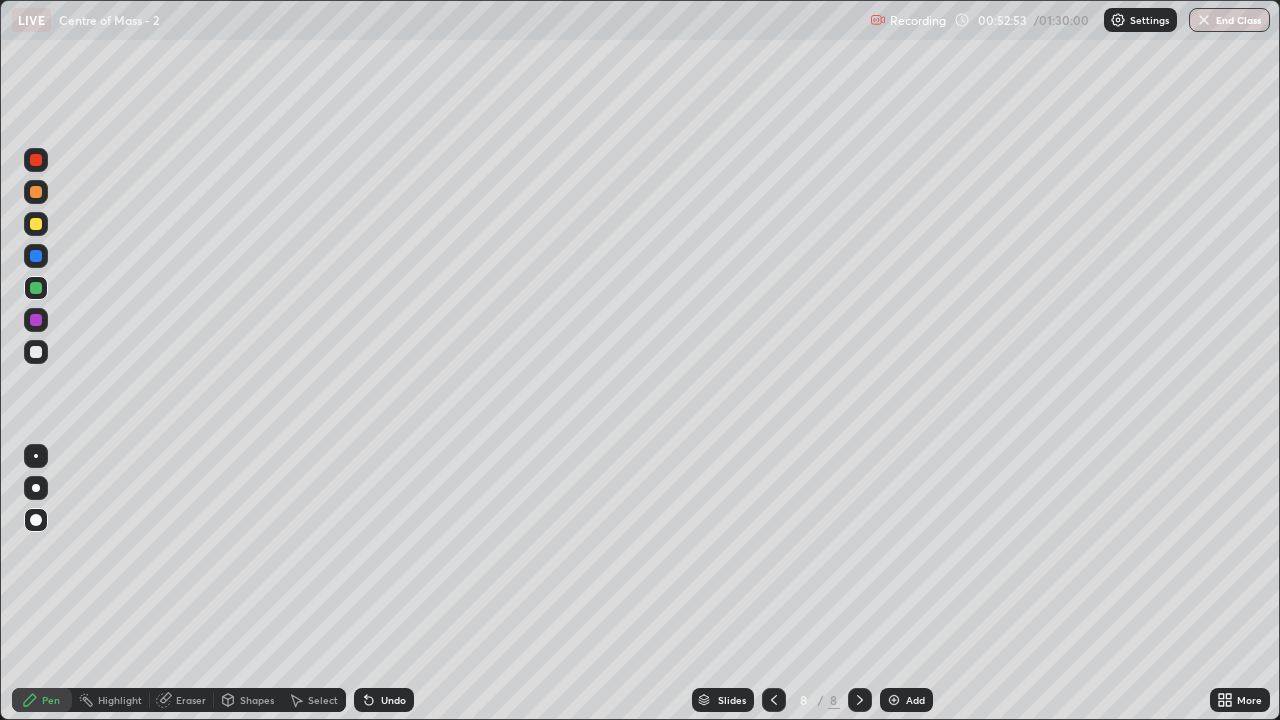 click at bounding box center (36, 352) 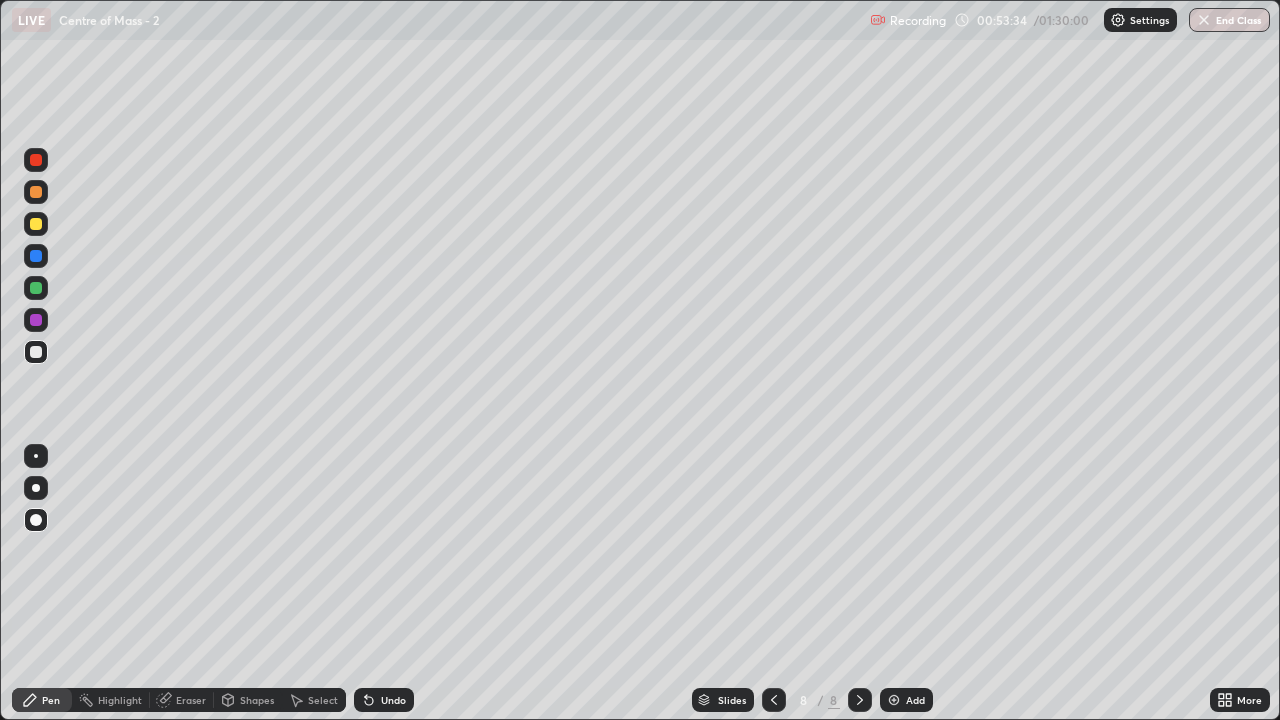 click at bounding box center [36, 192] 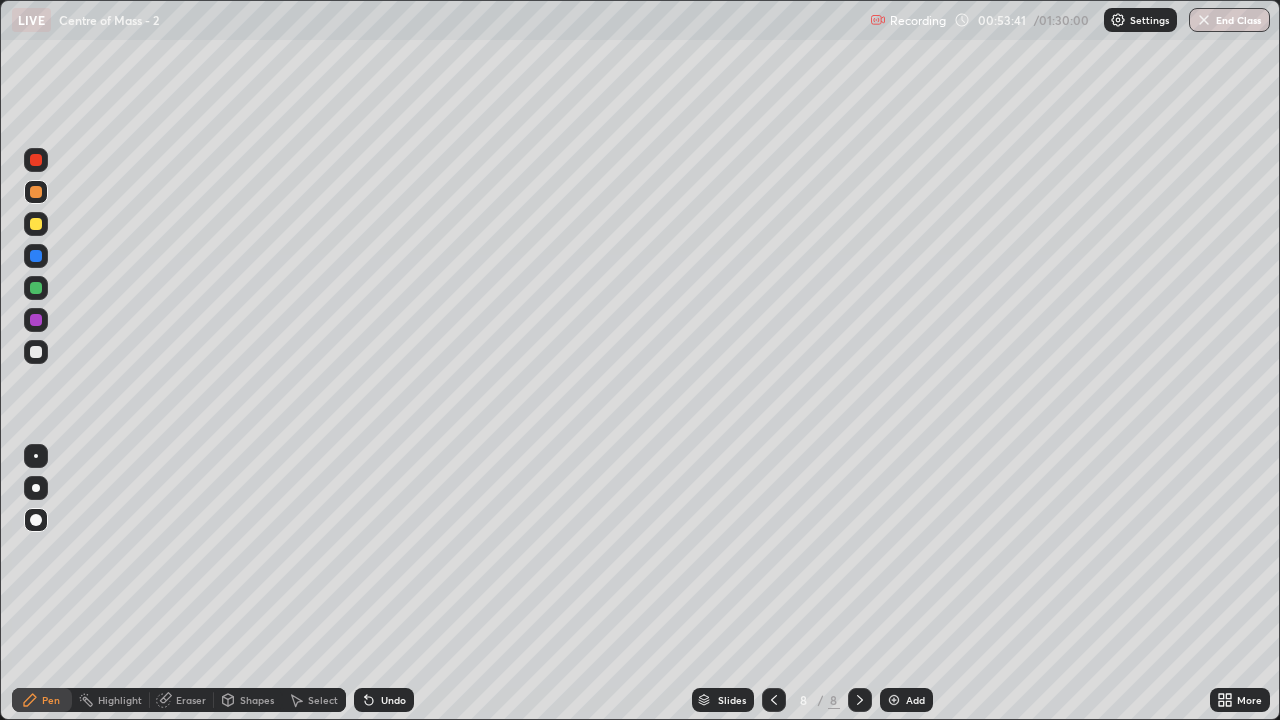 click on "Shapes" at bounding box center [257, 700] 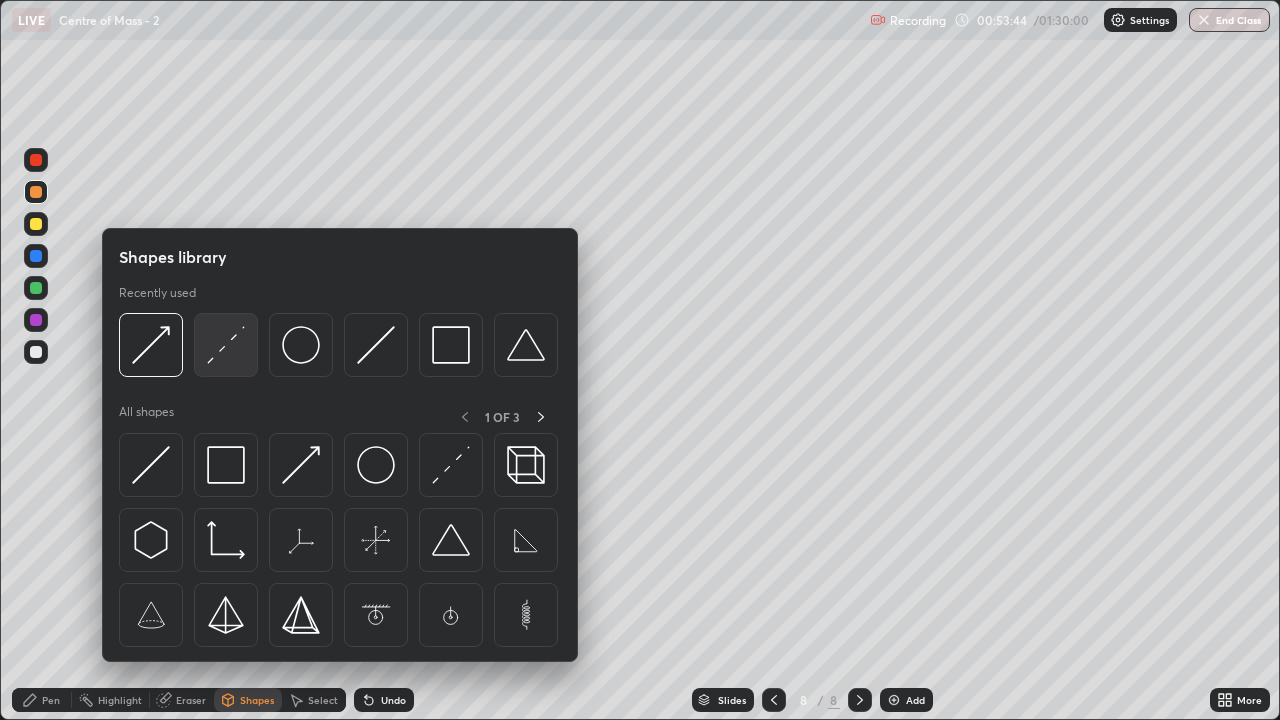 click at bounding box center (226, 345) 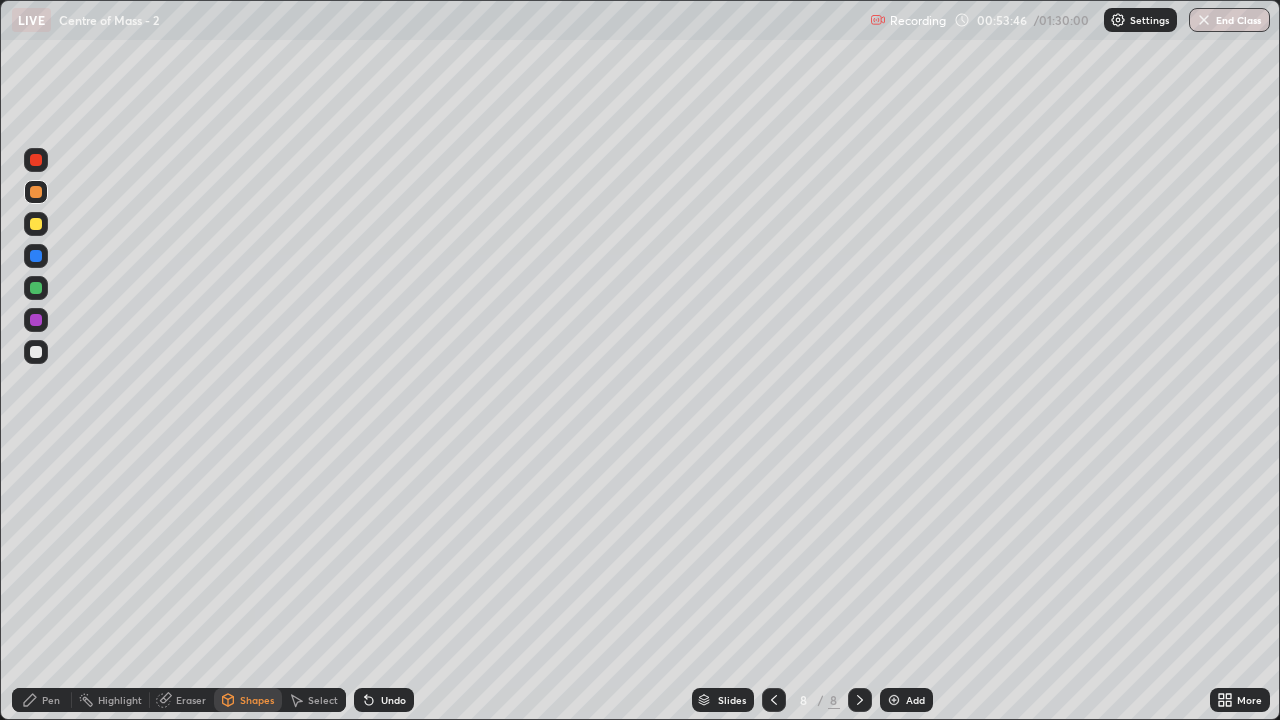 click at bounding box center (36, 352) 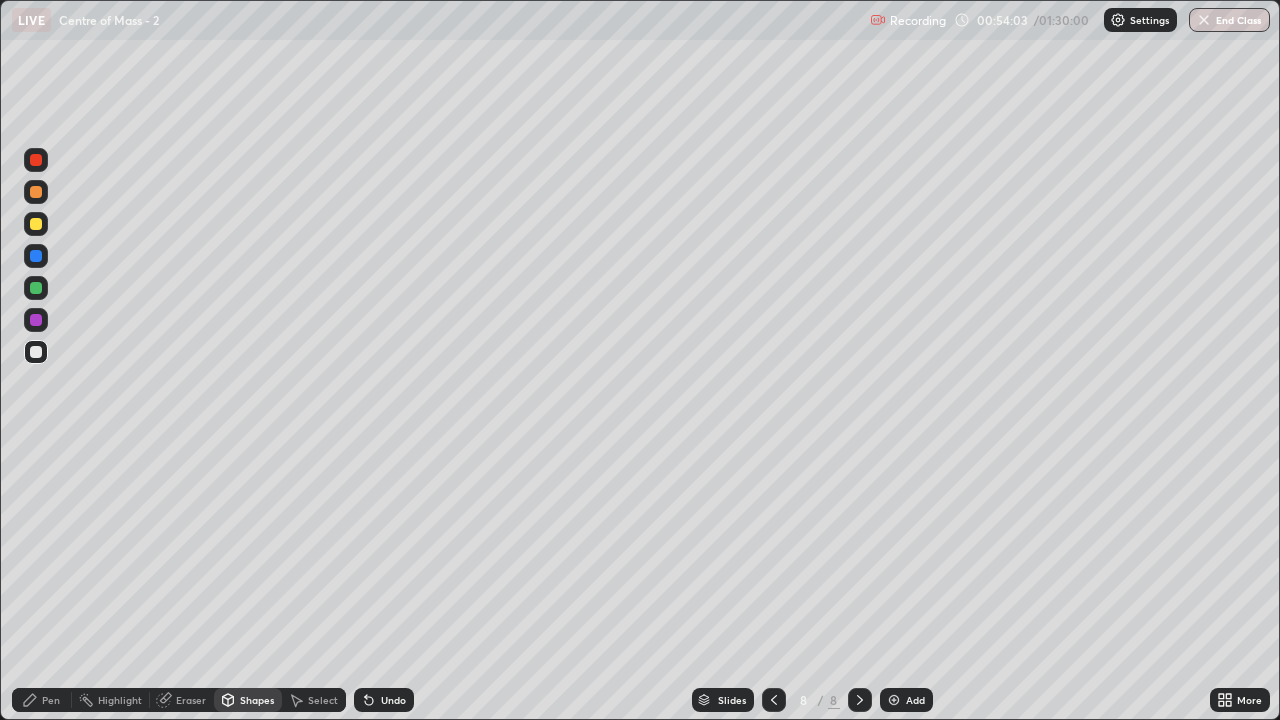 click at bounding box center [36, 224] 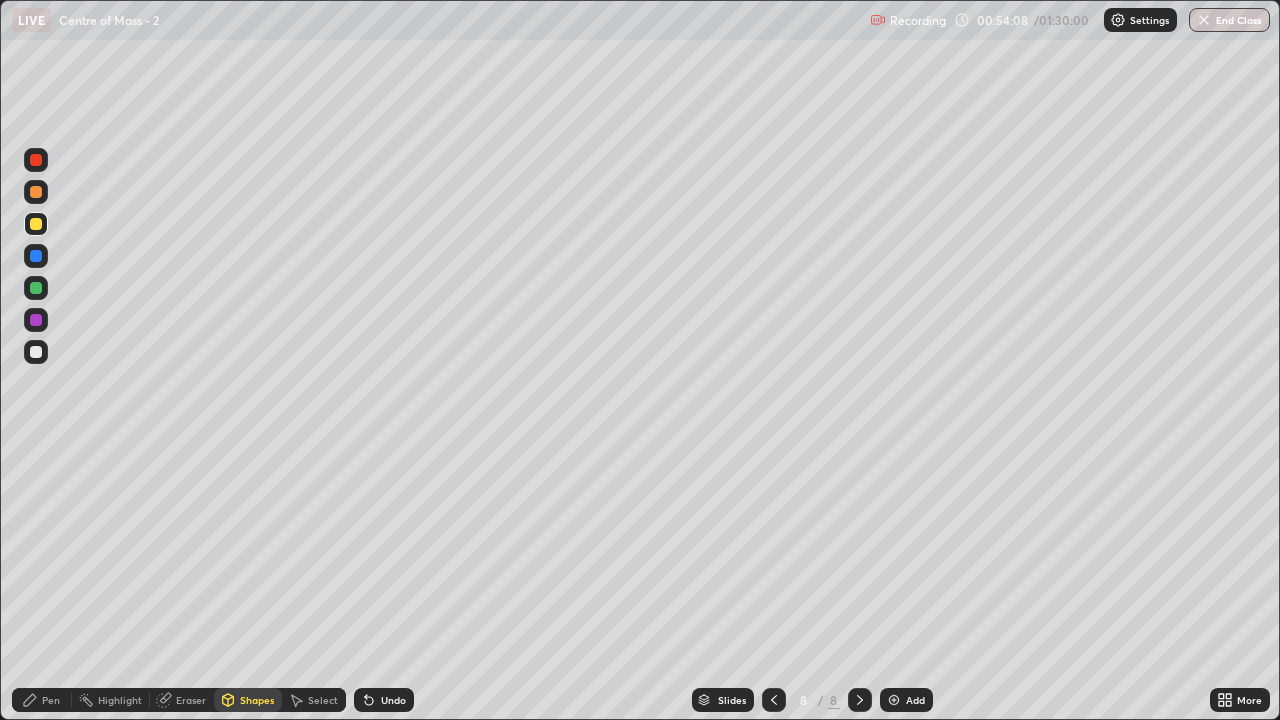 click on "Pen" at bounding box center (51, 700) 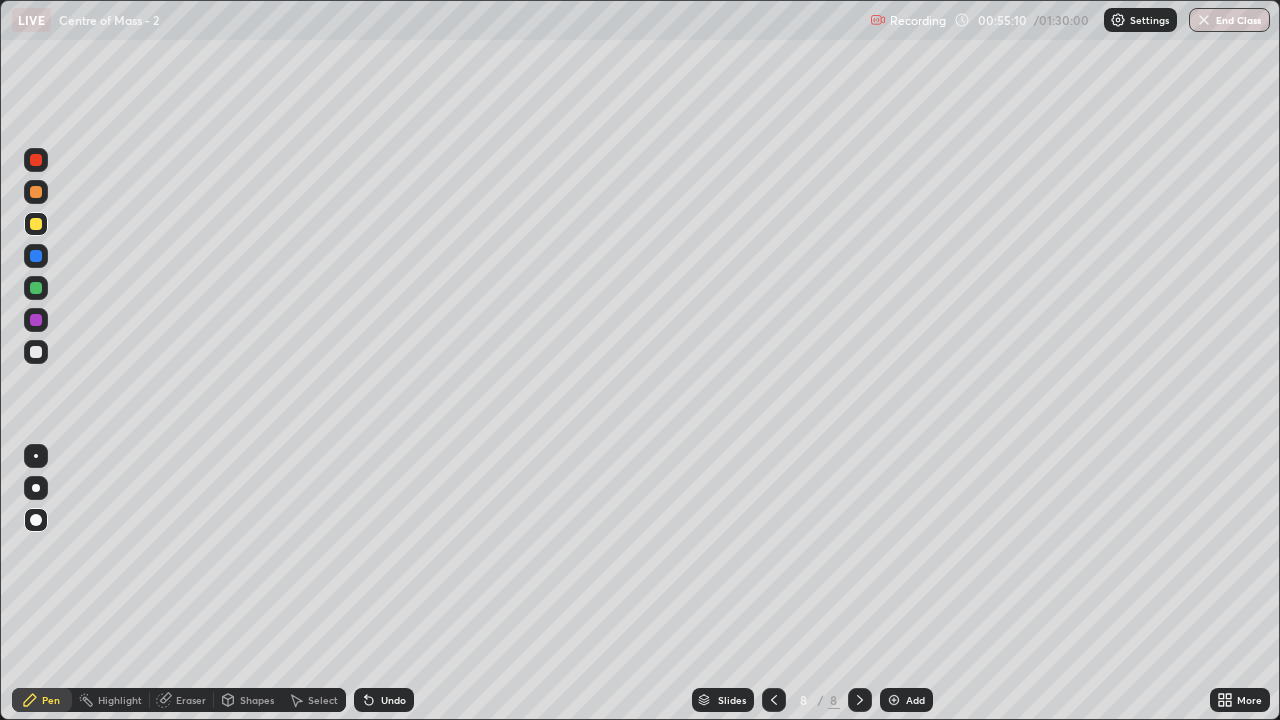 click on "Eraser" at bounding box center (191, 700) 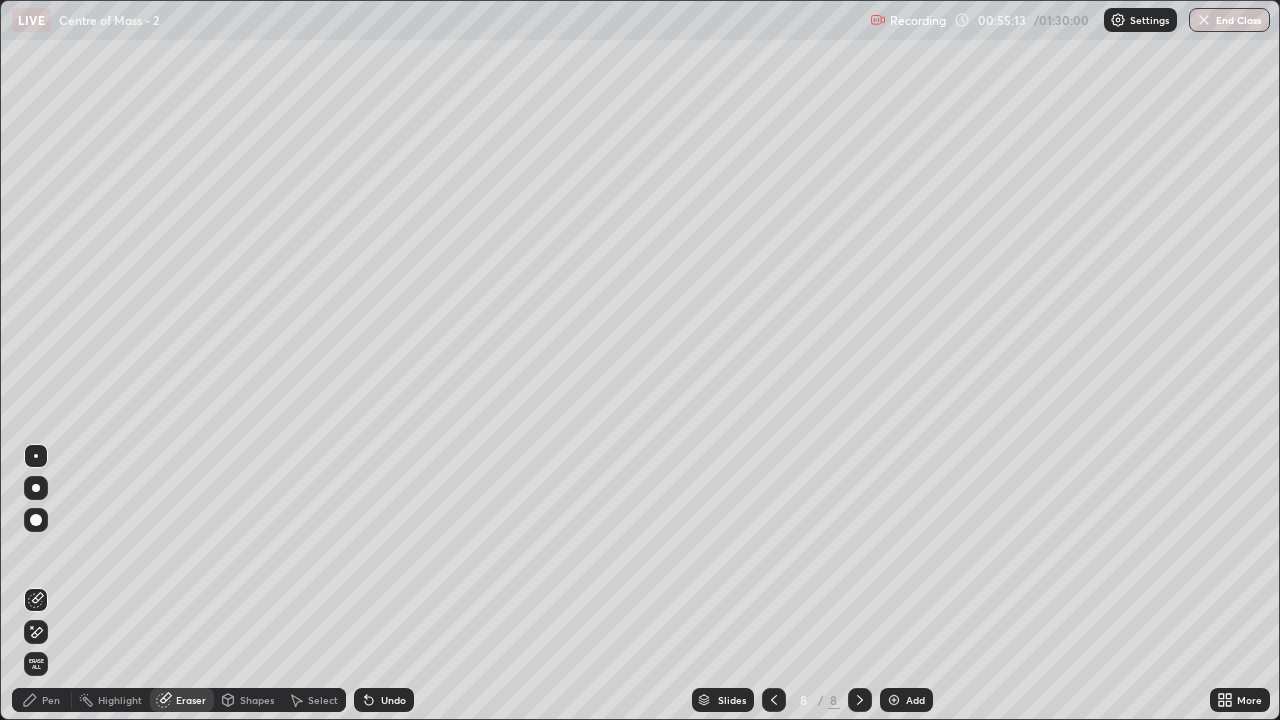 click on "Pen" at bounding box center [51, 700] 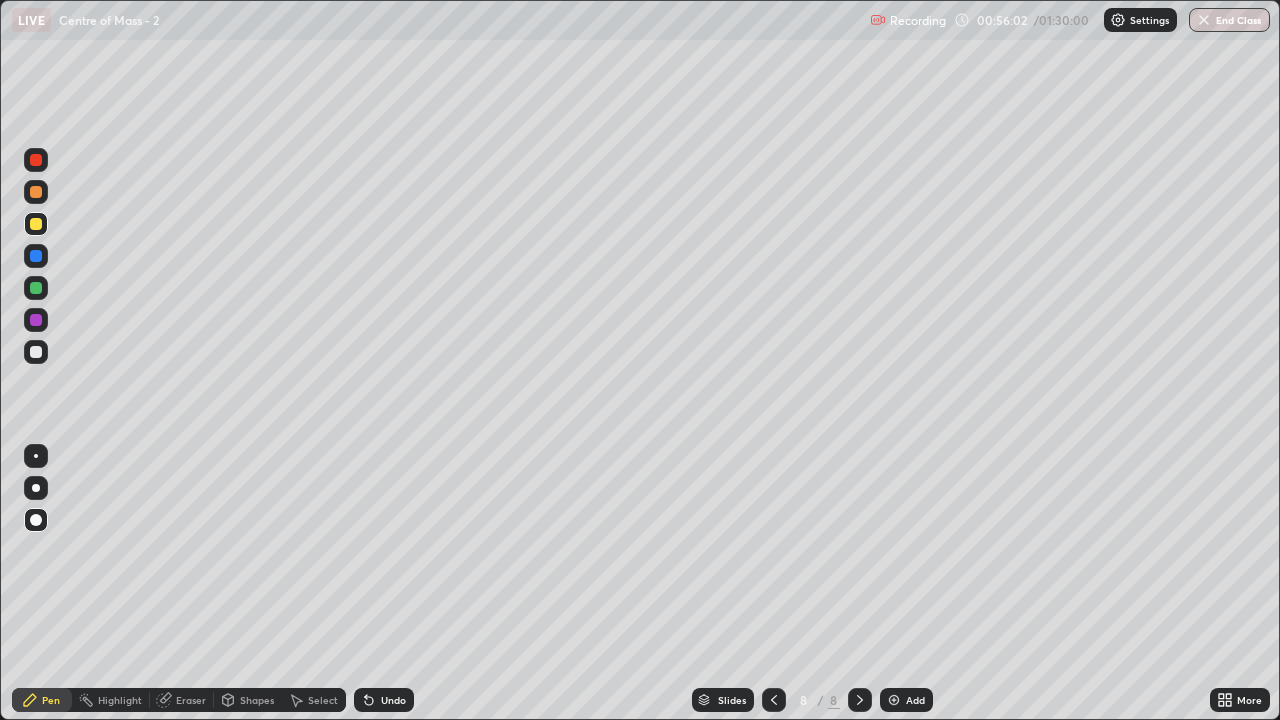 click at bounding box center (36, 352) 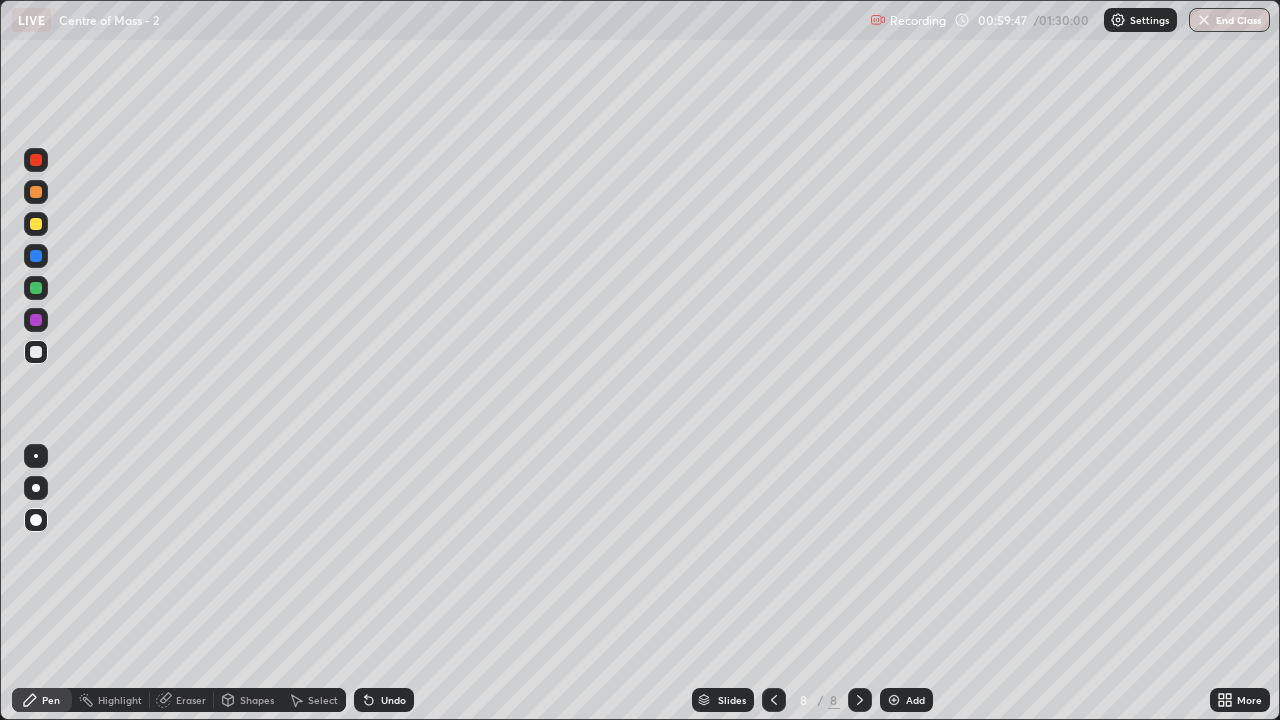 click at bounding box center (894, 700) 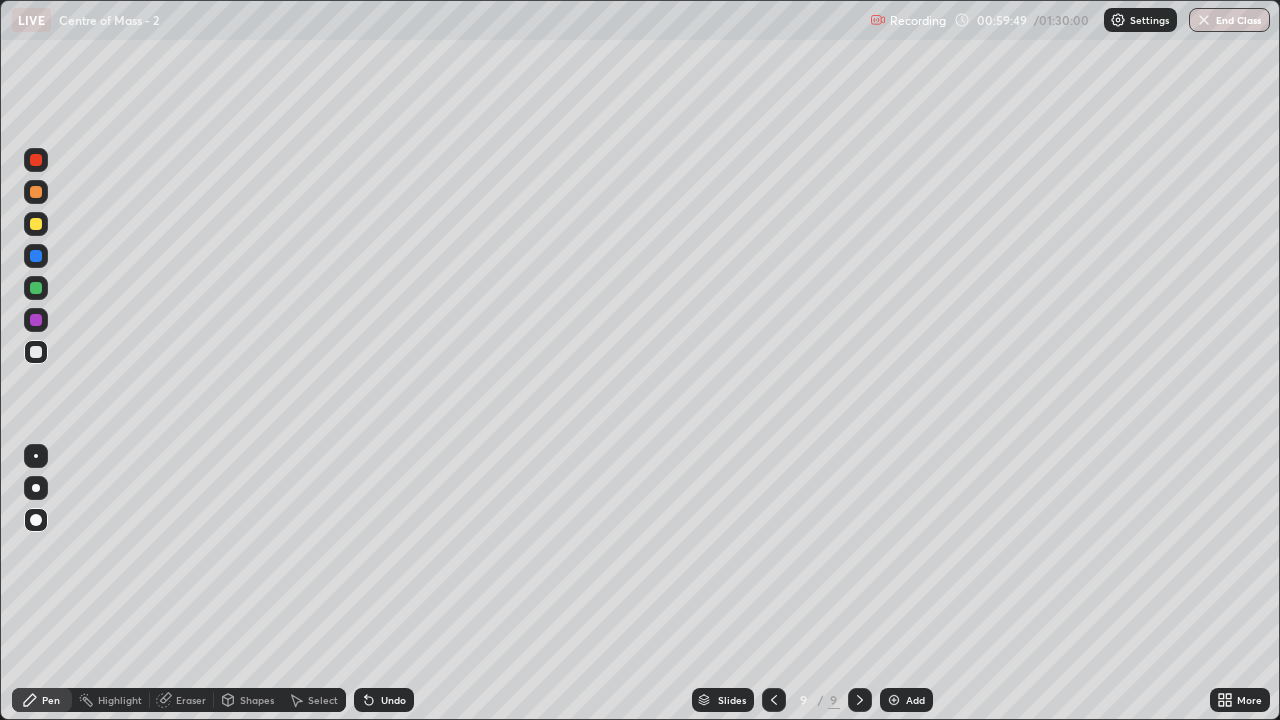 click at bounding box center (36, 224) 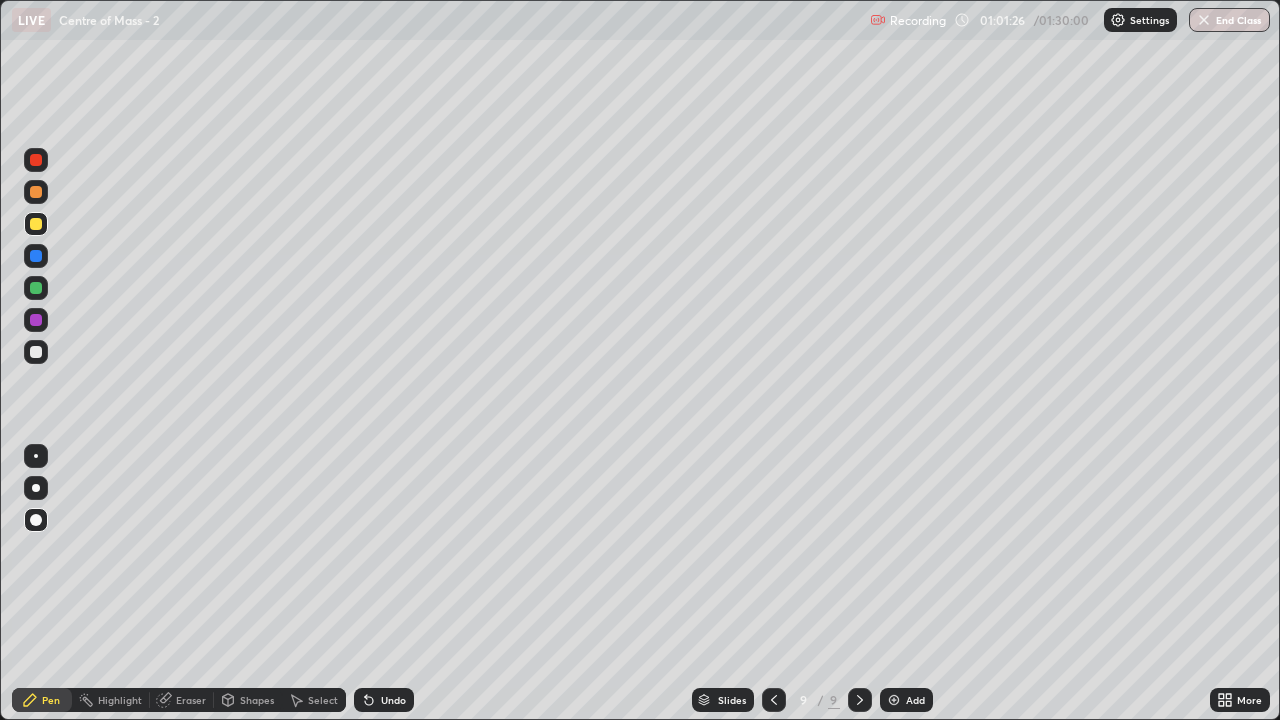 click at bounding box center [36, 352] 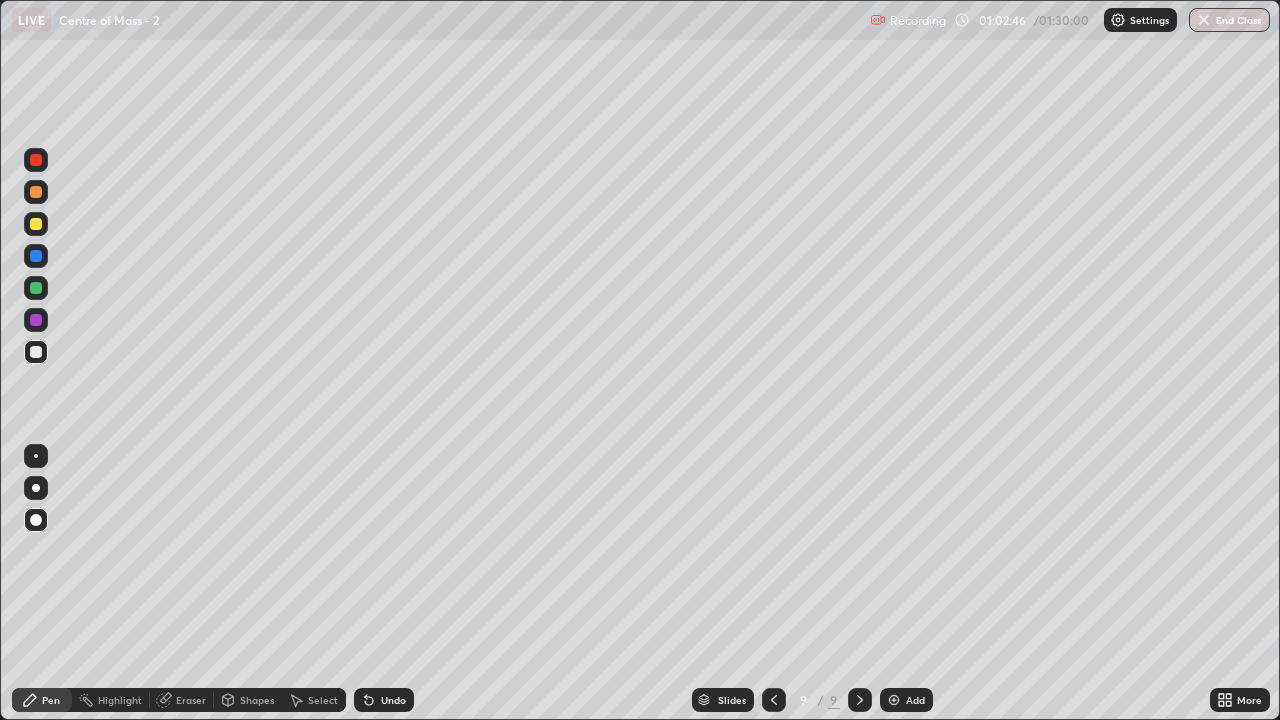 click at bounding box center [36, 192] 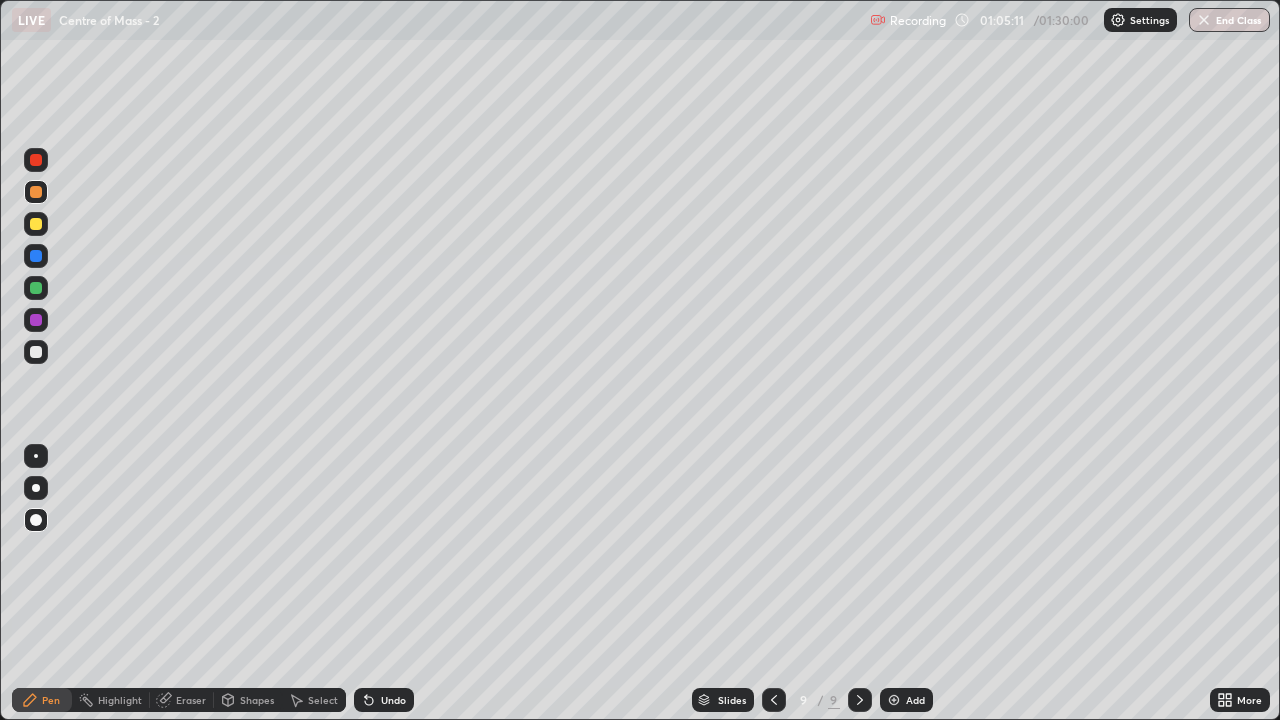 click at bounding box center (894, 700) 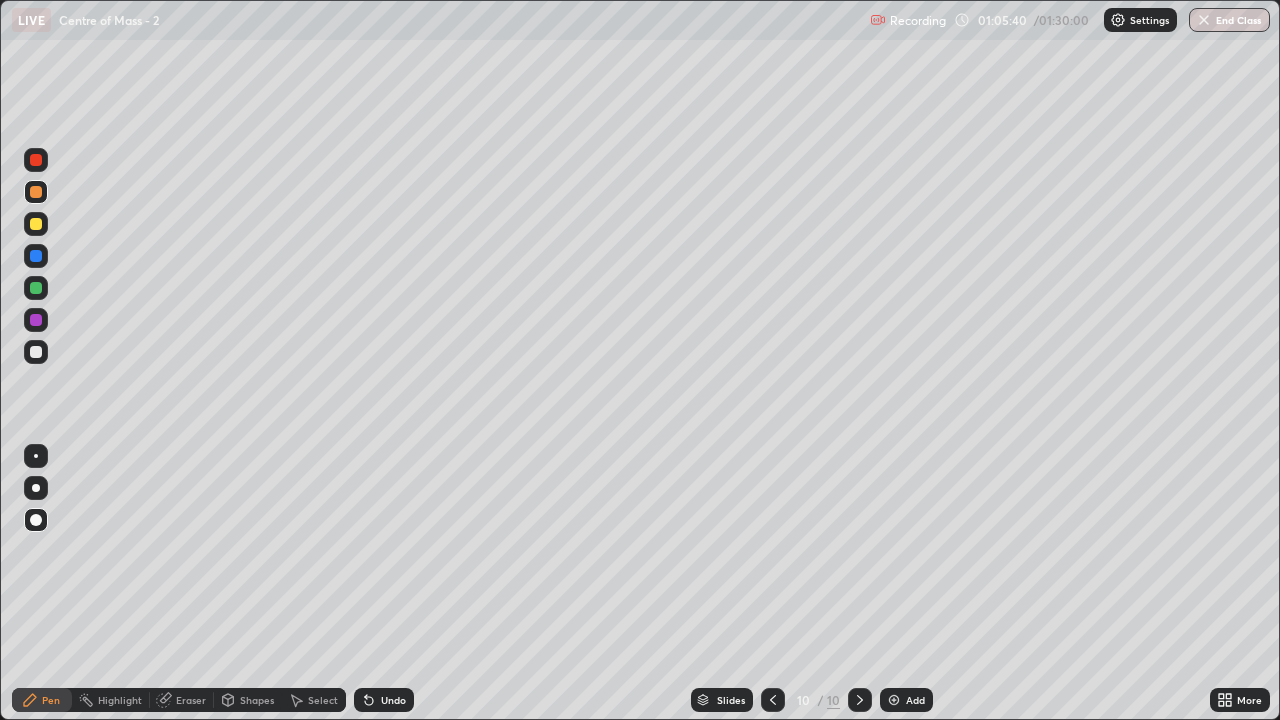 click at bounding box center [36, 352] 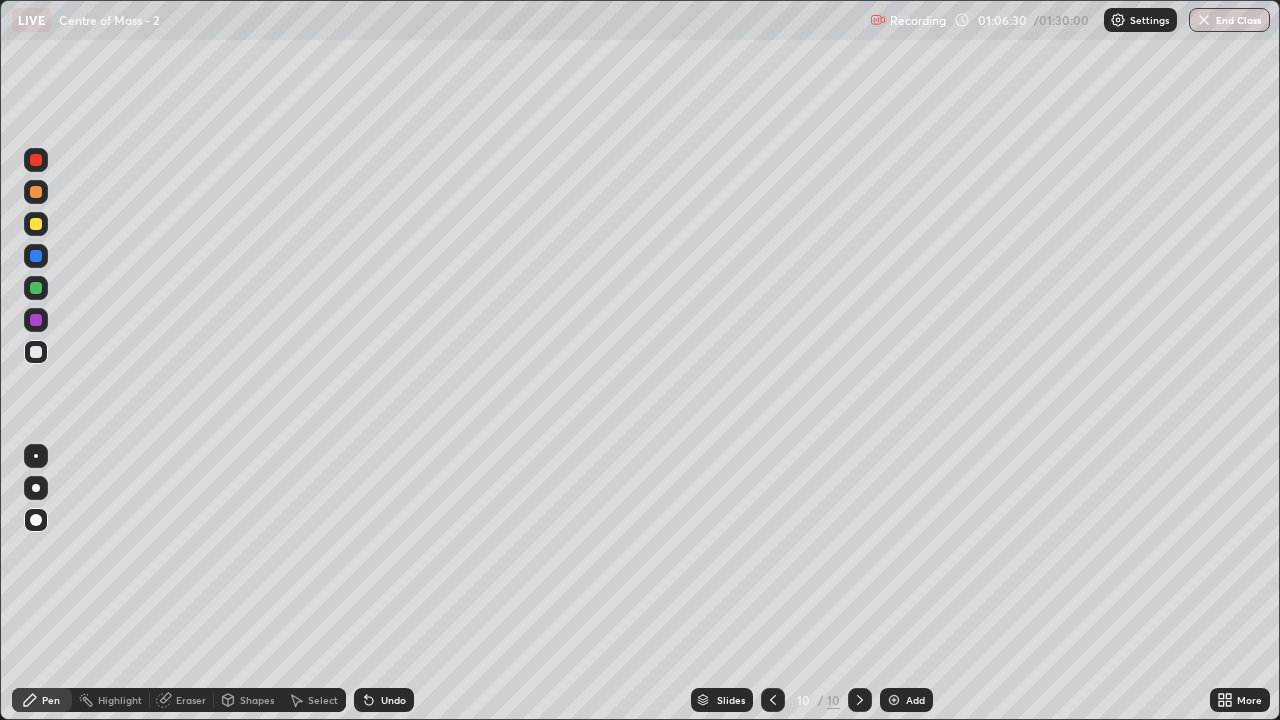 click on "Shapes" at bounding box center [257, 700] 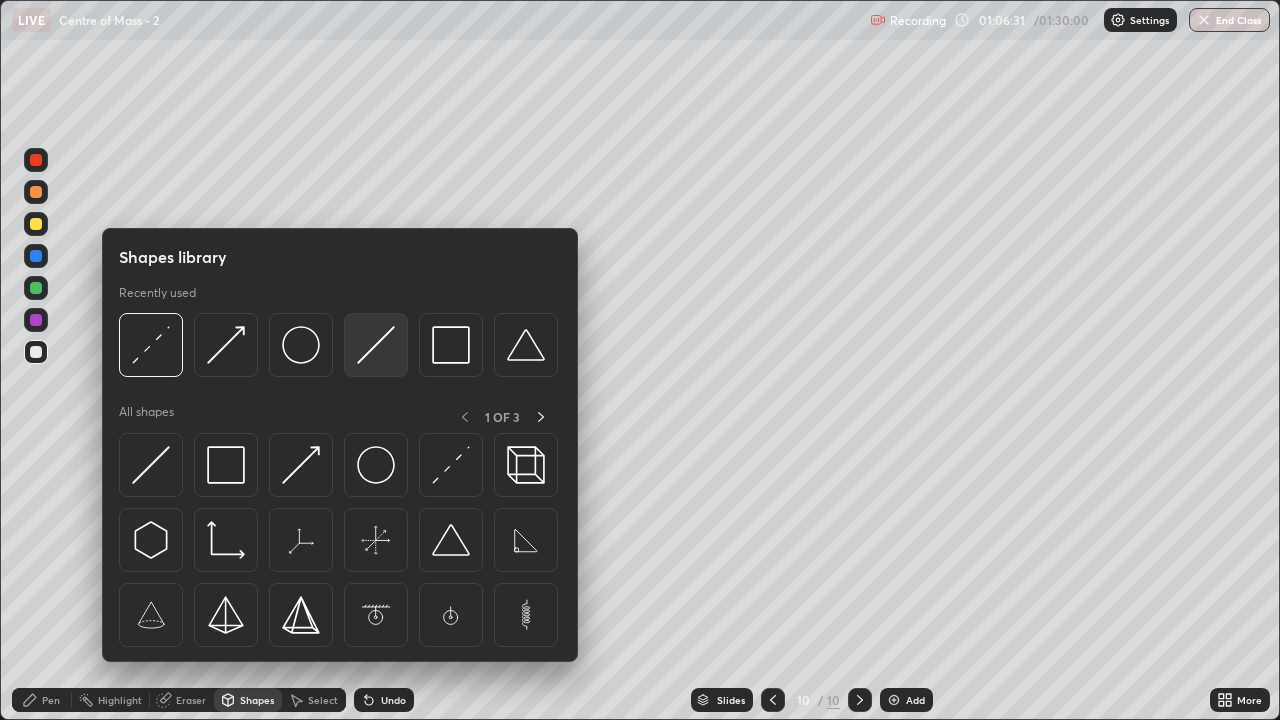 click at bounding box center (376, 345) 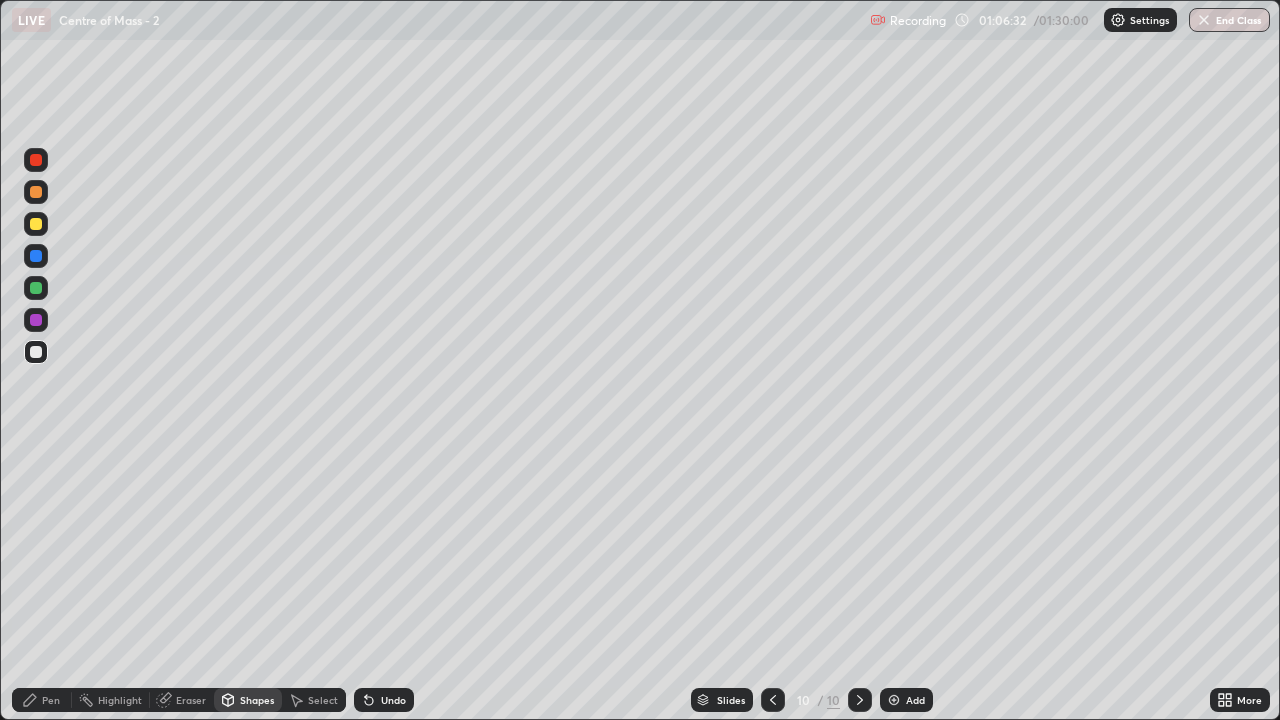 click at bounding box center (36, 288) 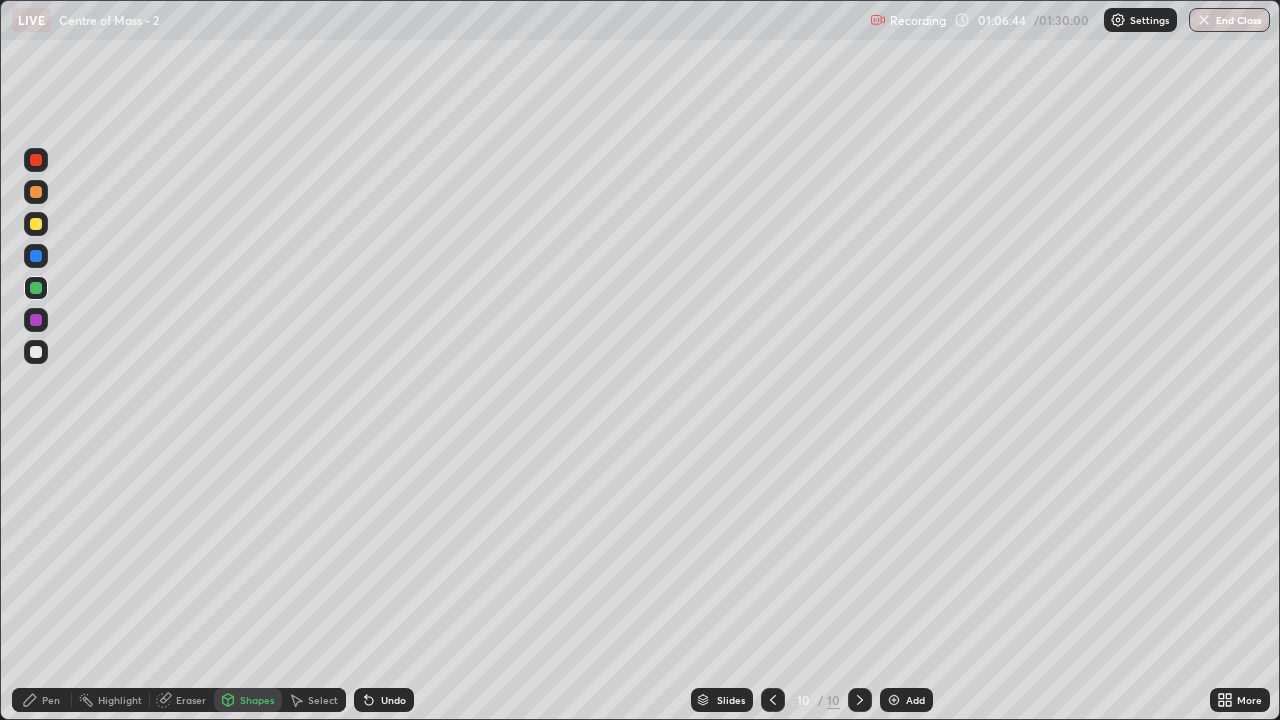 click at bounding box center (36, 352) 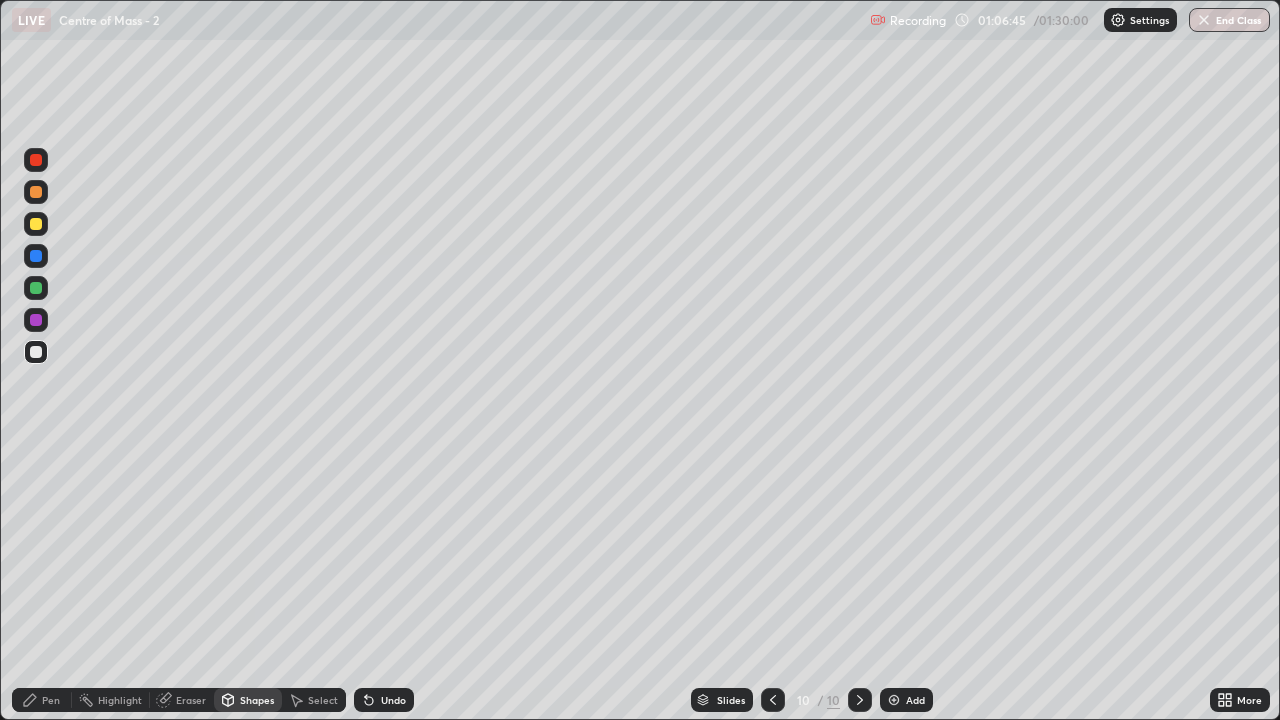 click on "Shapes" at bounding box center [257, 700] 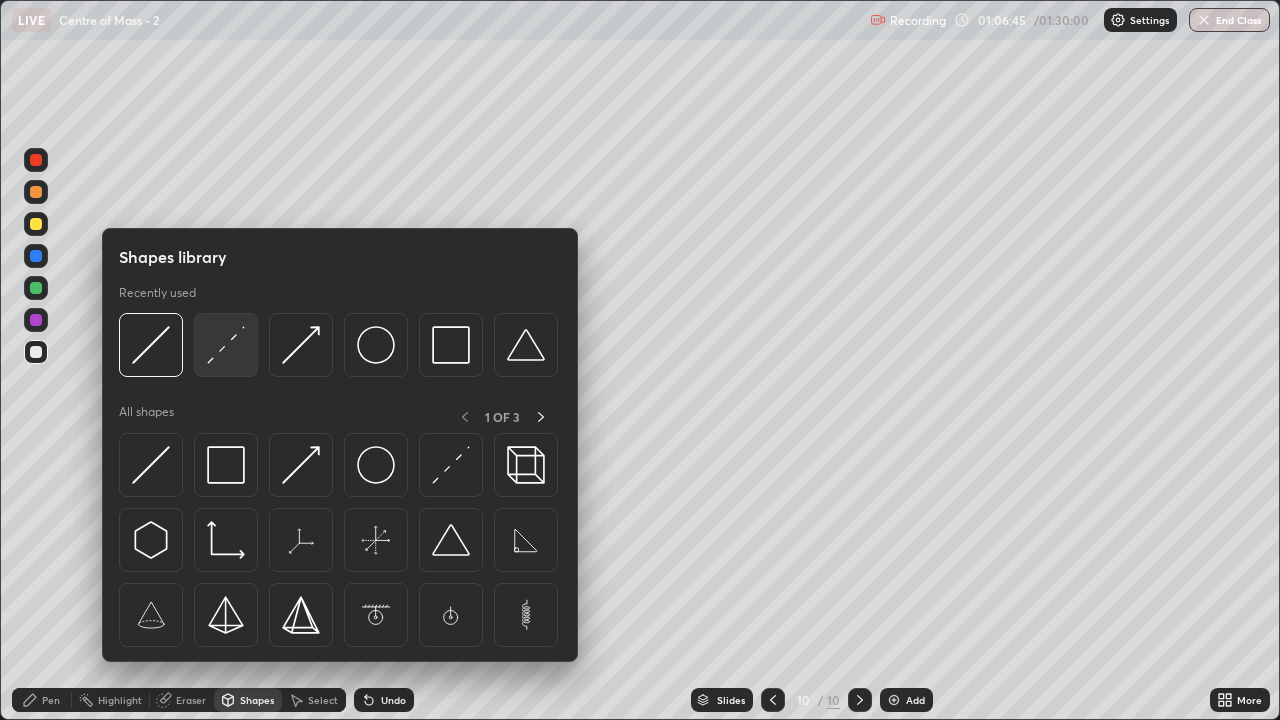 click at bounding box center [226, 345] 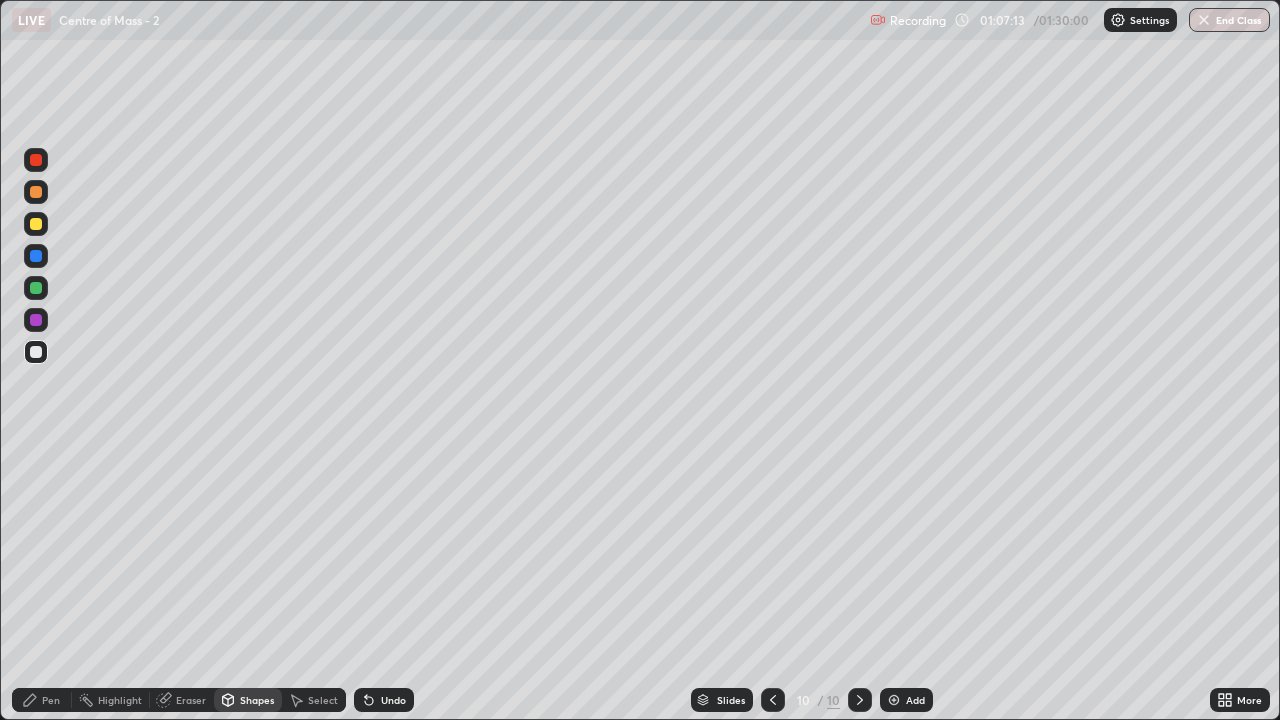 click on "Pen" at bounding box center (51, 700) 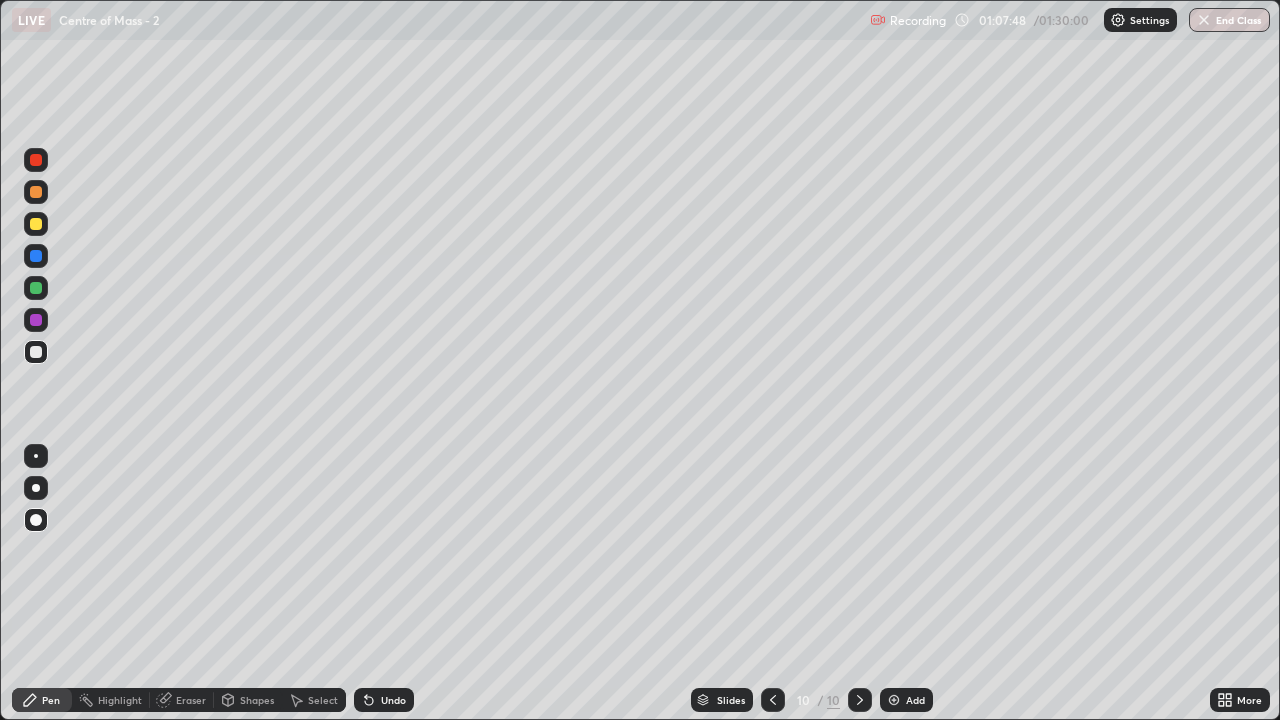 click at bounding box center (36, 224) 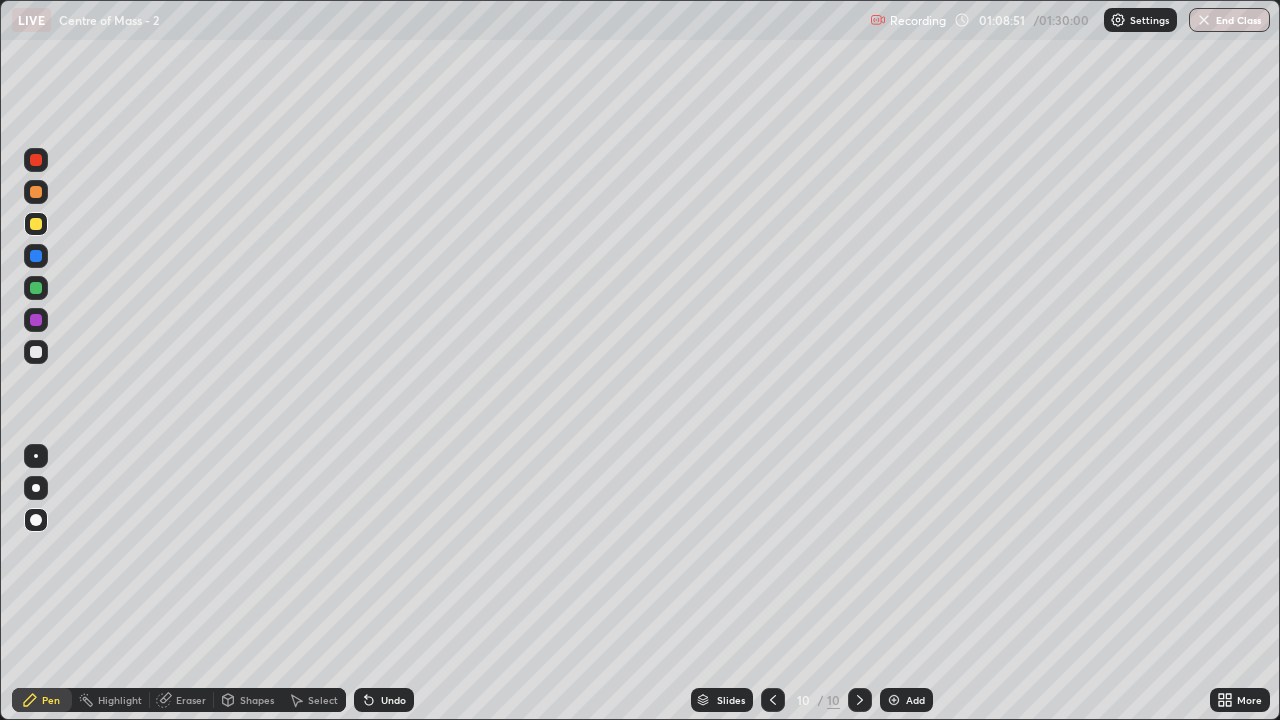 click at bounding box center (36, 320) 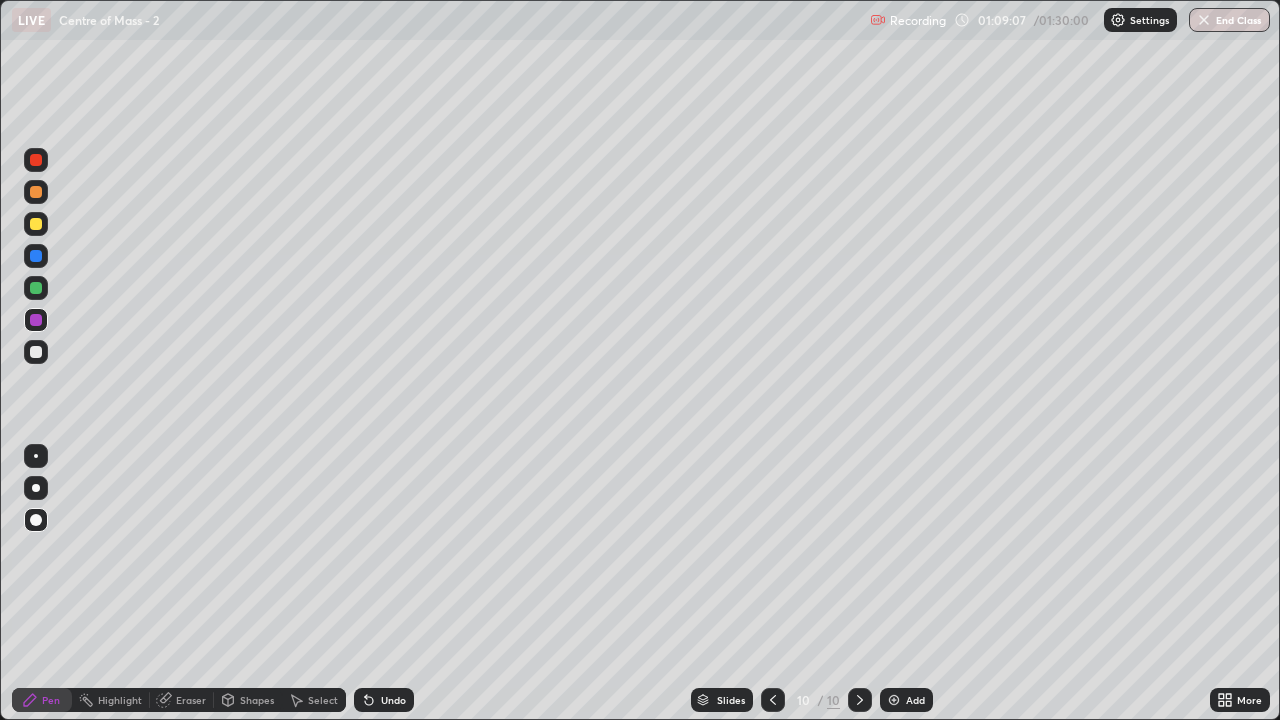 click at bounding box center [36, 288] 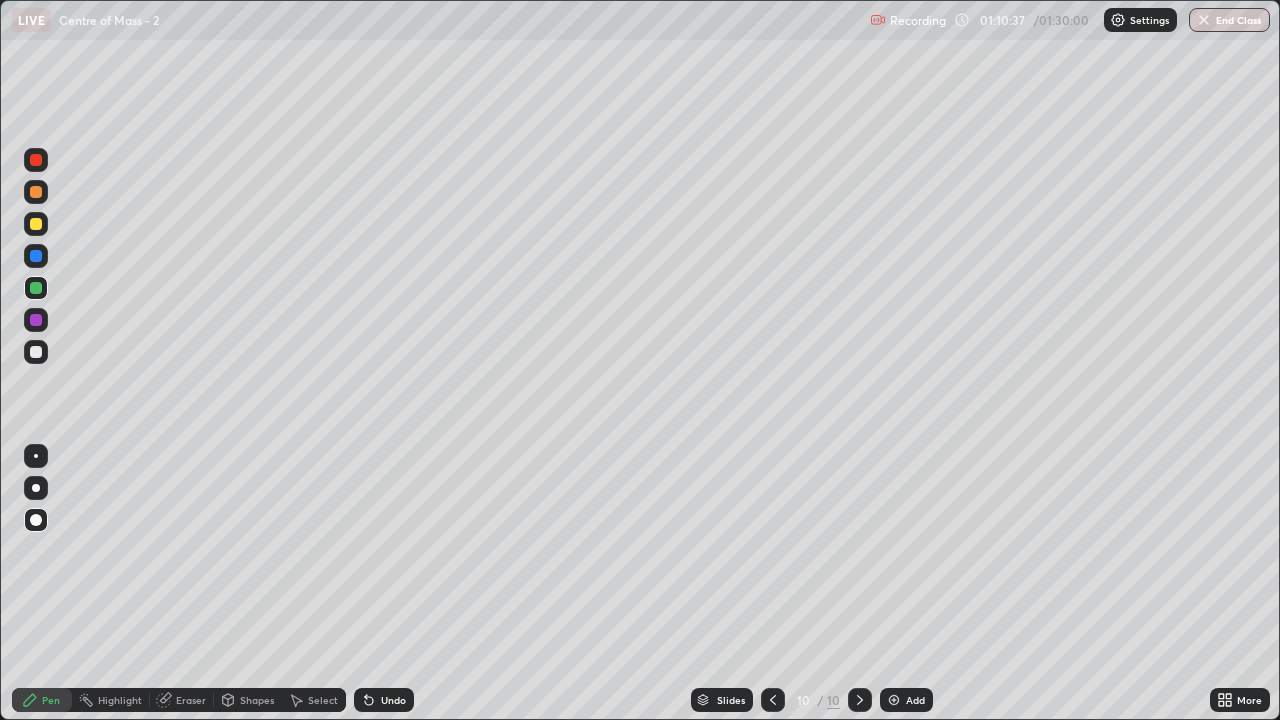 click at bounding box center [36, 352] 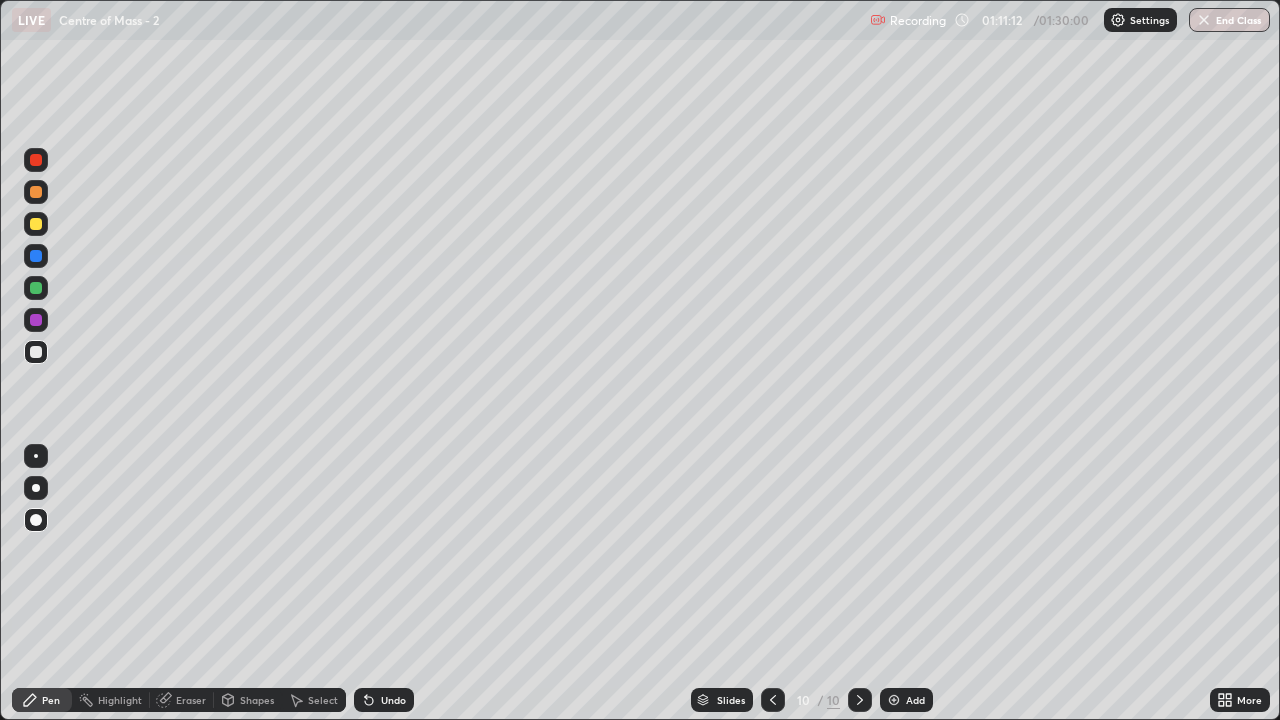 click at bounding box center (36, 224) 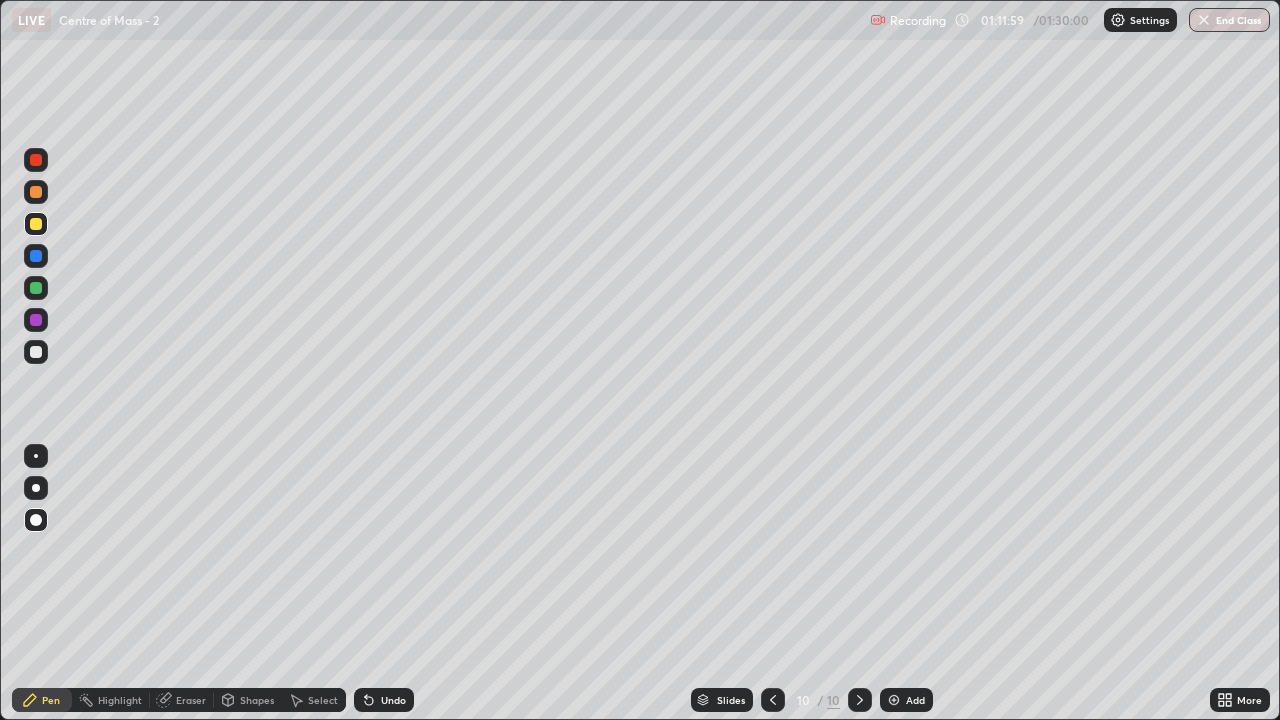 click at bounding box center (36, 352) 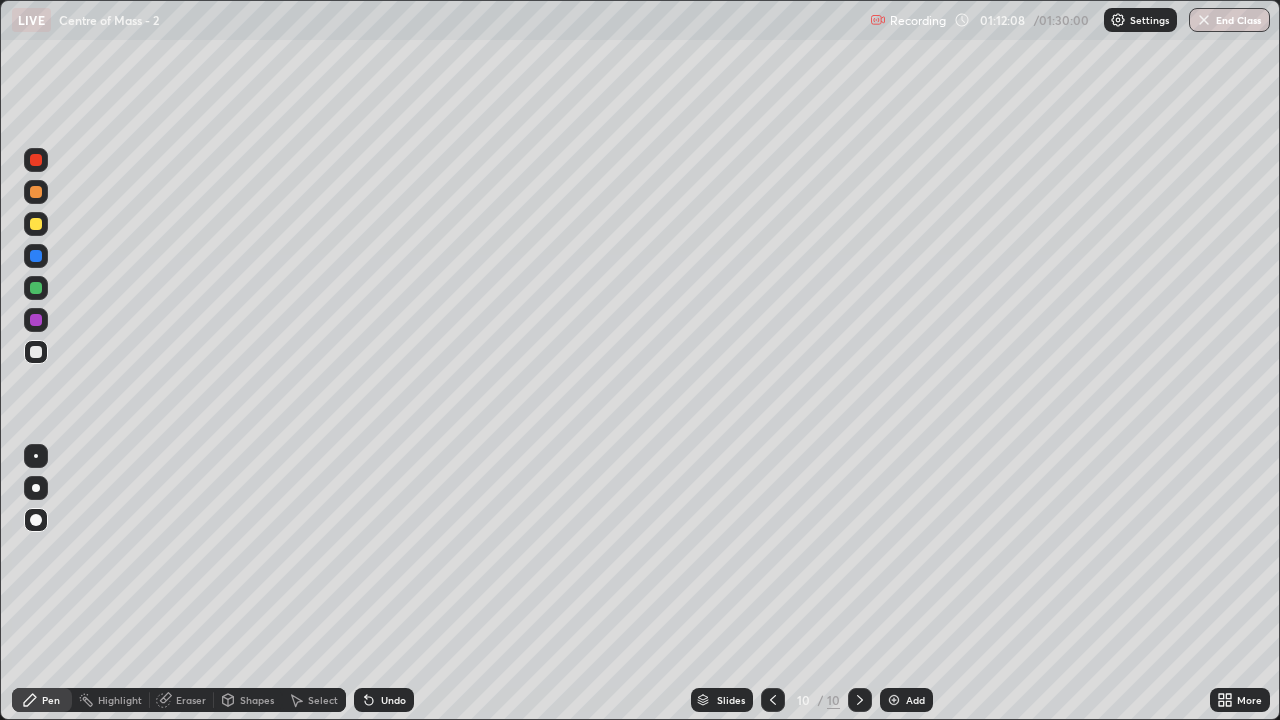 click at bounding box center (36, 224) 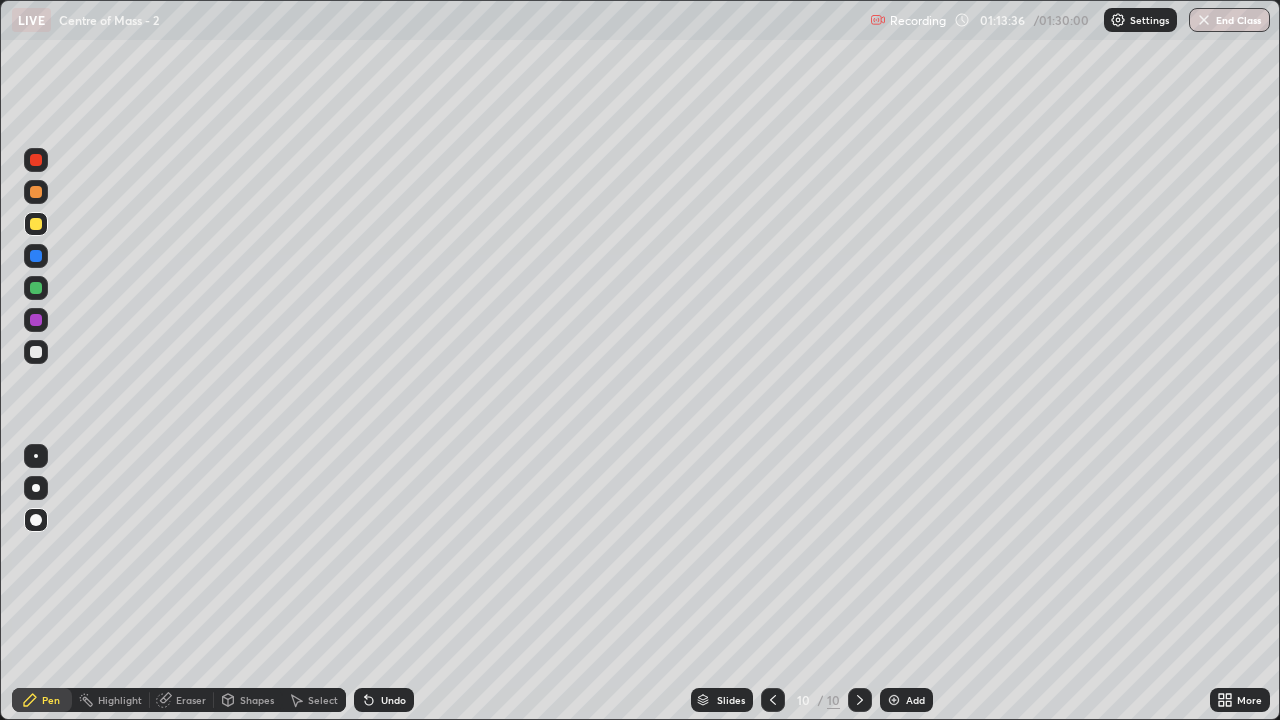click at bounding box center [894, 700] 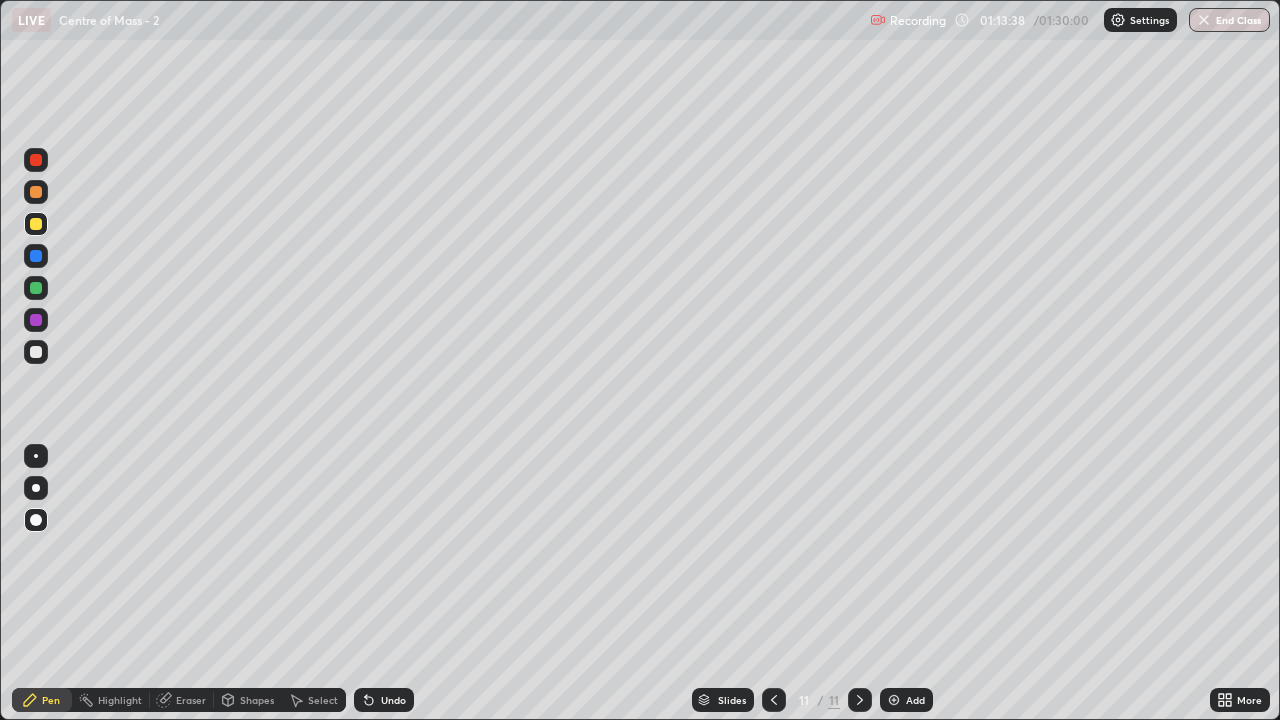 click at bounding box center (36, 192) 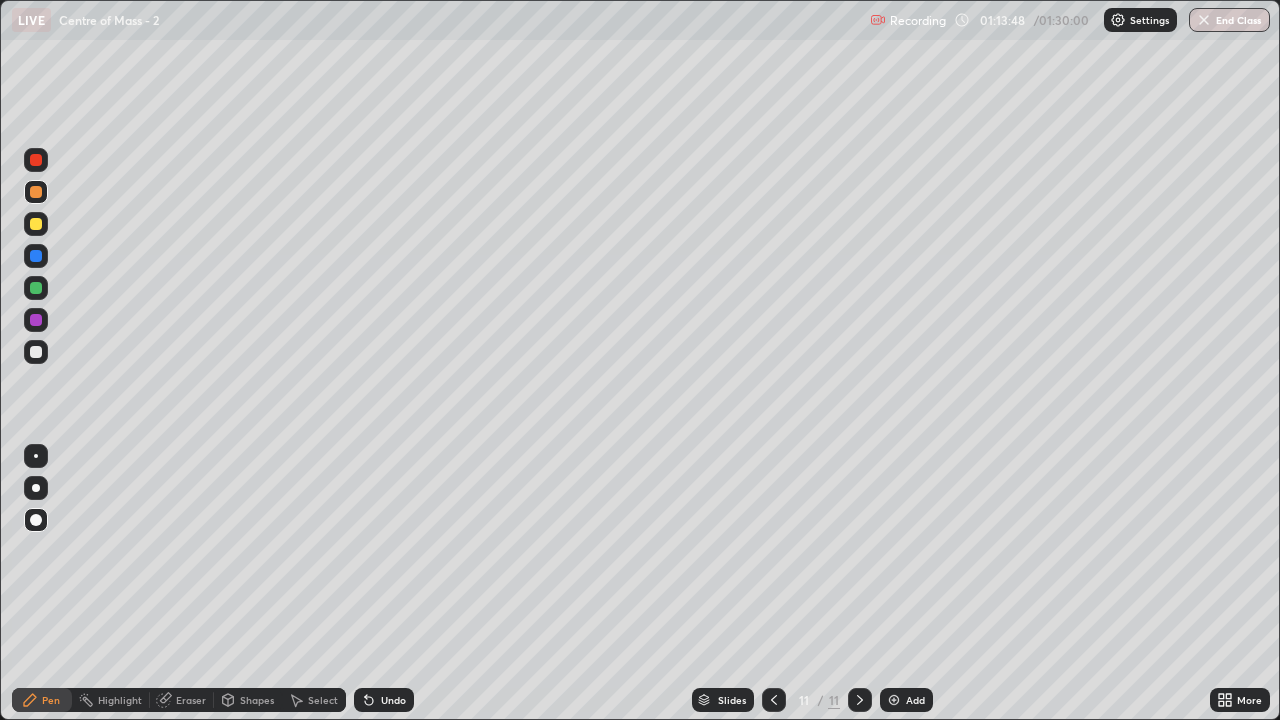 click at bounding box center (36, 288) 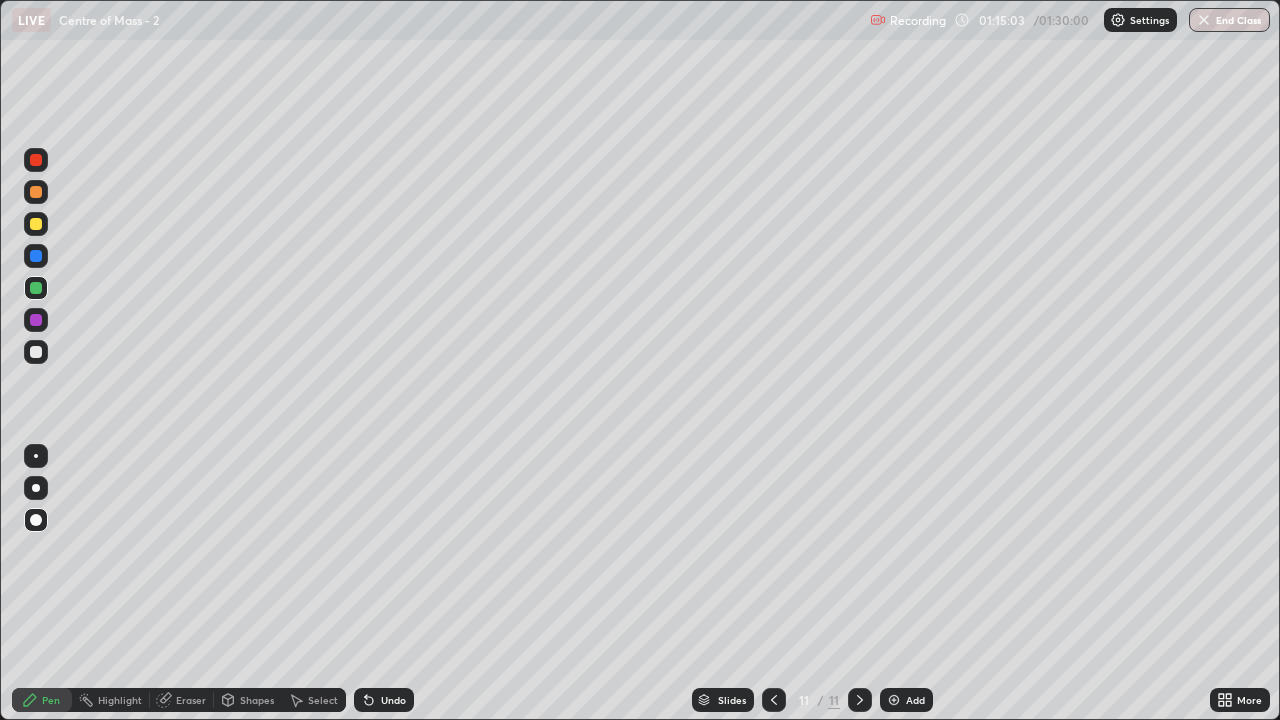 click at bounding box center [36, 352] 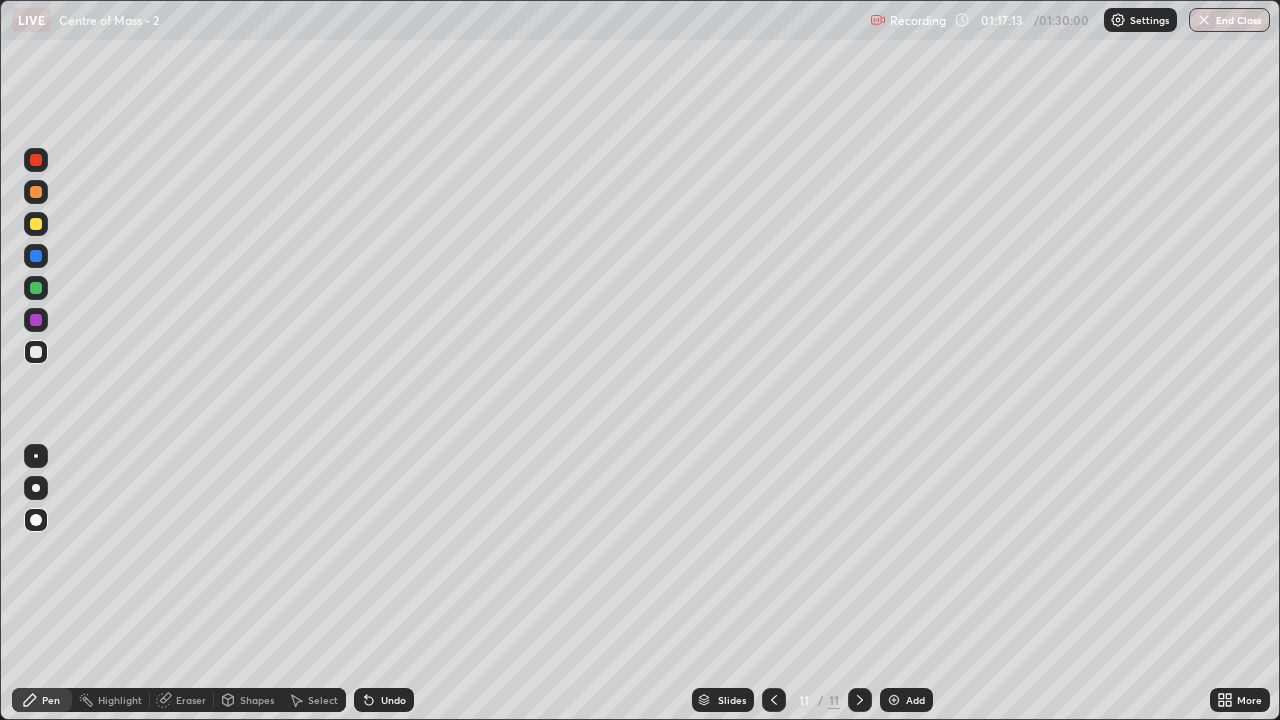 click at bounding box center [894, 700] 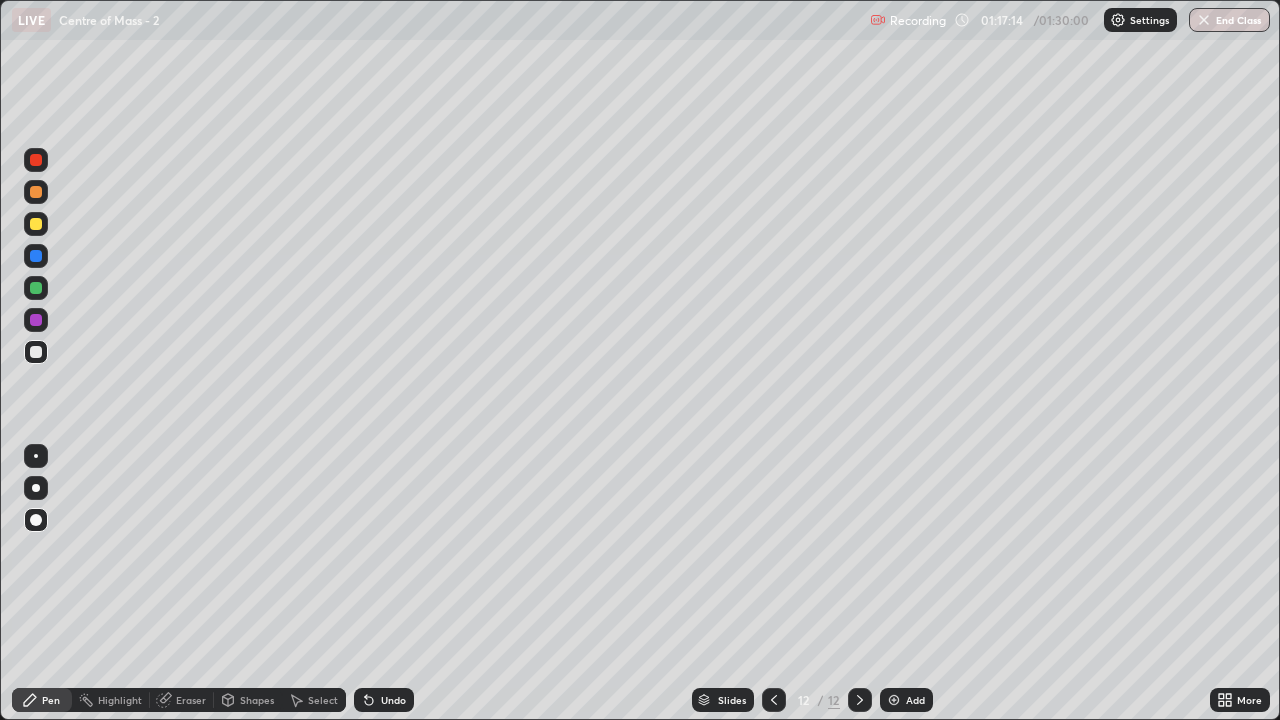 click on "Shapes" at bounding box center (257, 700) 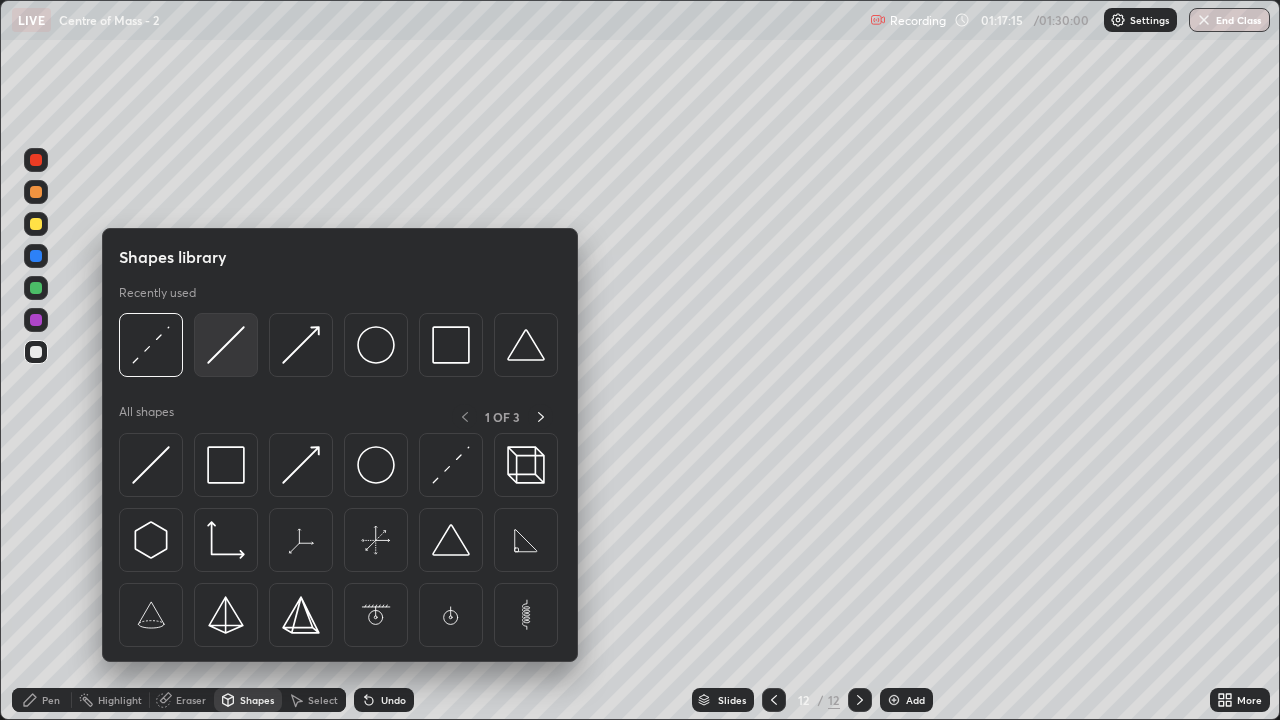 click at bounding box center (226, 345) 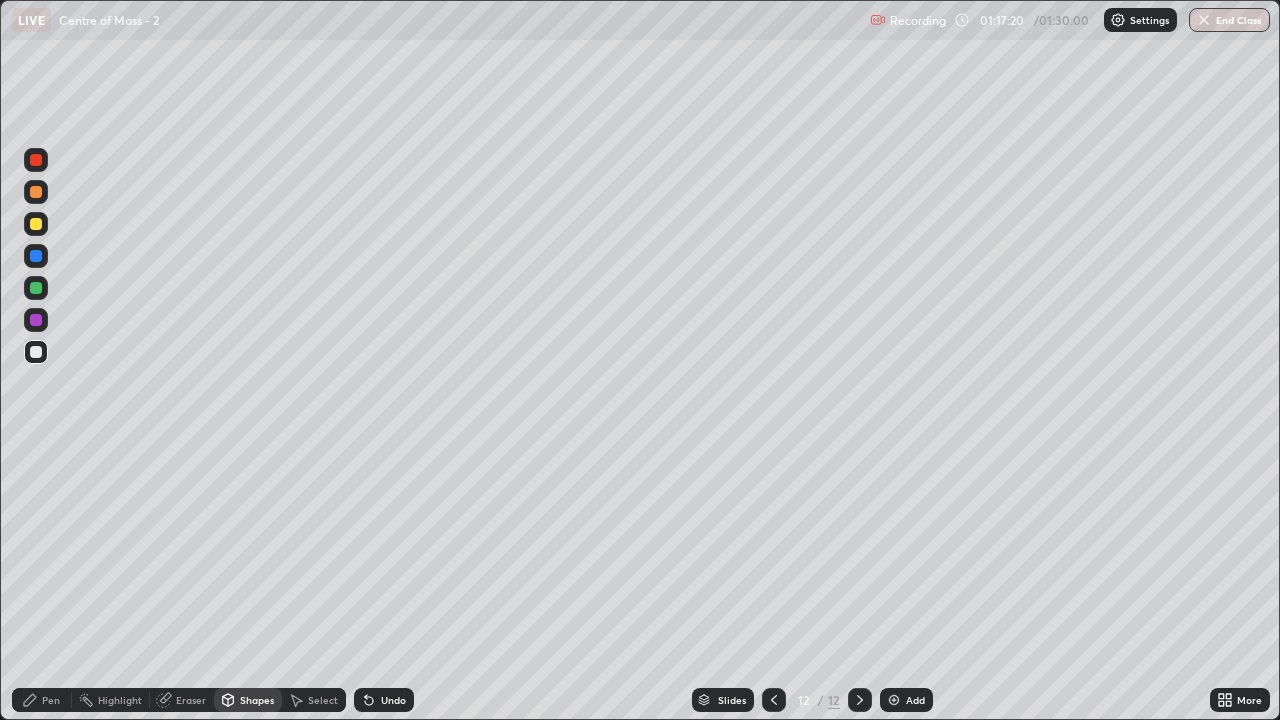 click at bounding box center [36, 192] 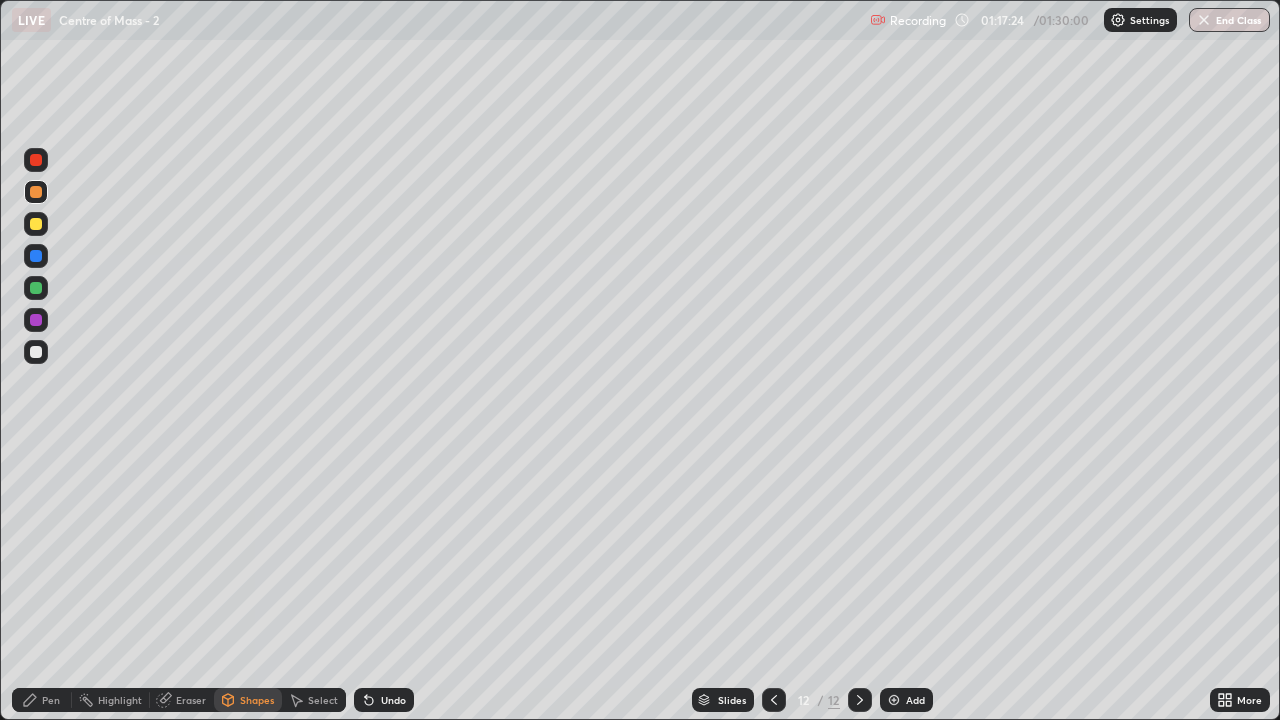 click on "Pen" at bounding box center [51, 700] 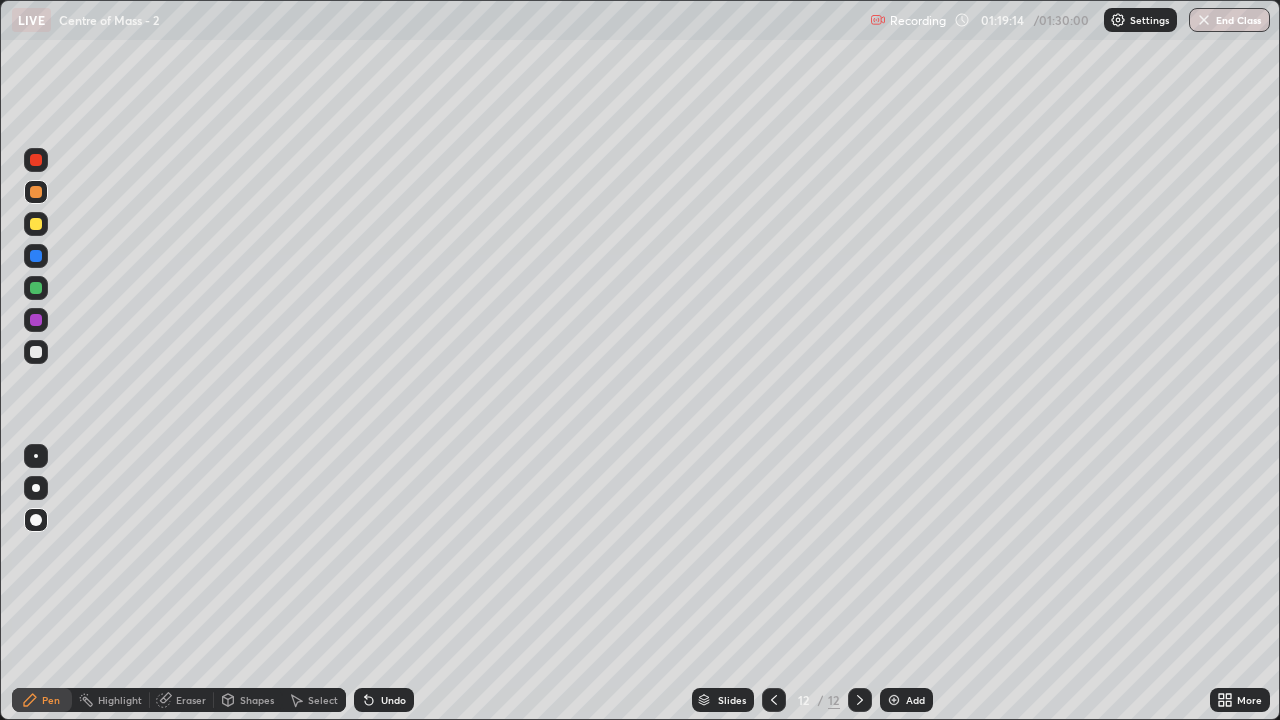 click at bounding box center [36, 352] 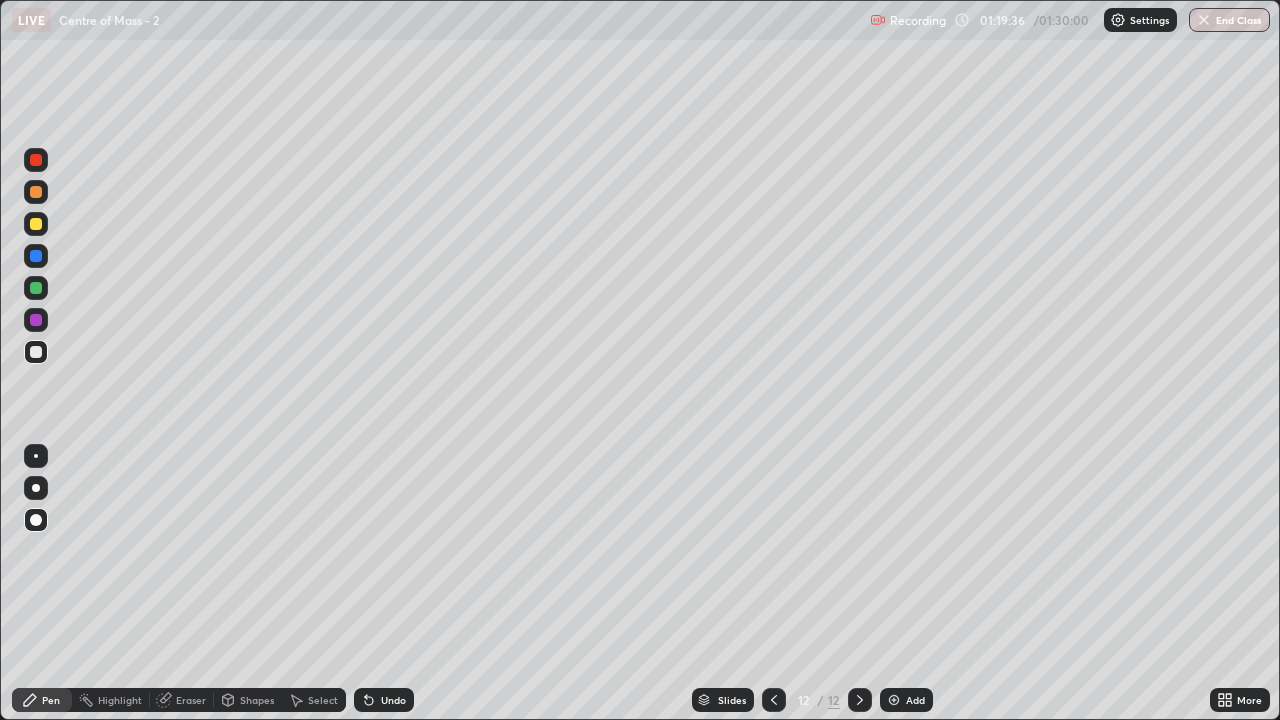 click at bounding box center [36, 288] 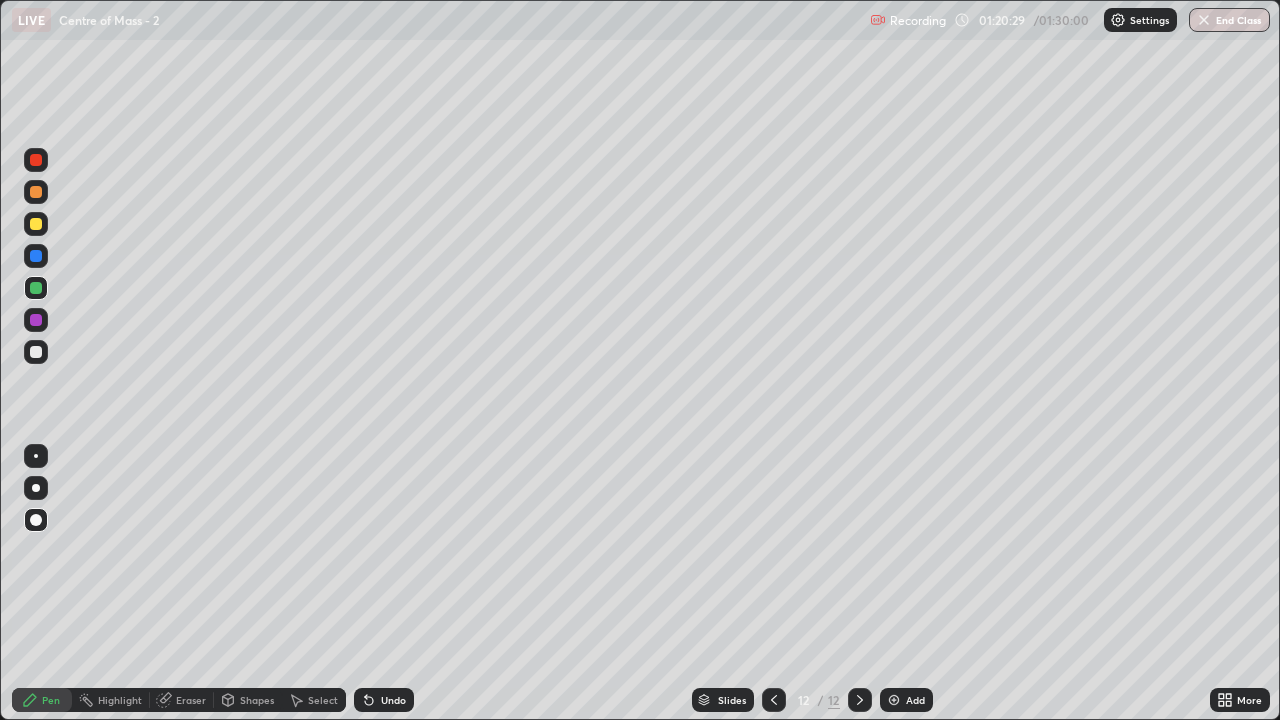 click at bounding box center (36, 224) 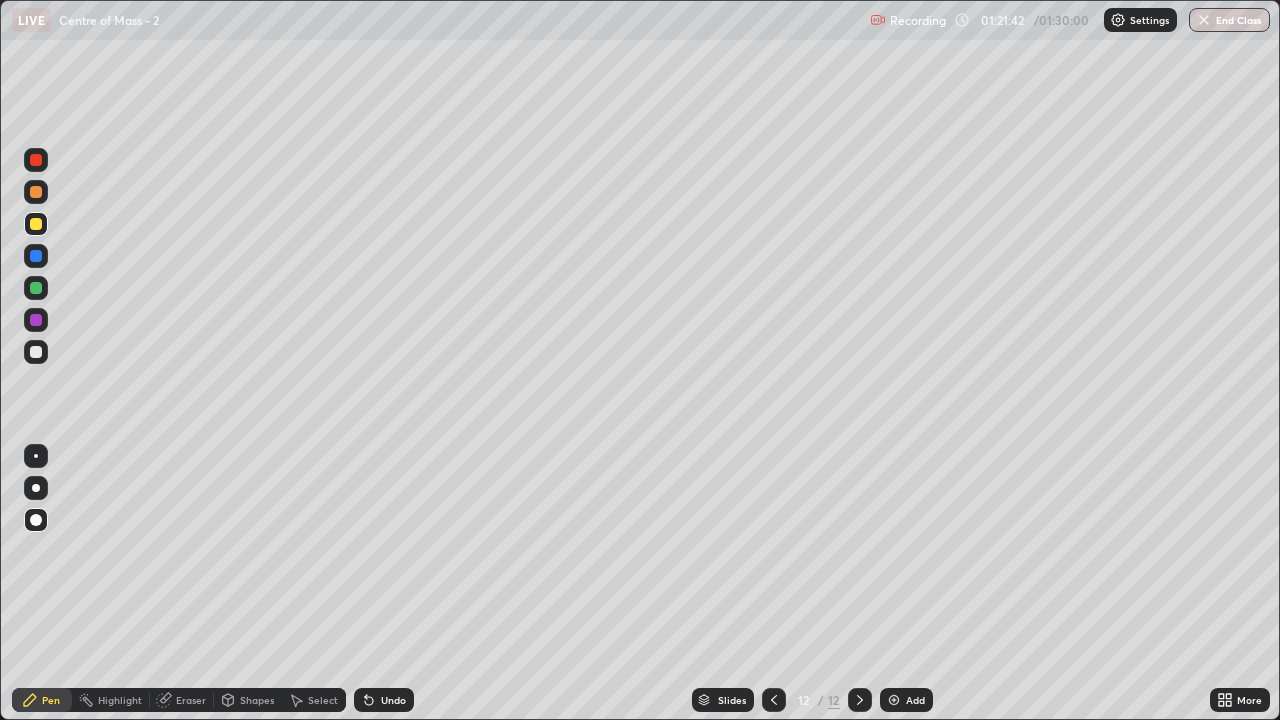click at bounding box center [36, 352] 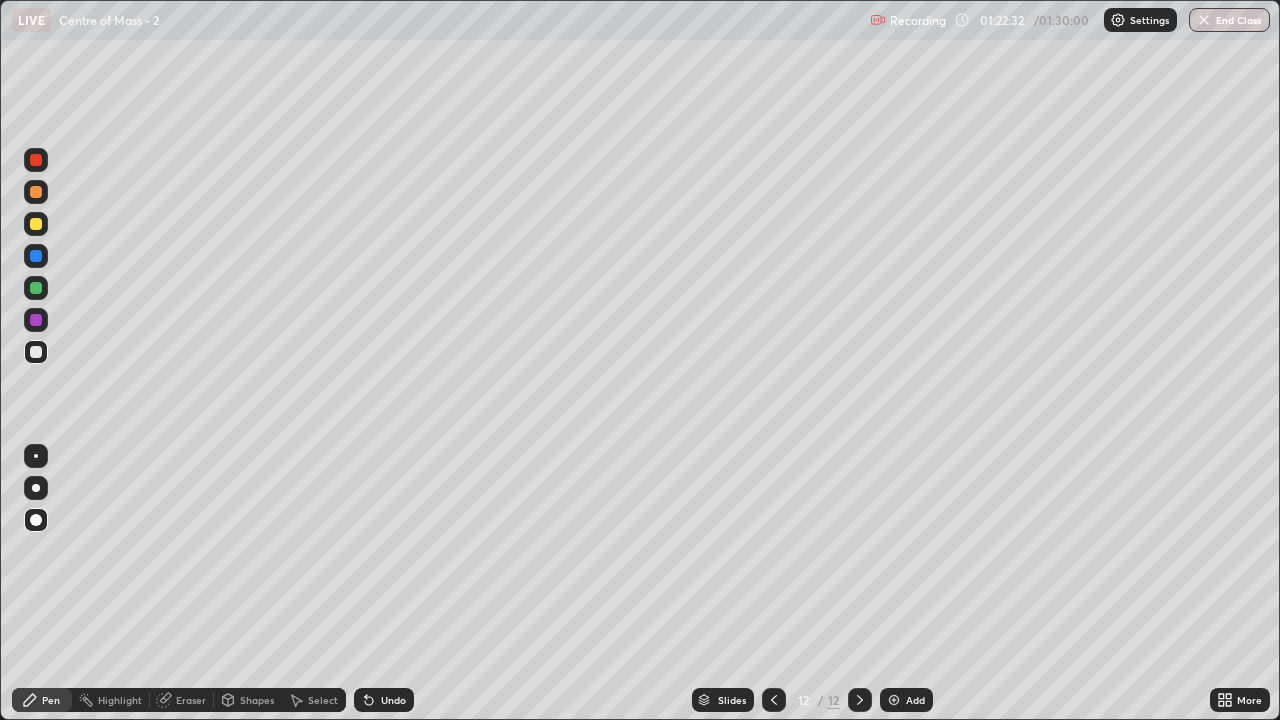 click on "Eraser" at bounding box center [191, 700] 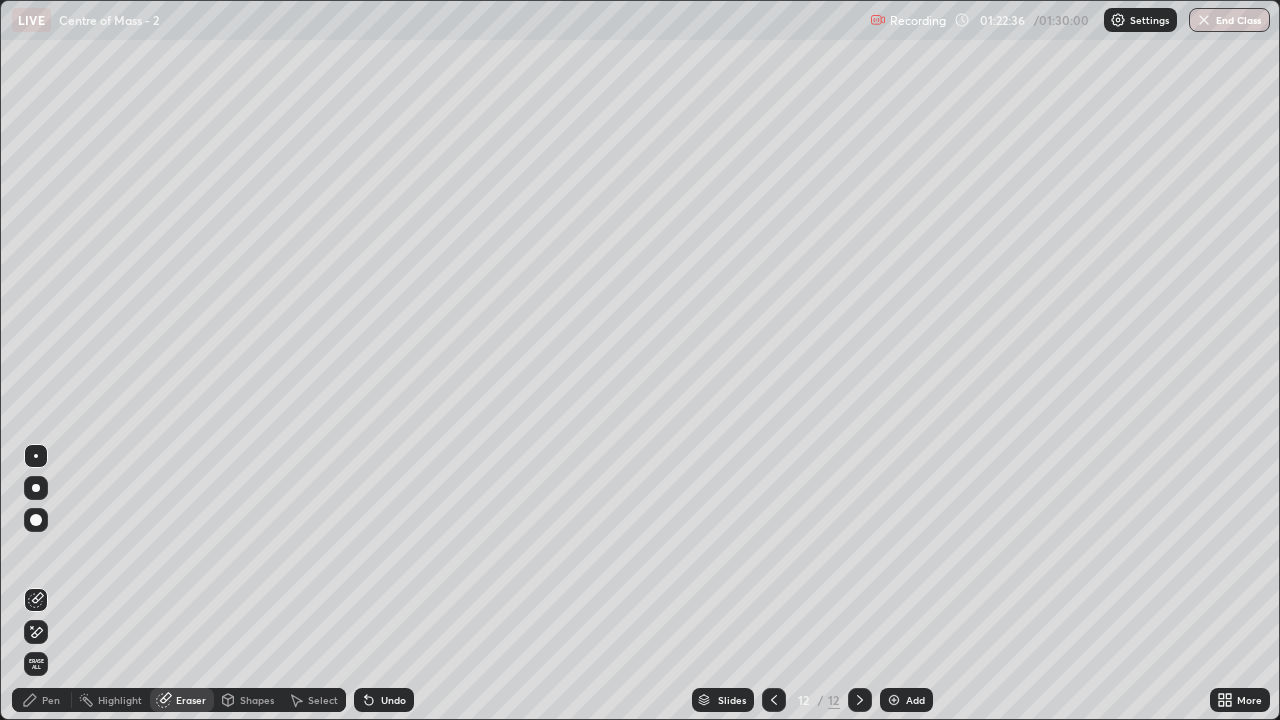 click on "Pen" at bounding box center (51, 700) 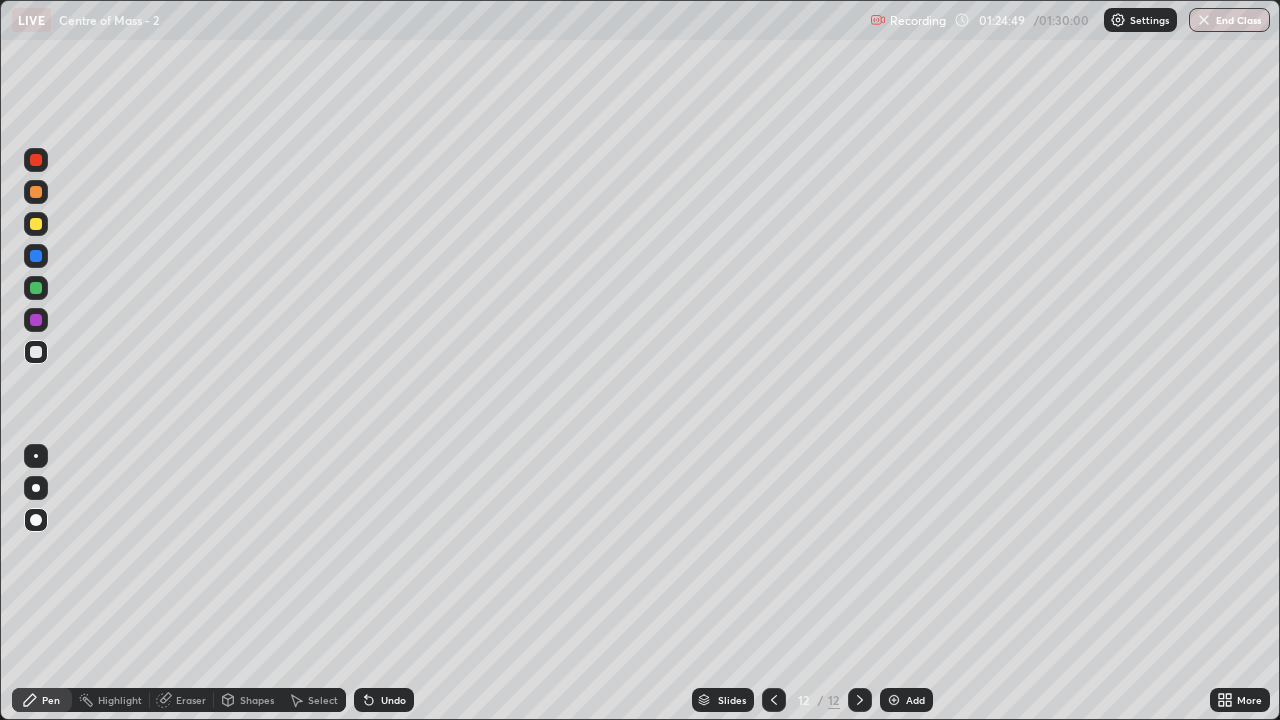 click at bounding box center [894, 700] 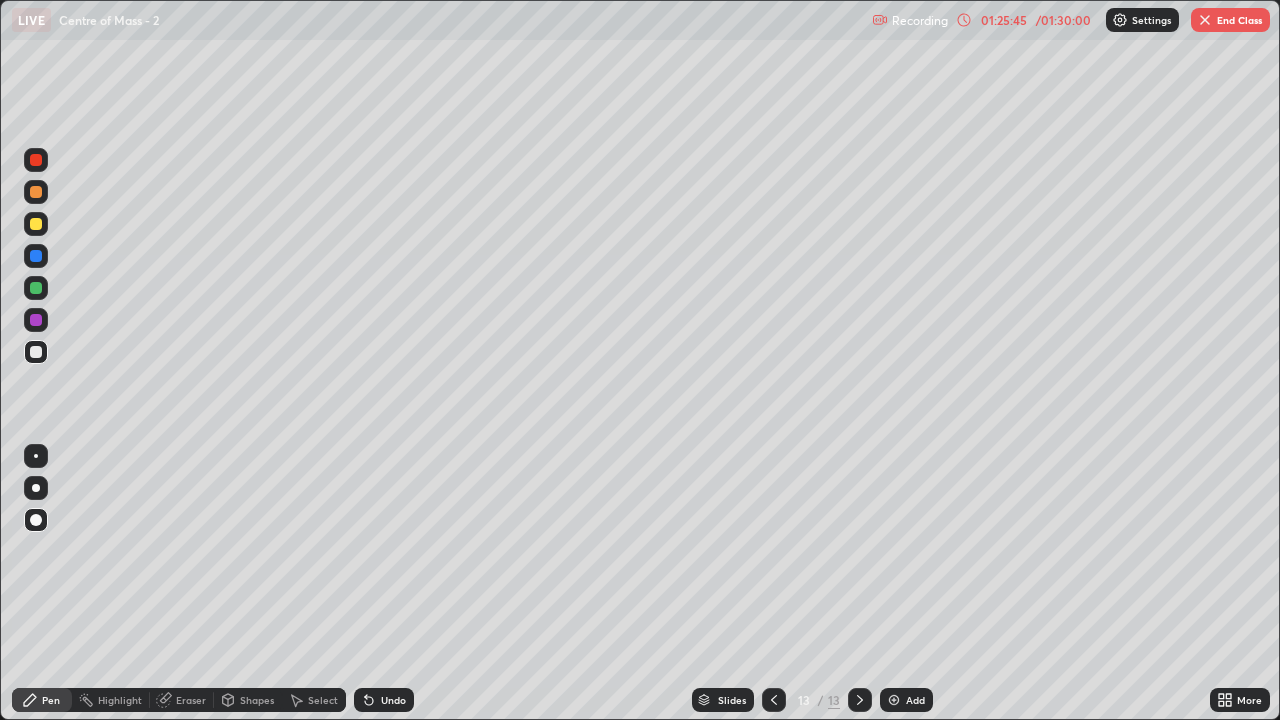 click on "Shapes" at bounding box center (257, 700) 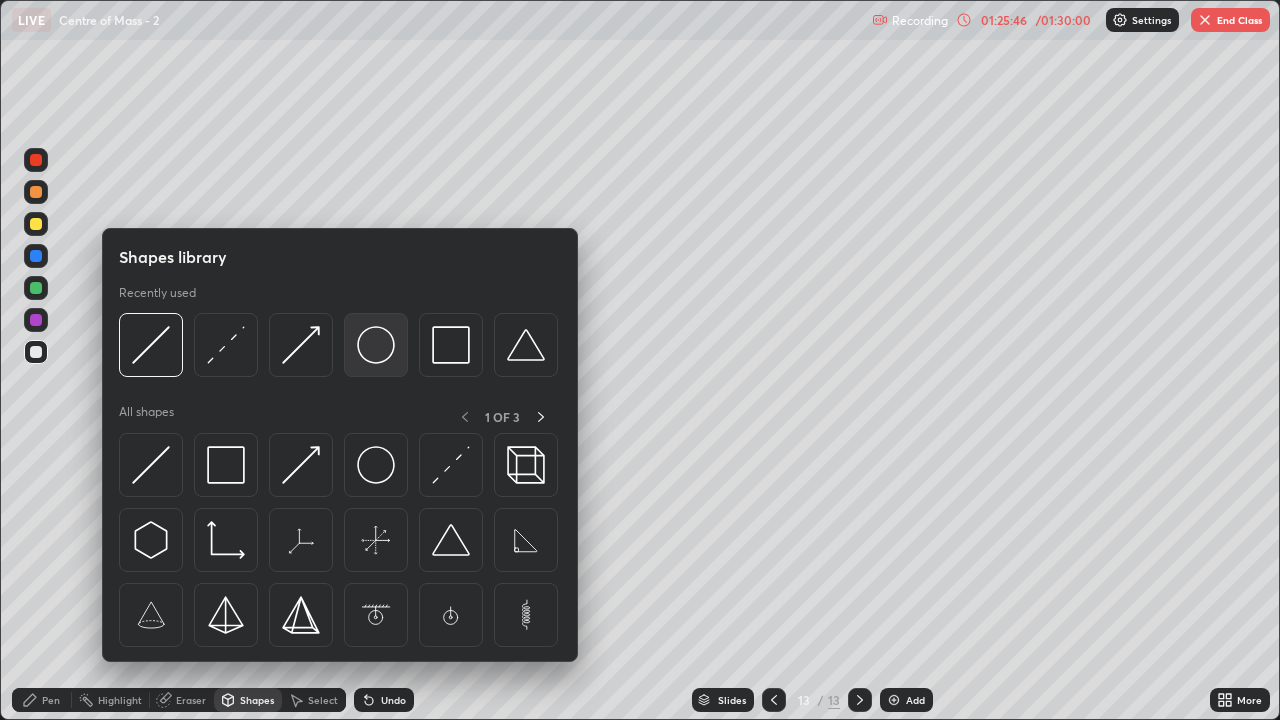 click at bounding box center [376, 345] 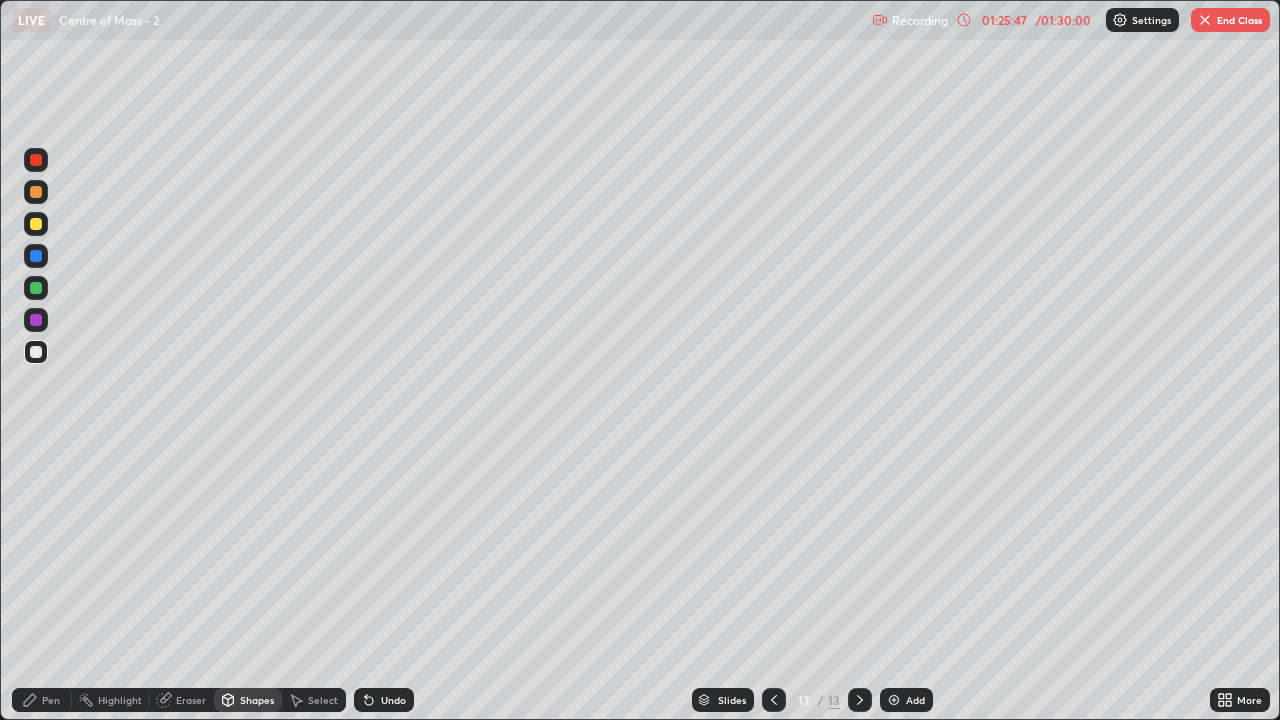 click at bounding box center (36, 224) 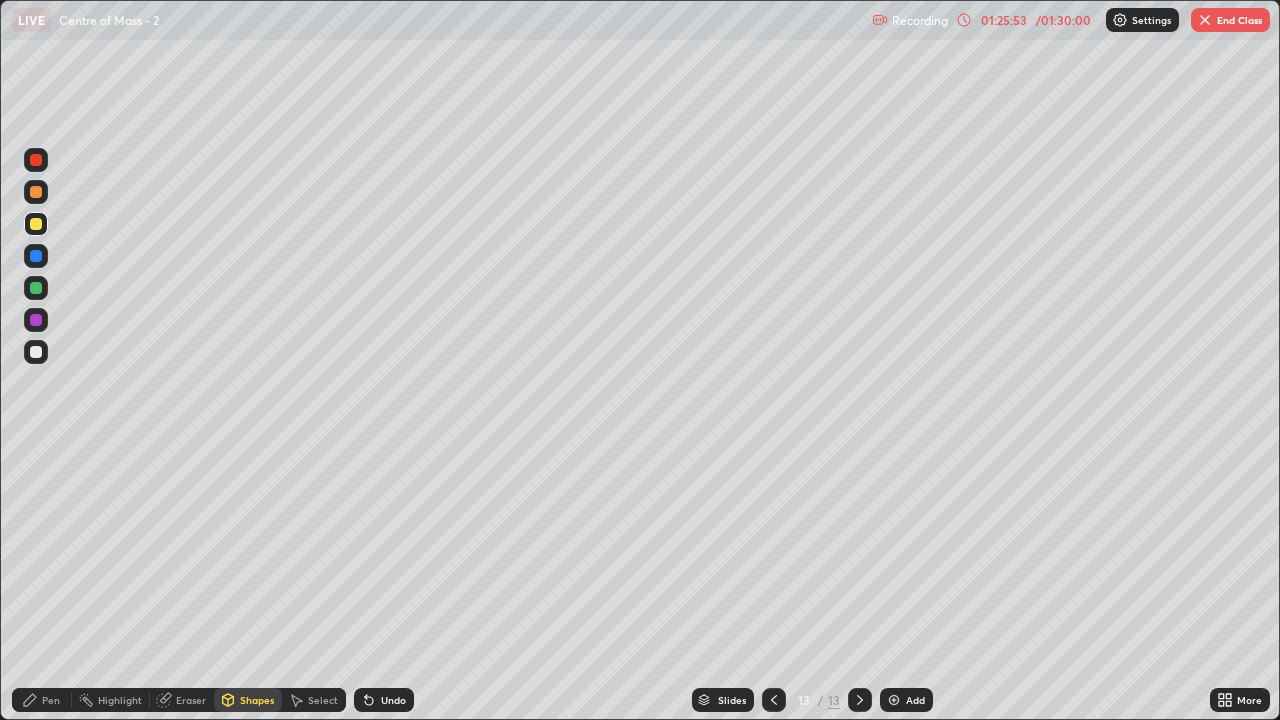 click at bounding box center (36, 192) 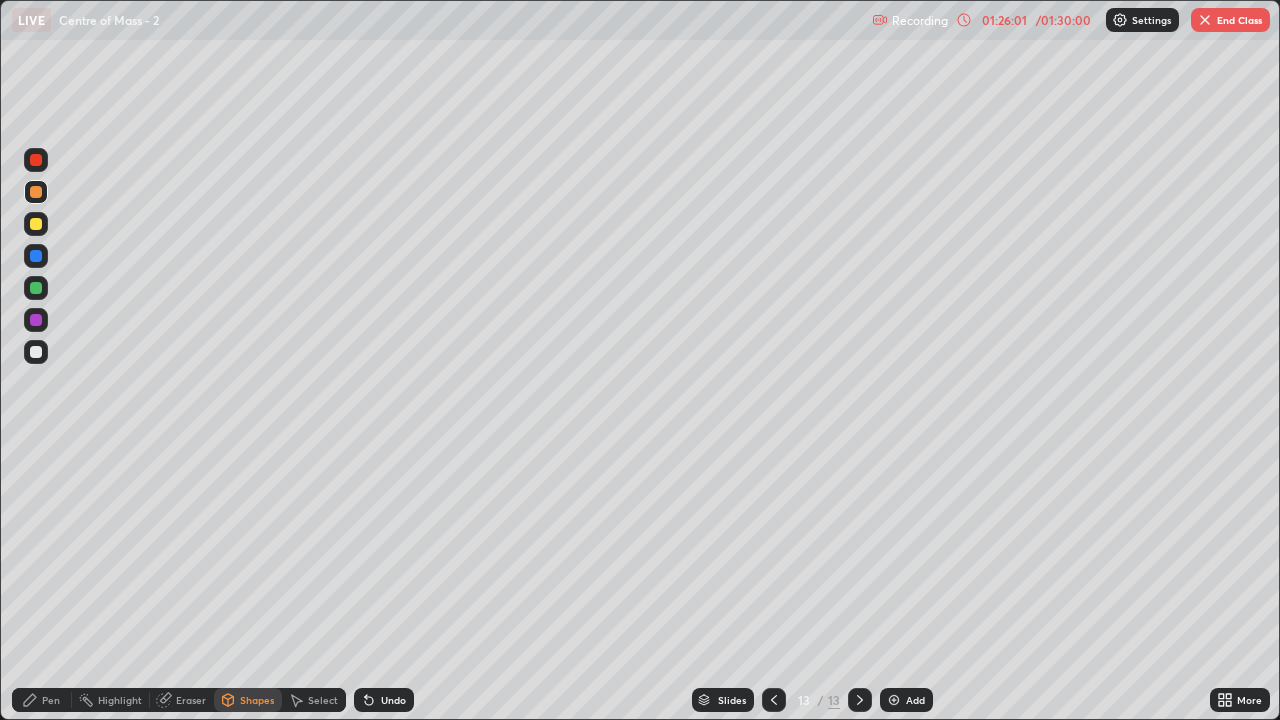 click on "Pen" at bounding box center [51, 700] 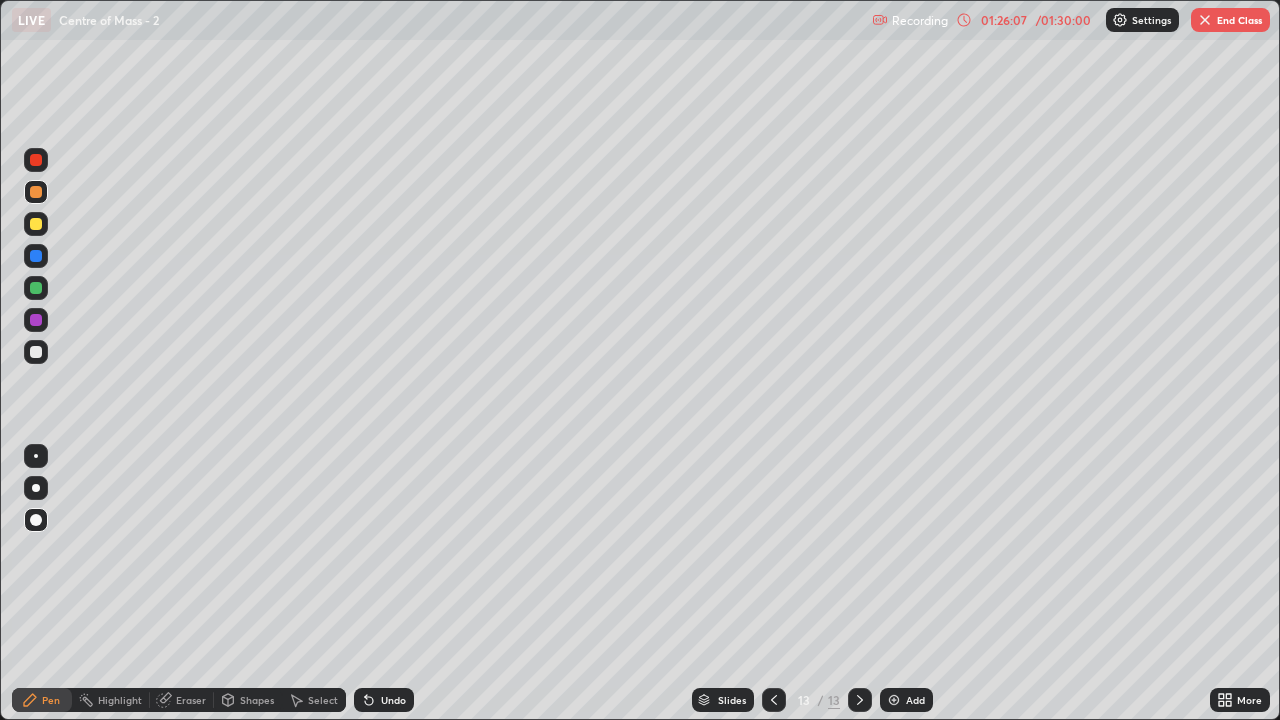click on "Shapes" at bounding box center [257, 700] 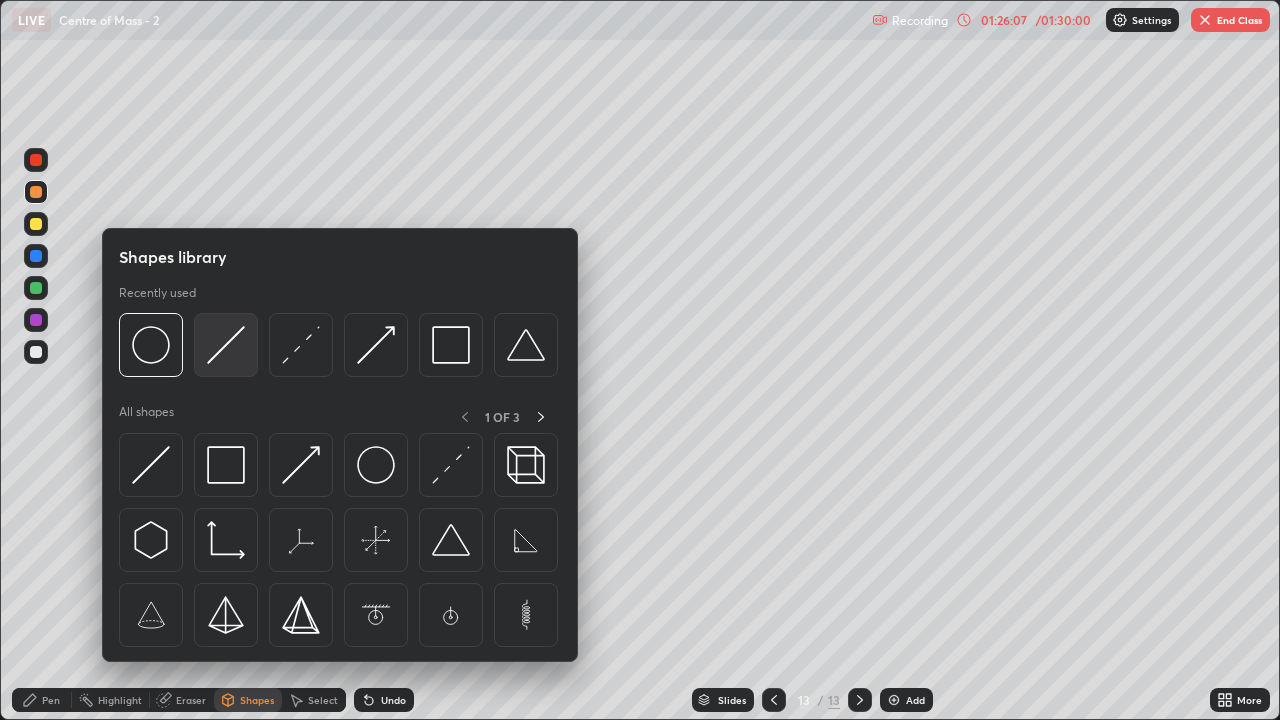 click at bounding box center (226, 345) 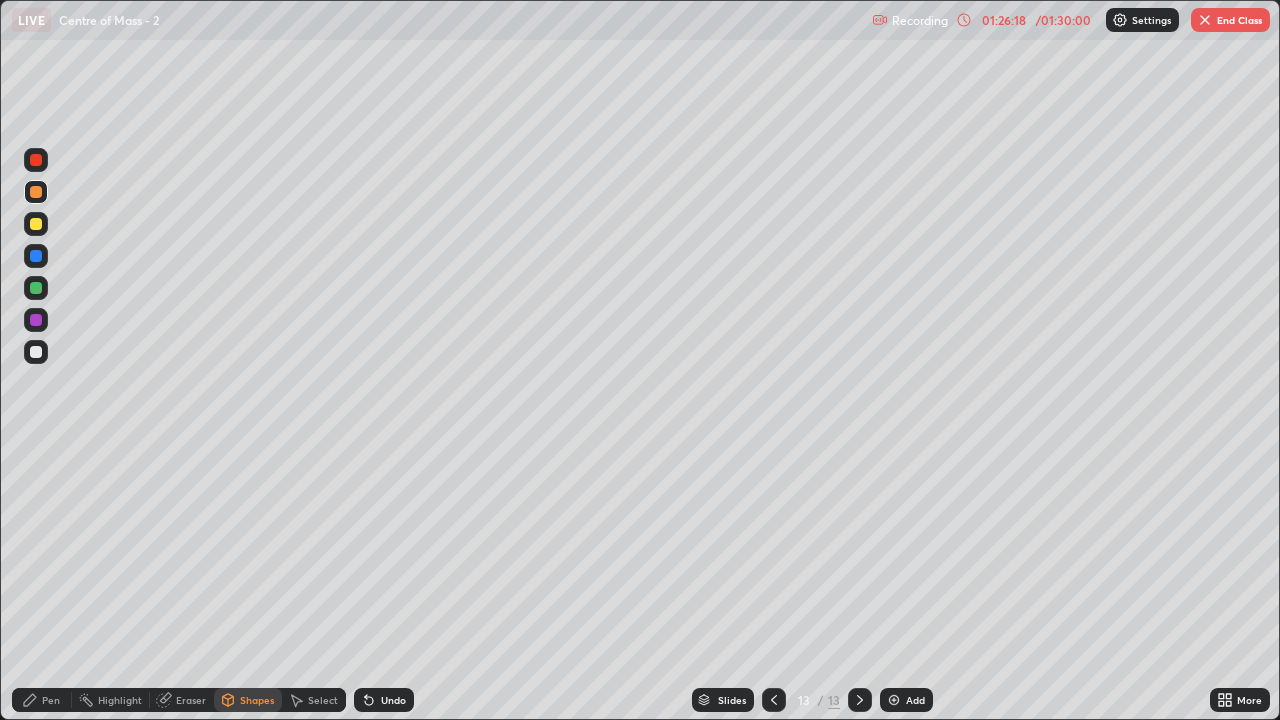 click at bounding box center [36, 352] 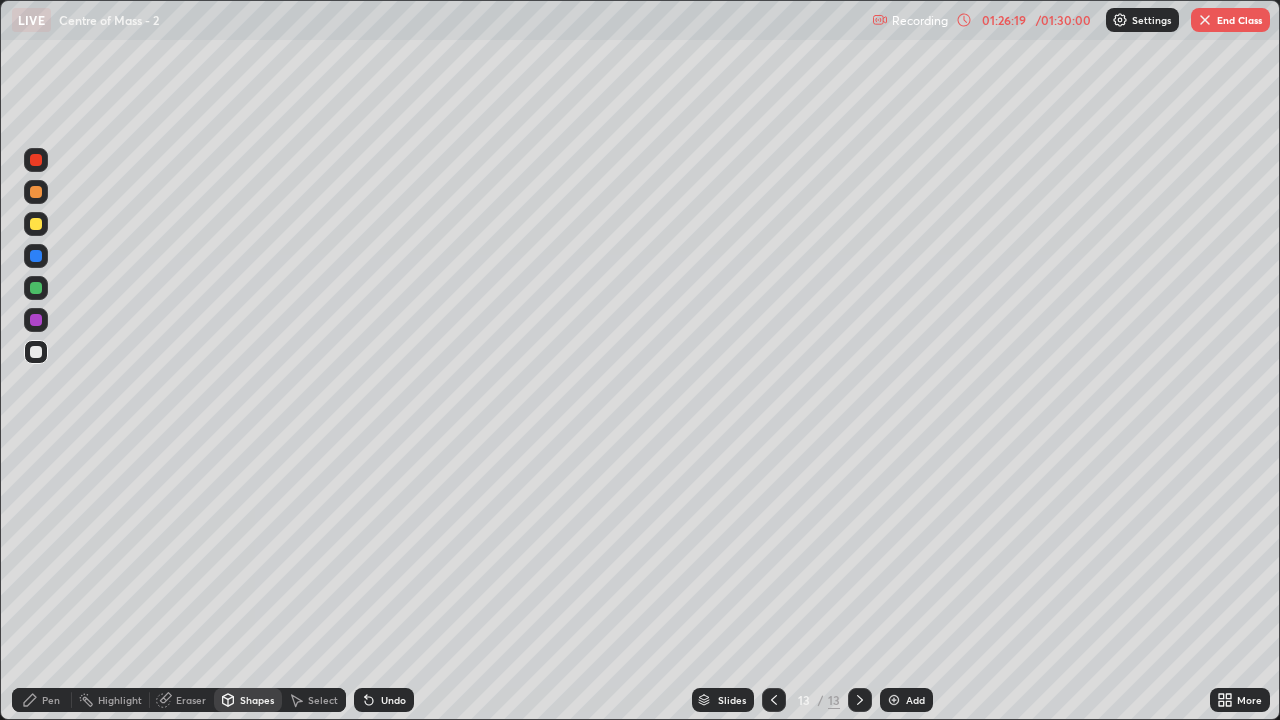 click on "Shapes" at bounding box center [257, 700] 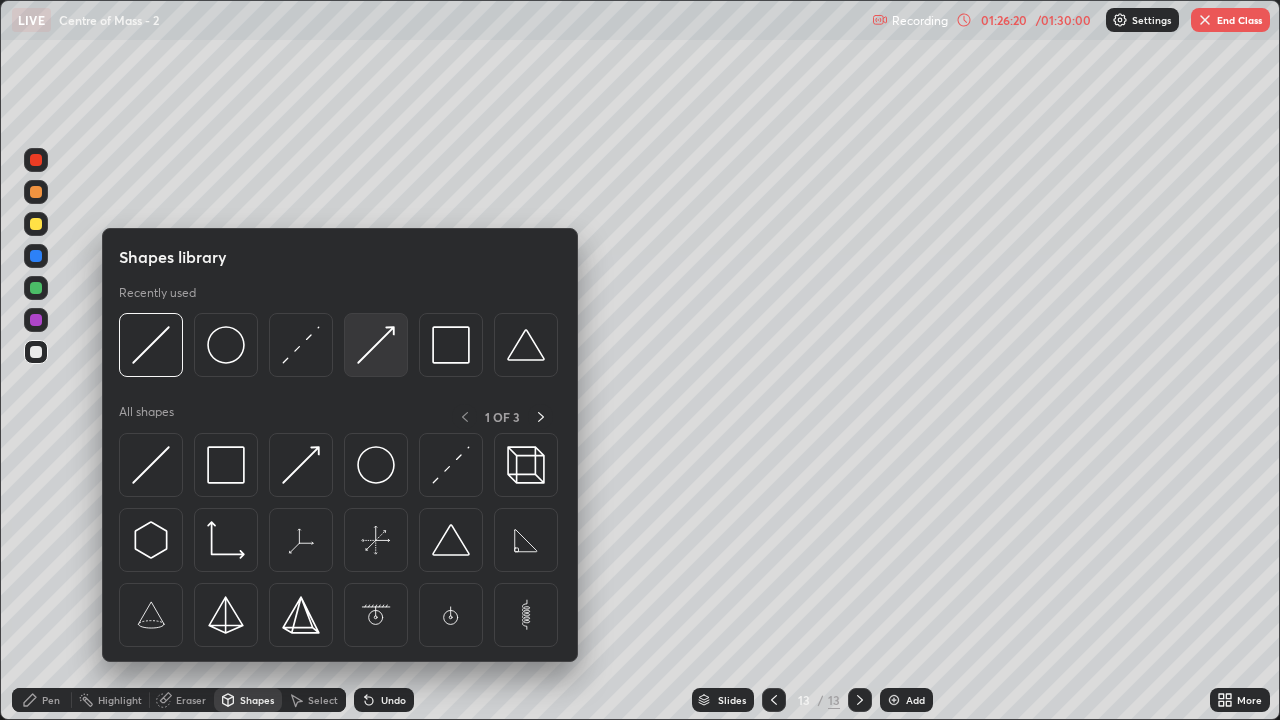 click at bounding box center (376, 345) 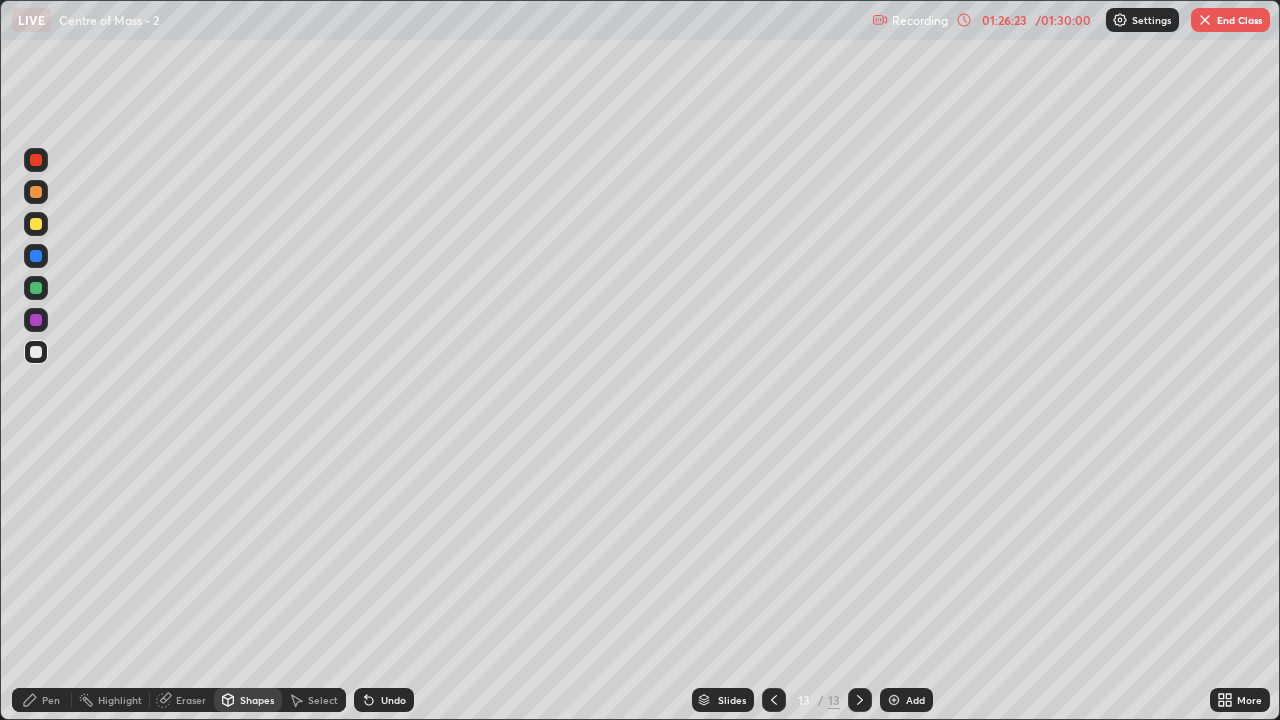 click on "Pen" at bounding box center (51, 700) 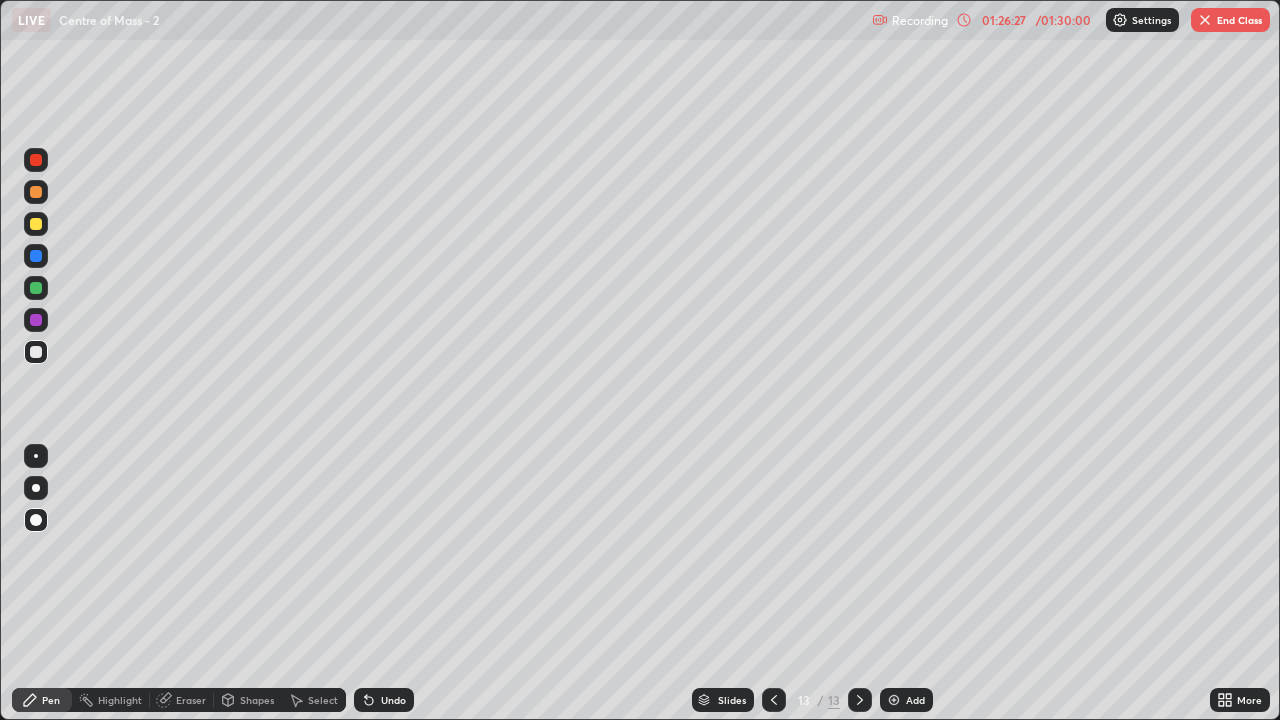 click on "Undo" at bounding box center [393, 700] 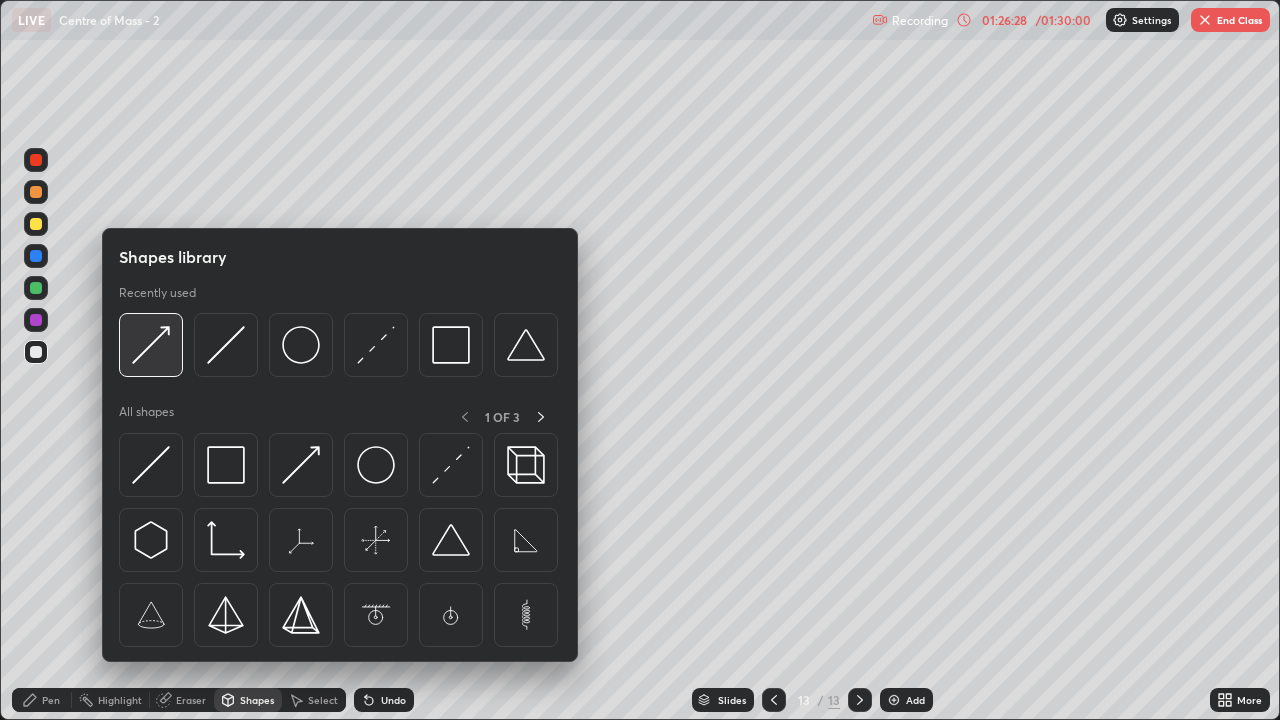 click at bounding box center [151, 345] 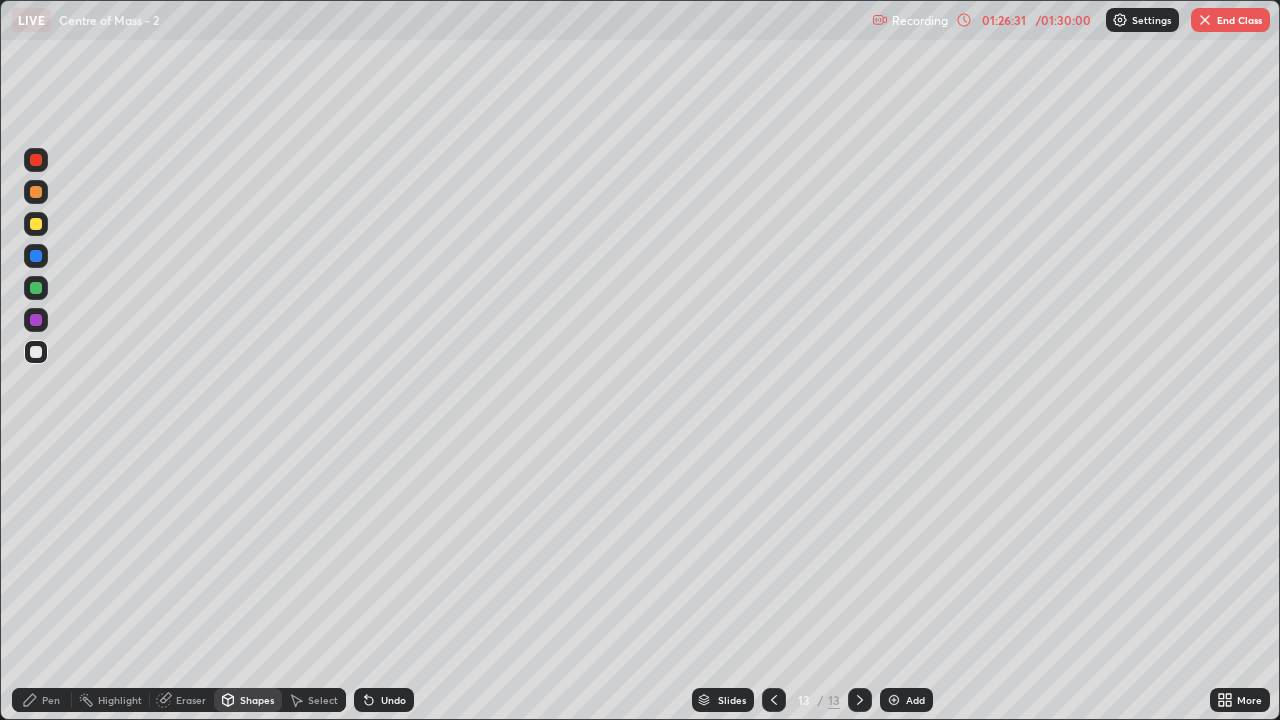 click on "Pen" at bounding box center (42, 700) 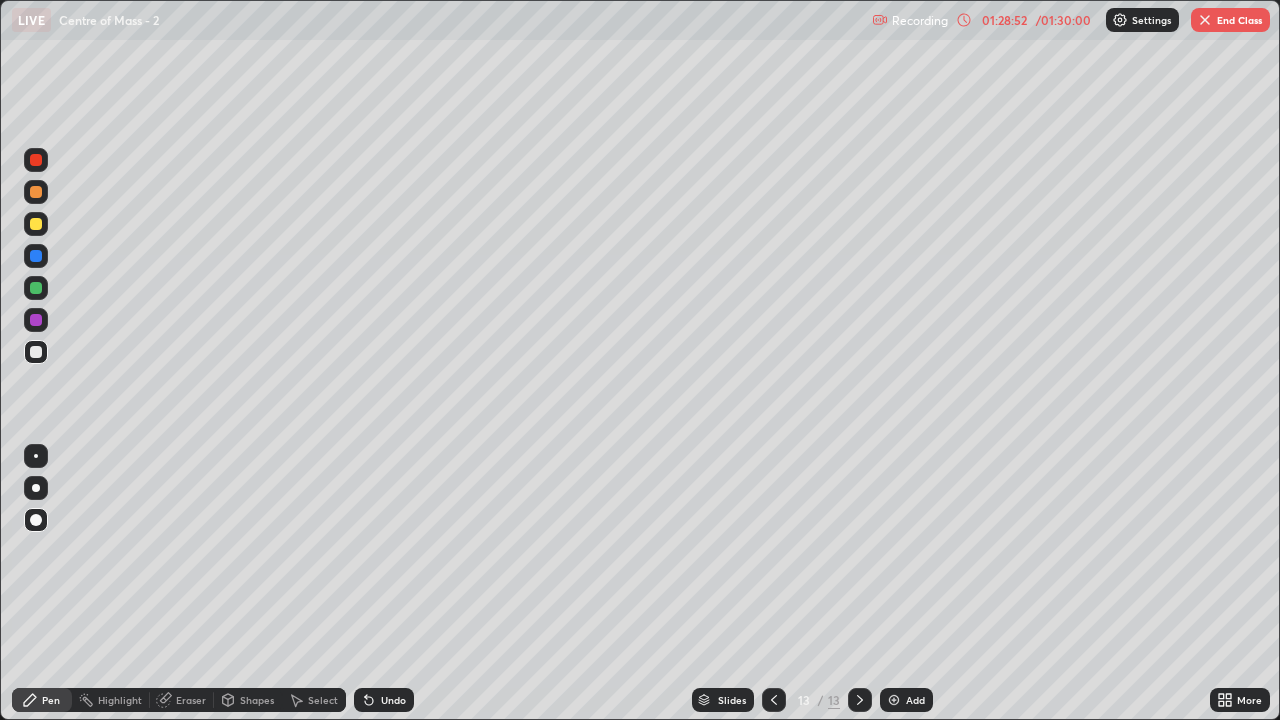 click on "End Class" at bounding box center (1230, 20) 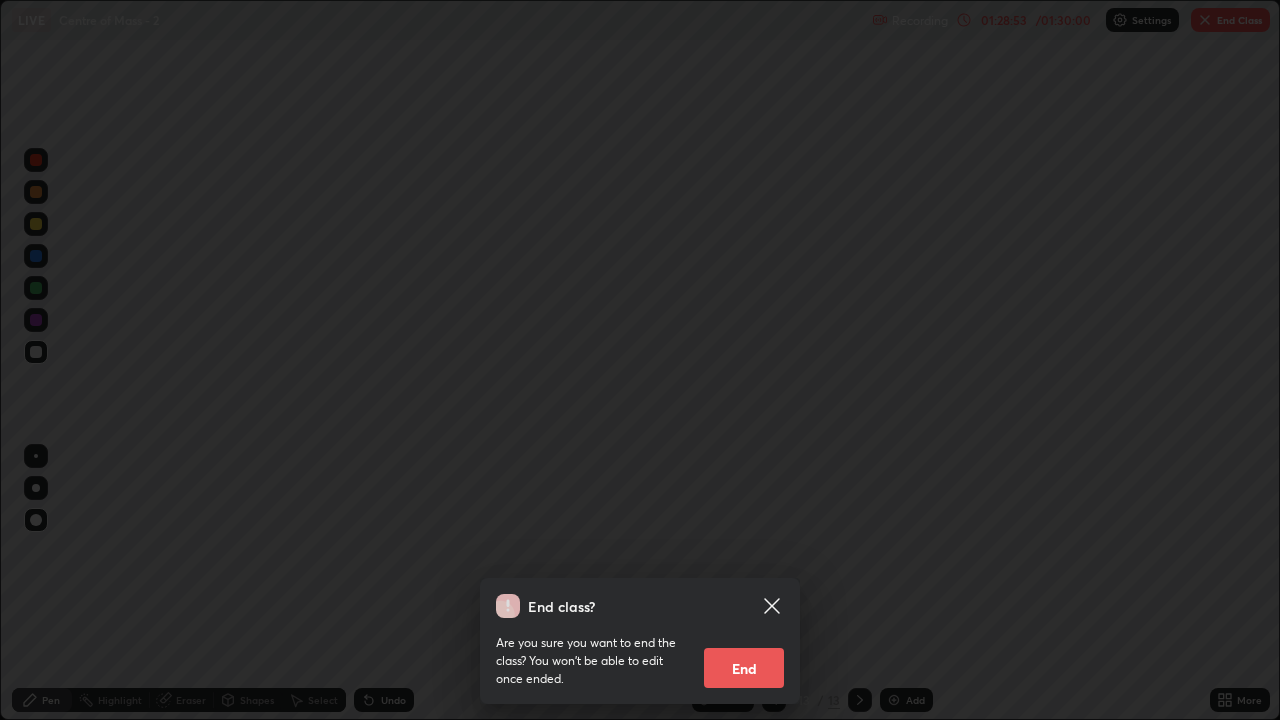 click on "End" at bounding box center (744, 668) 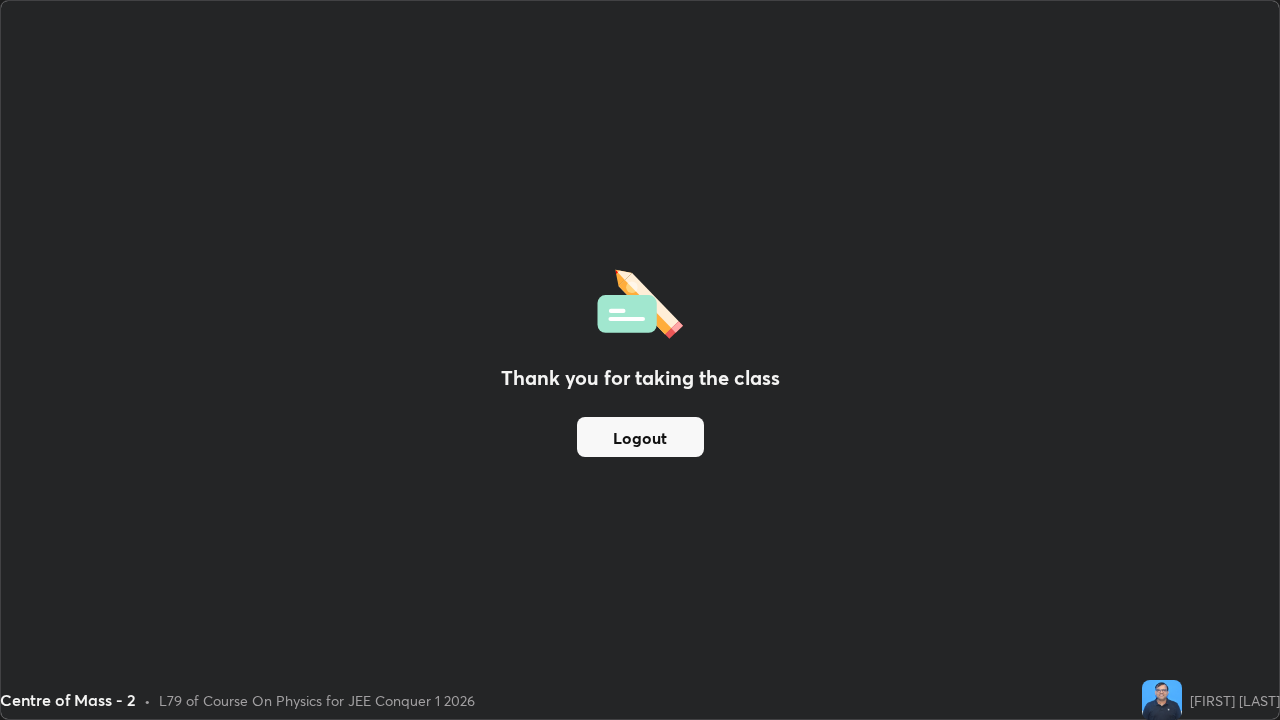 click on "Logout" at bounding box center (640, 437) 